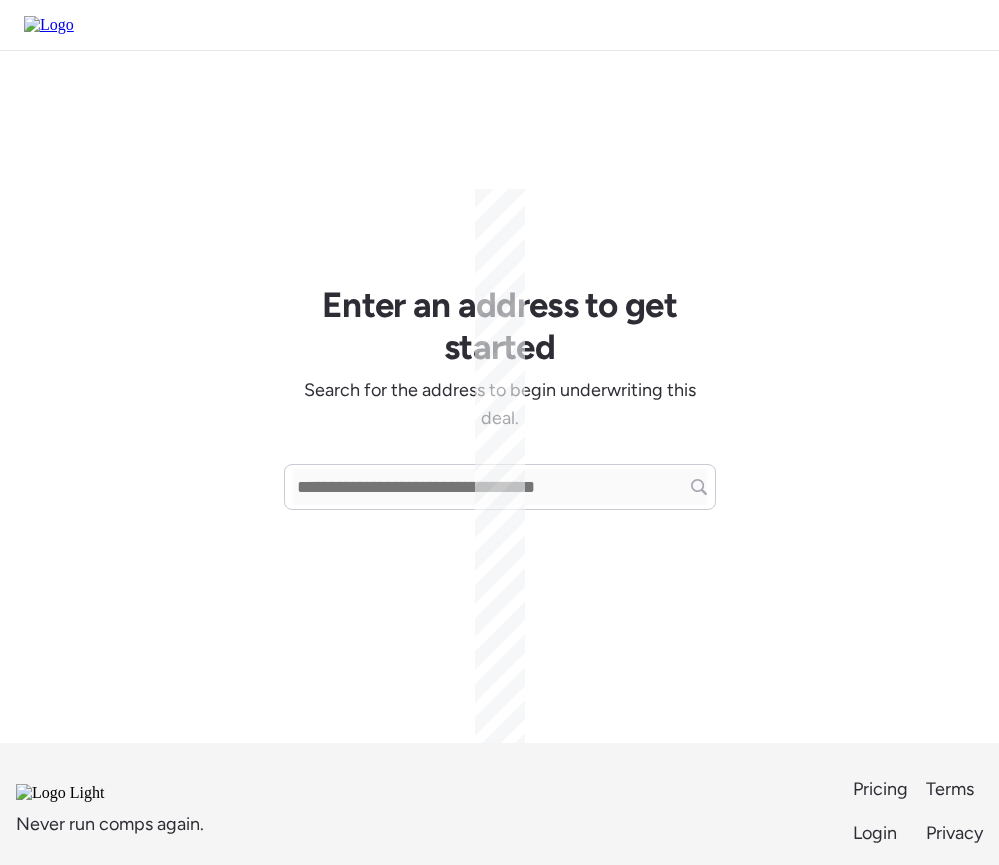scroll, scrollTop: 0, scrollLeft: 0, axis: both 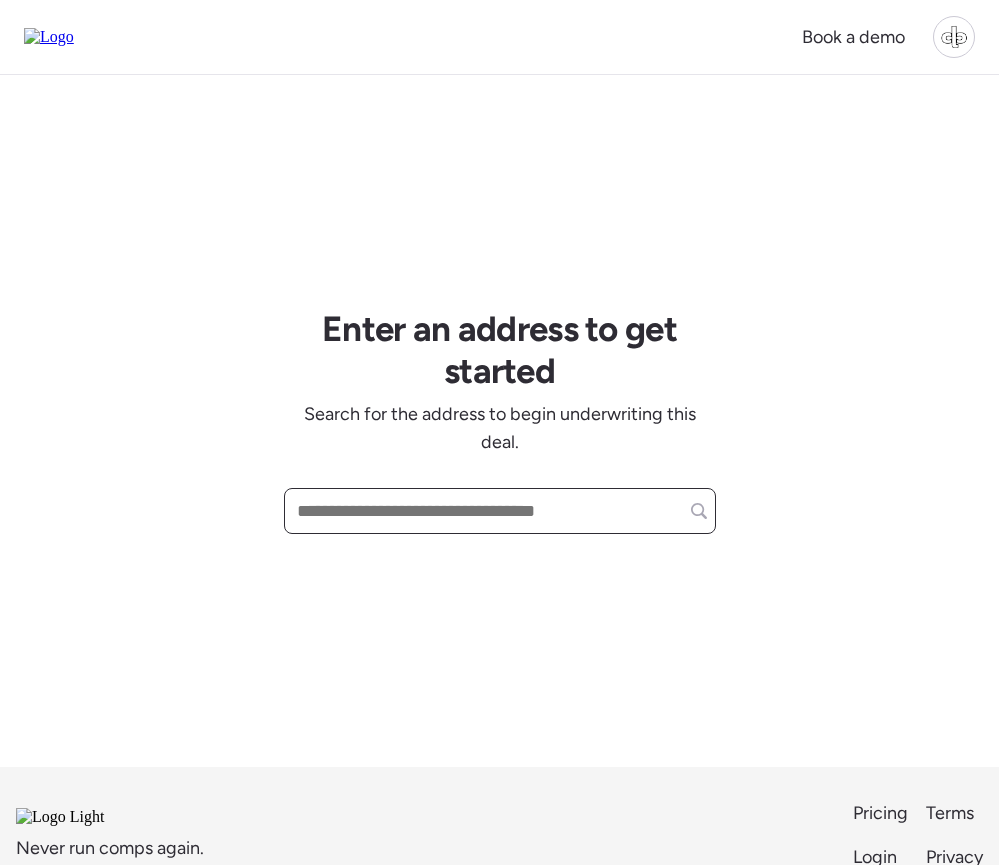 click at bounding box center (500, 511) 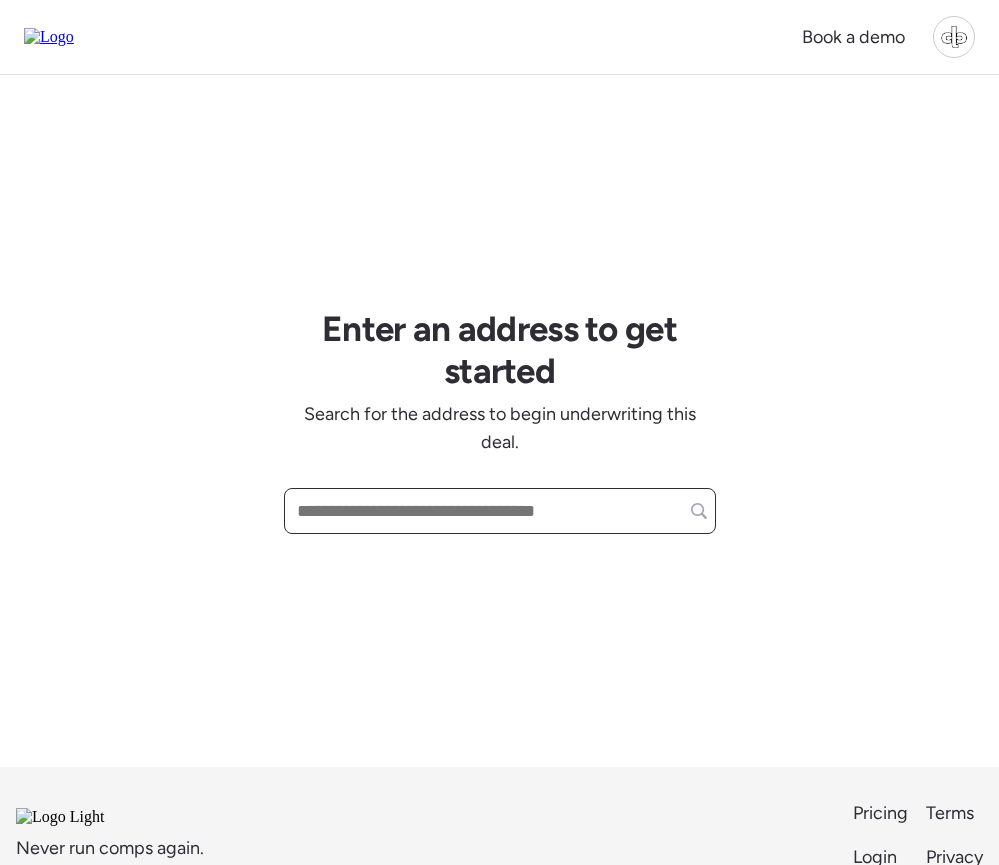 paste on "**********" 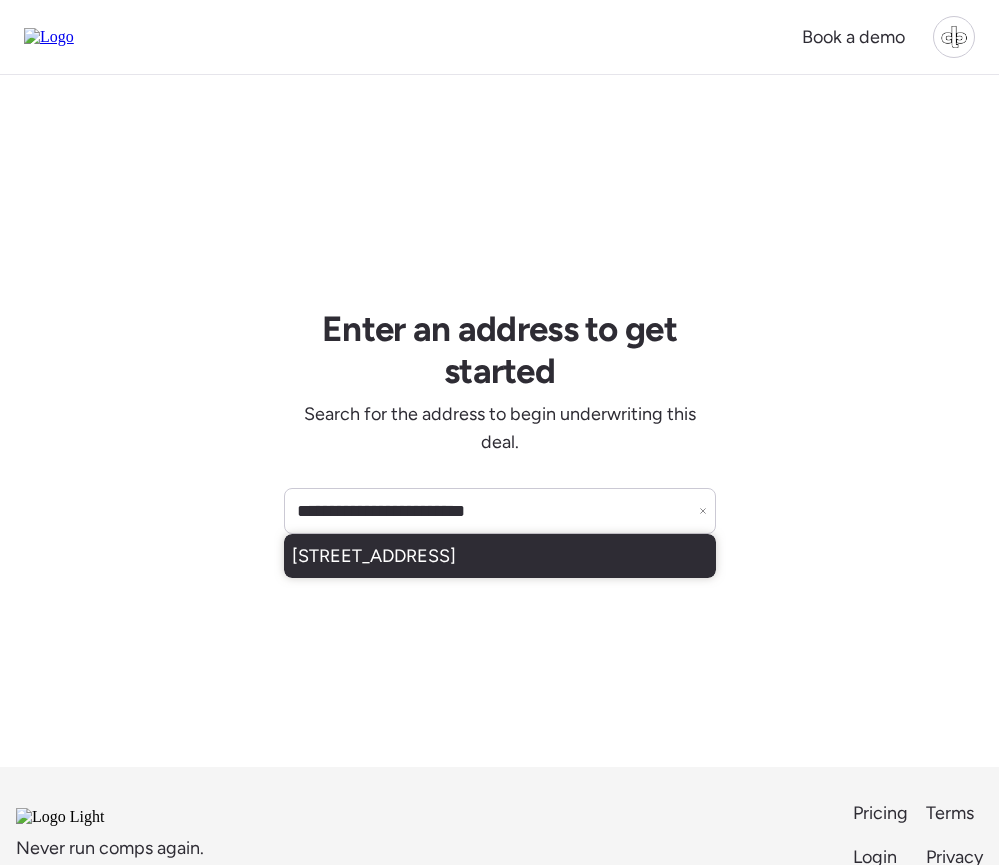 click on "[STREET_ADDRESS]" at bounding box center [500, 556] 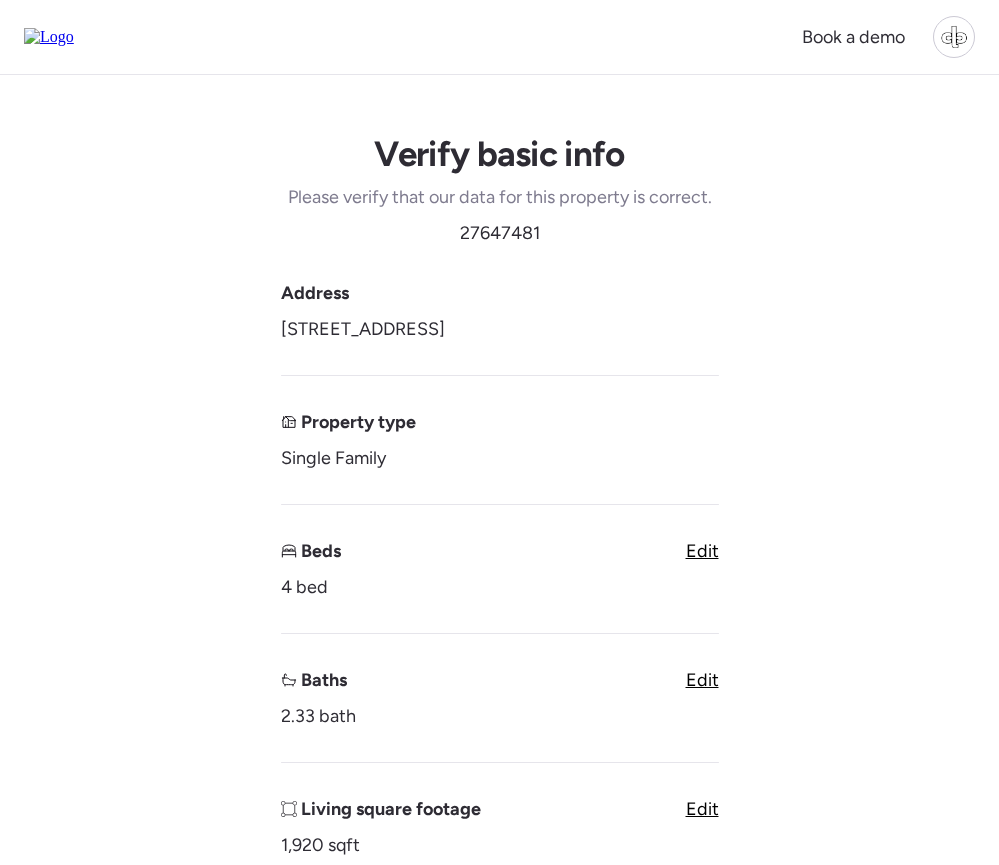 click on "Edit" at bounding box center (702, 680) 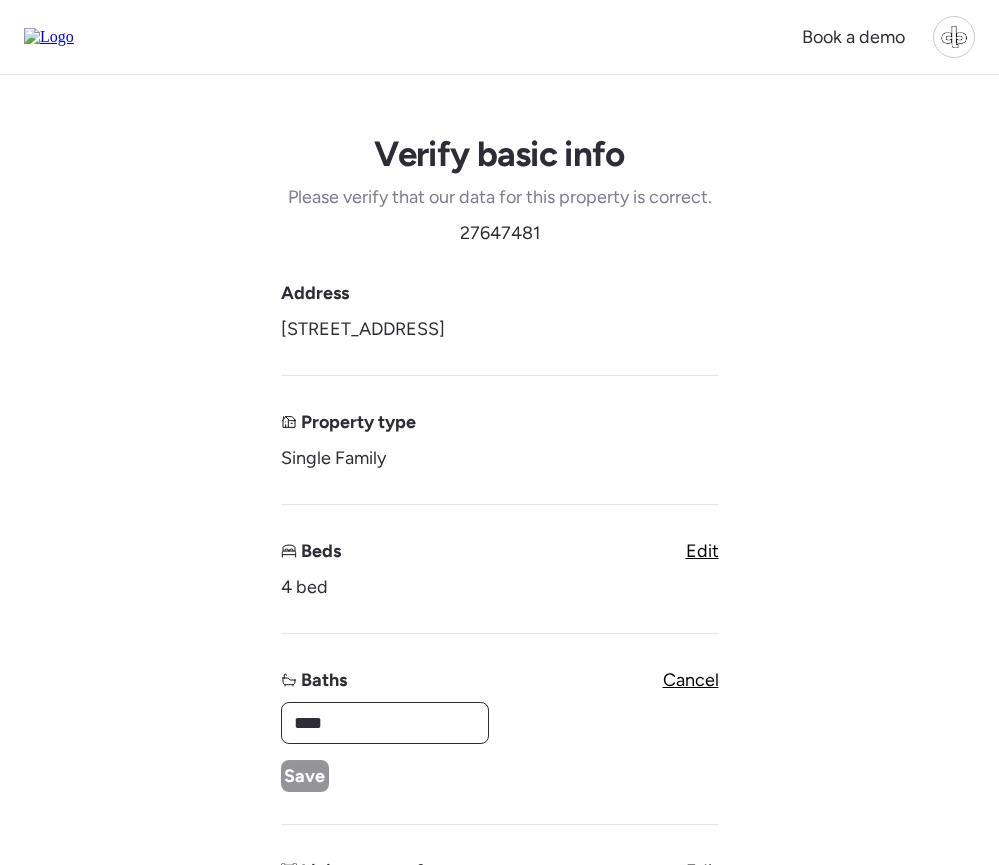 click on "****" at bounding box center (385, 723) 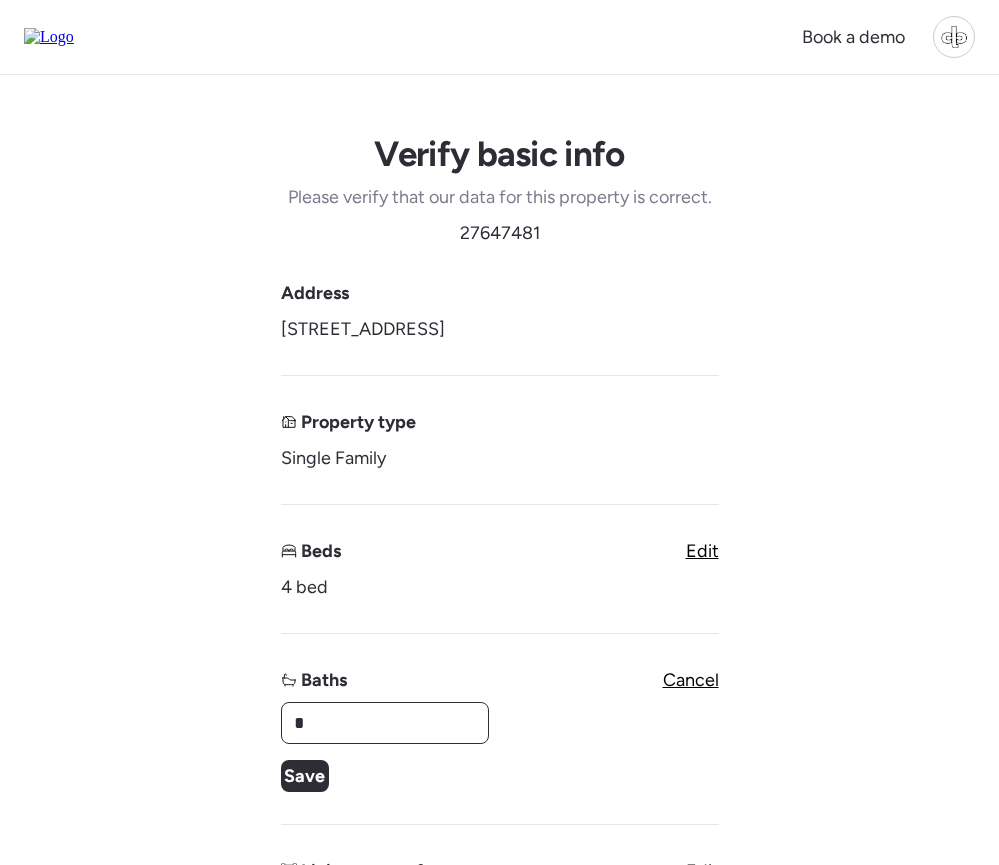 type on "*" 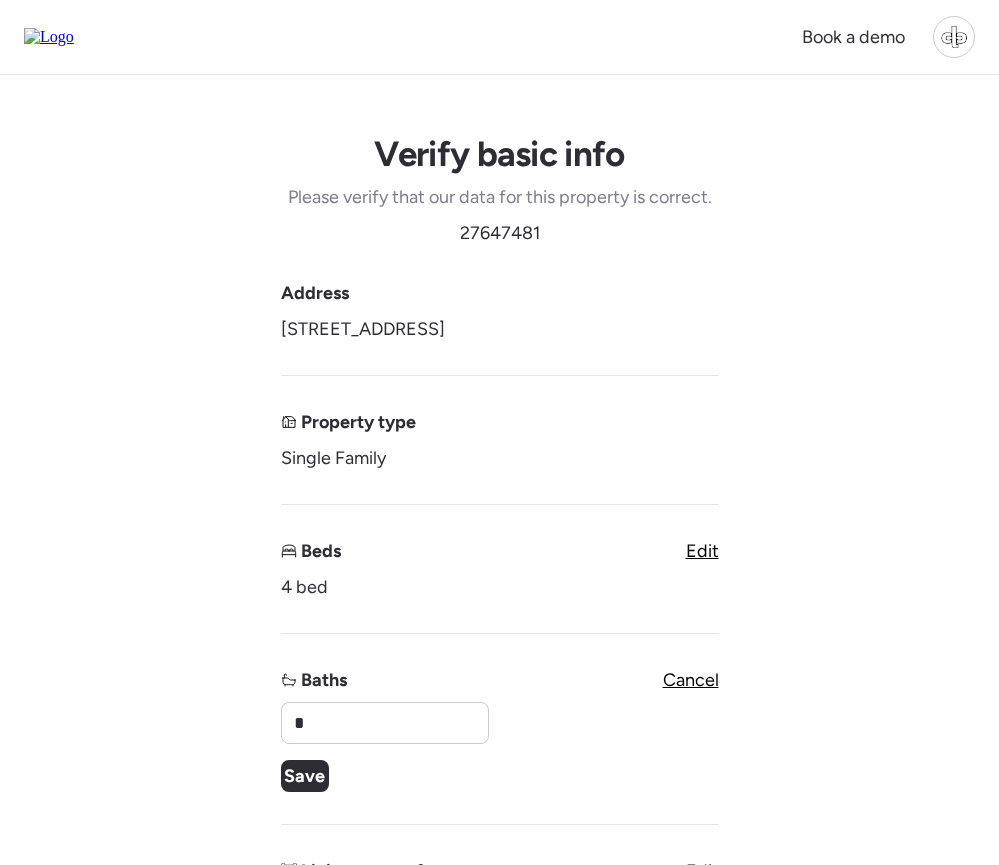 click on "Save" at bounding box center (304, 776) 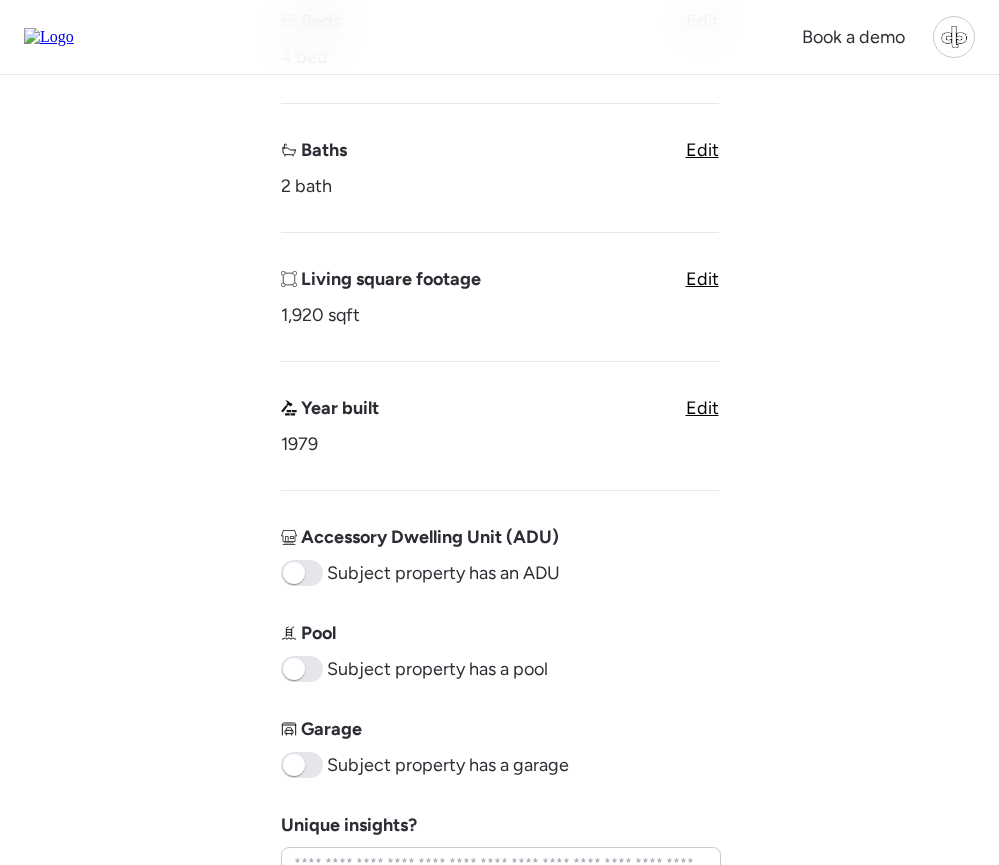 scroll, scrollTop: 690, scrollLeft: 0, axis: vertical 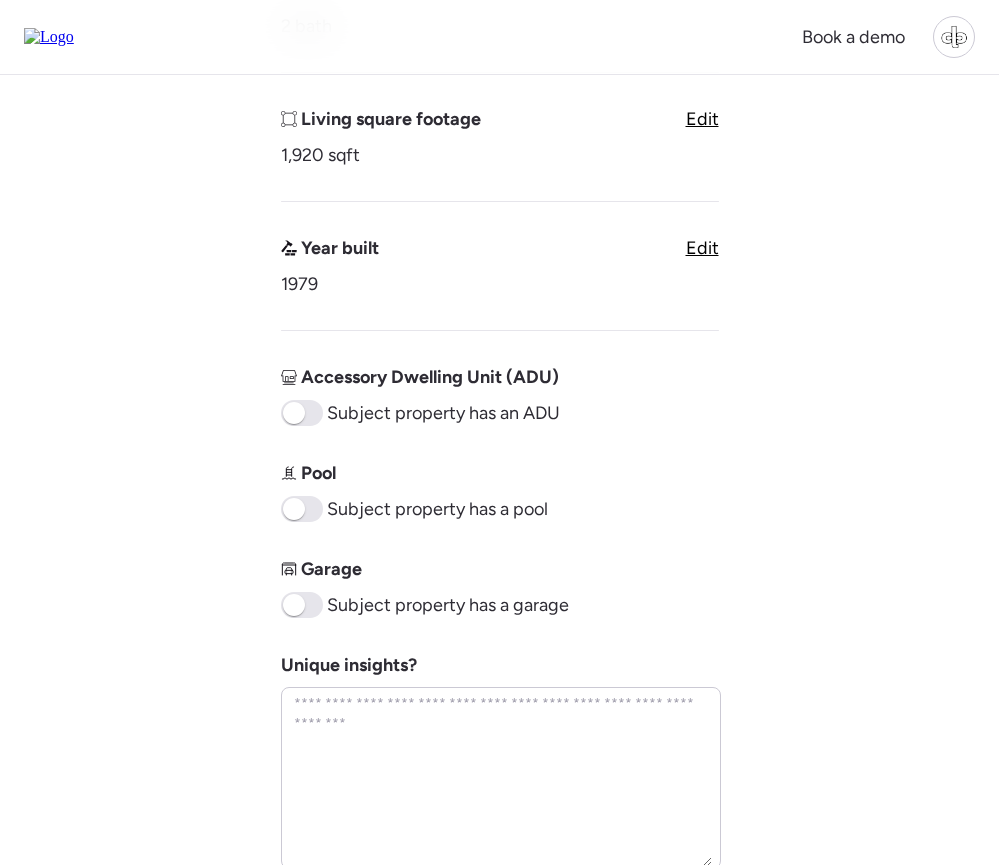 click on "Address [STREET_ADDRESS] Property type Single Family Beds 4 bed Edit Baths 2 bath Edit Living square footage 1,920 sqft Edit Year built 1979 Edit Accessory Dwelling Unit (ADU) Subject property has an ADU Pool Subject property has a pool Garage Subject property has a garage Unique insights?" at bounding box center [500, 229] 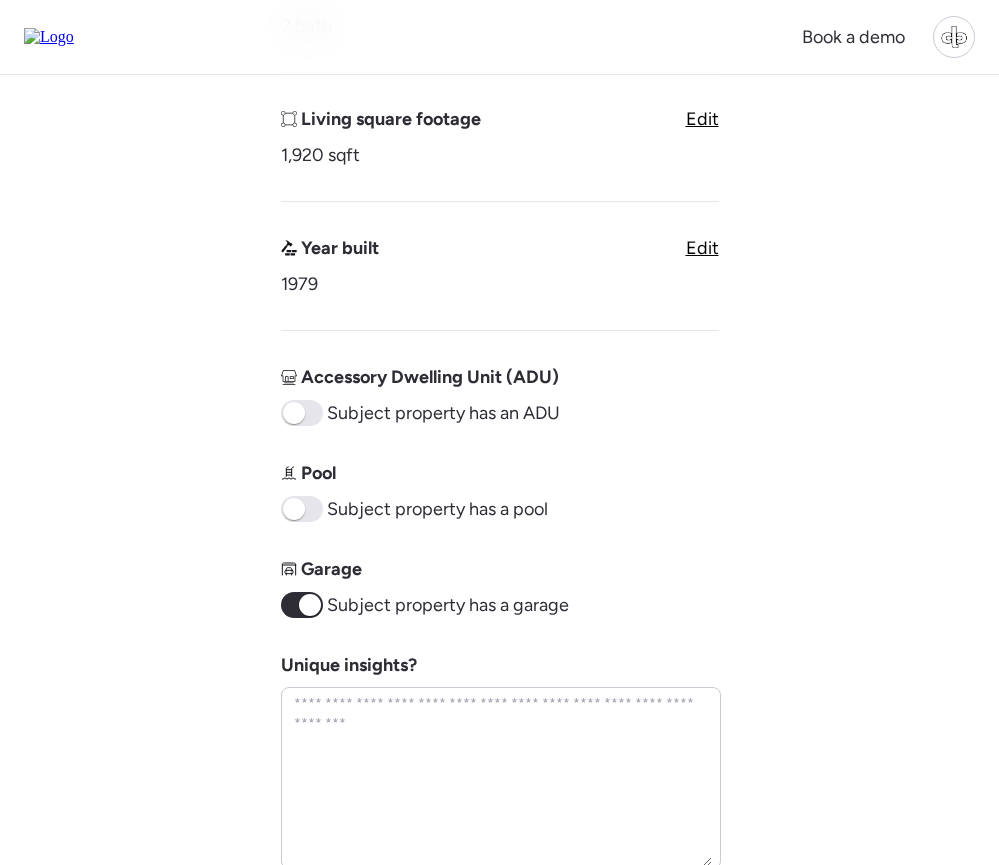 scroll, scrollTop: 1153, scrollLeft: 0, axis: vertical 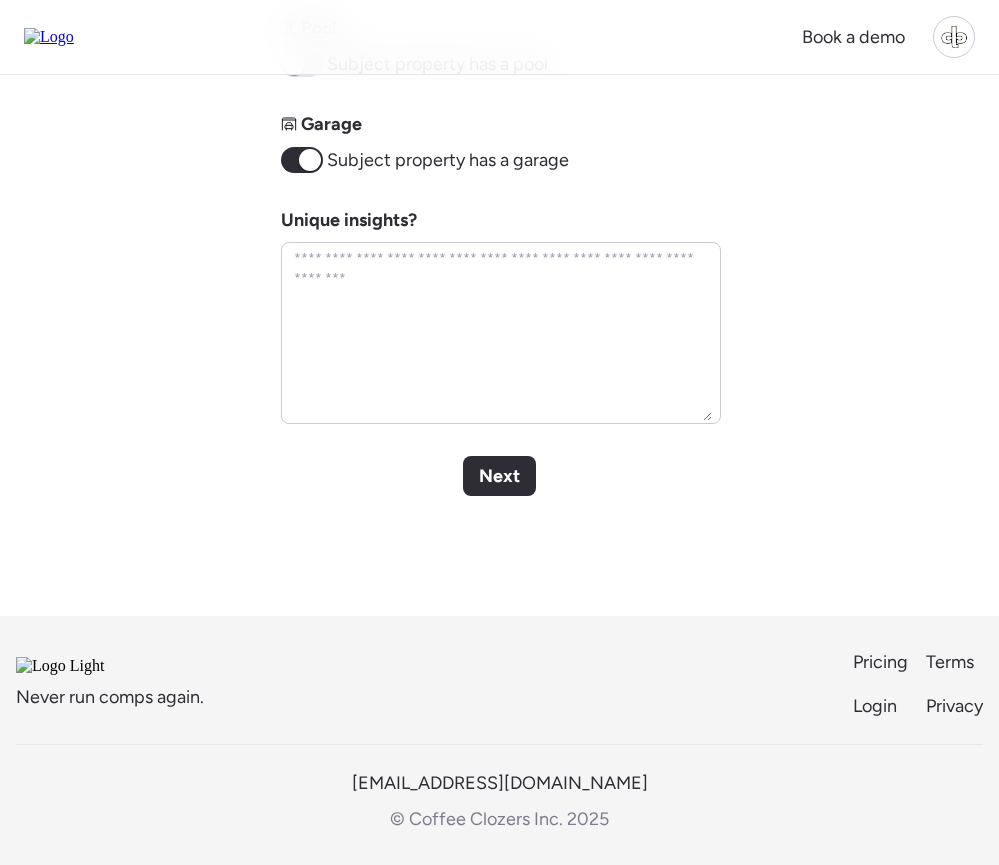 click on "Next" at bounding box center [499, 476] 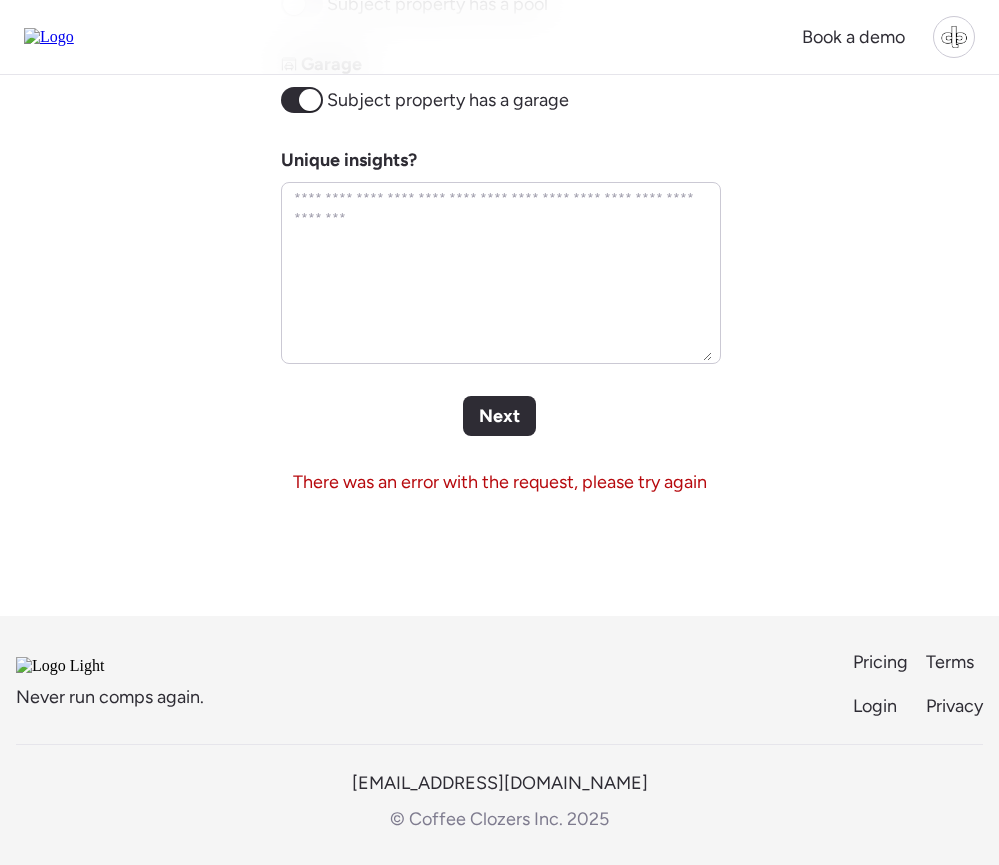 click on "Next" at bounding box center [499, 416] 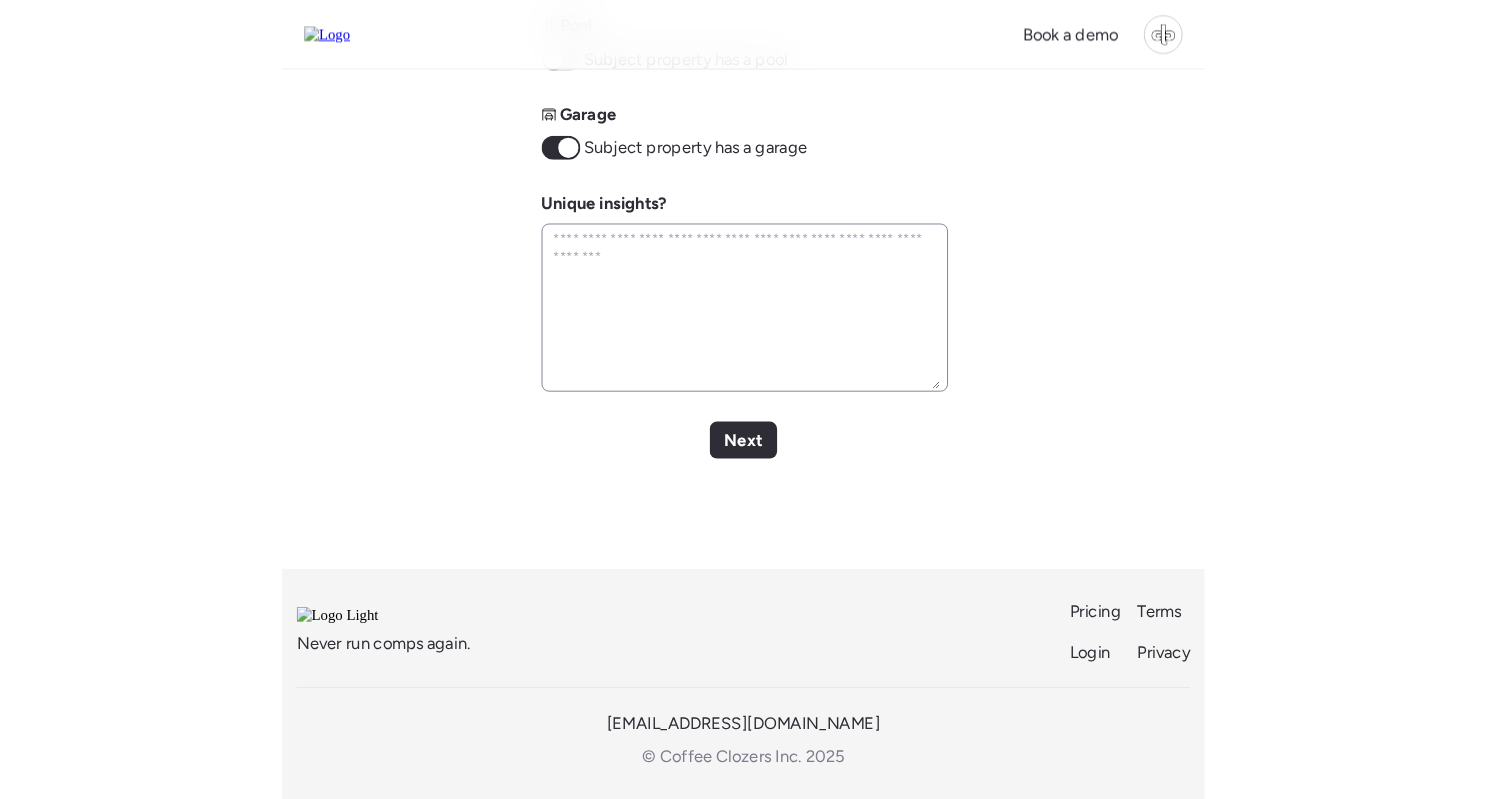 scroll, scrollTop: 0, scrollLeft: 0, axis: both 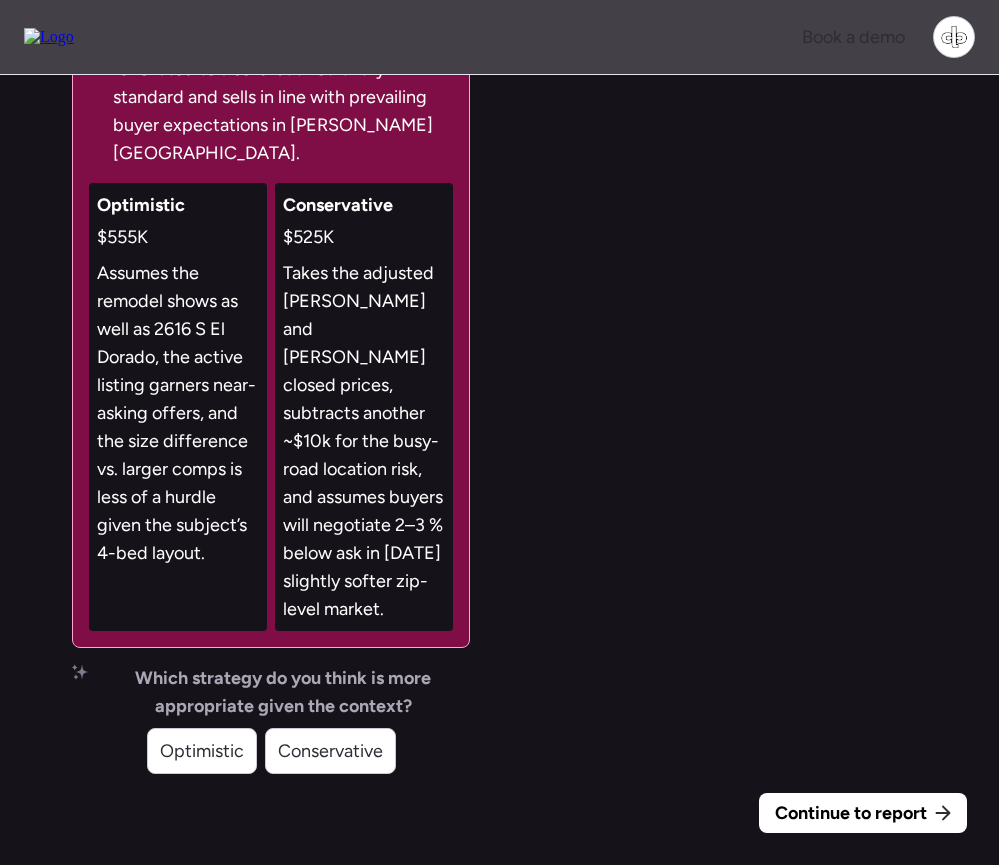 click on "Continue to report" at bounding box center (851, 813) 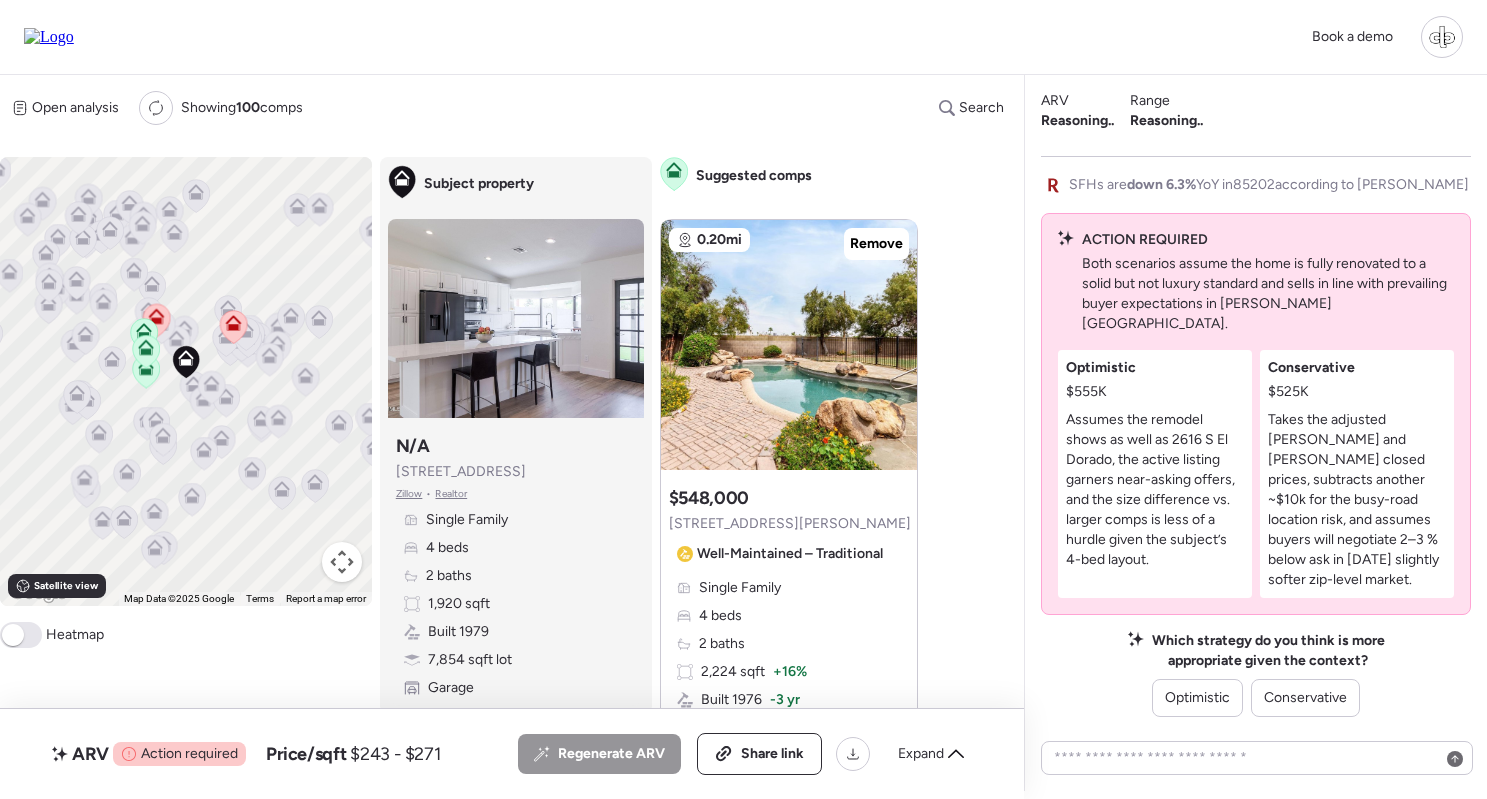 click on "Zillow" at bounding box center [409, 494] 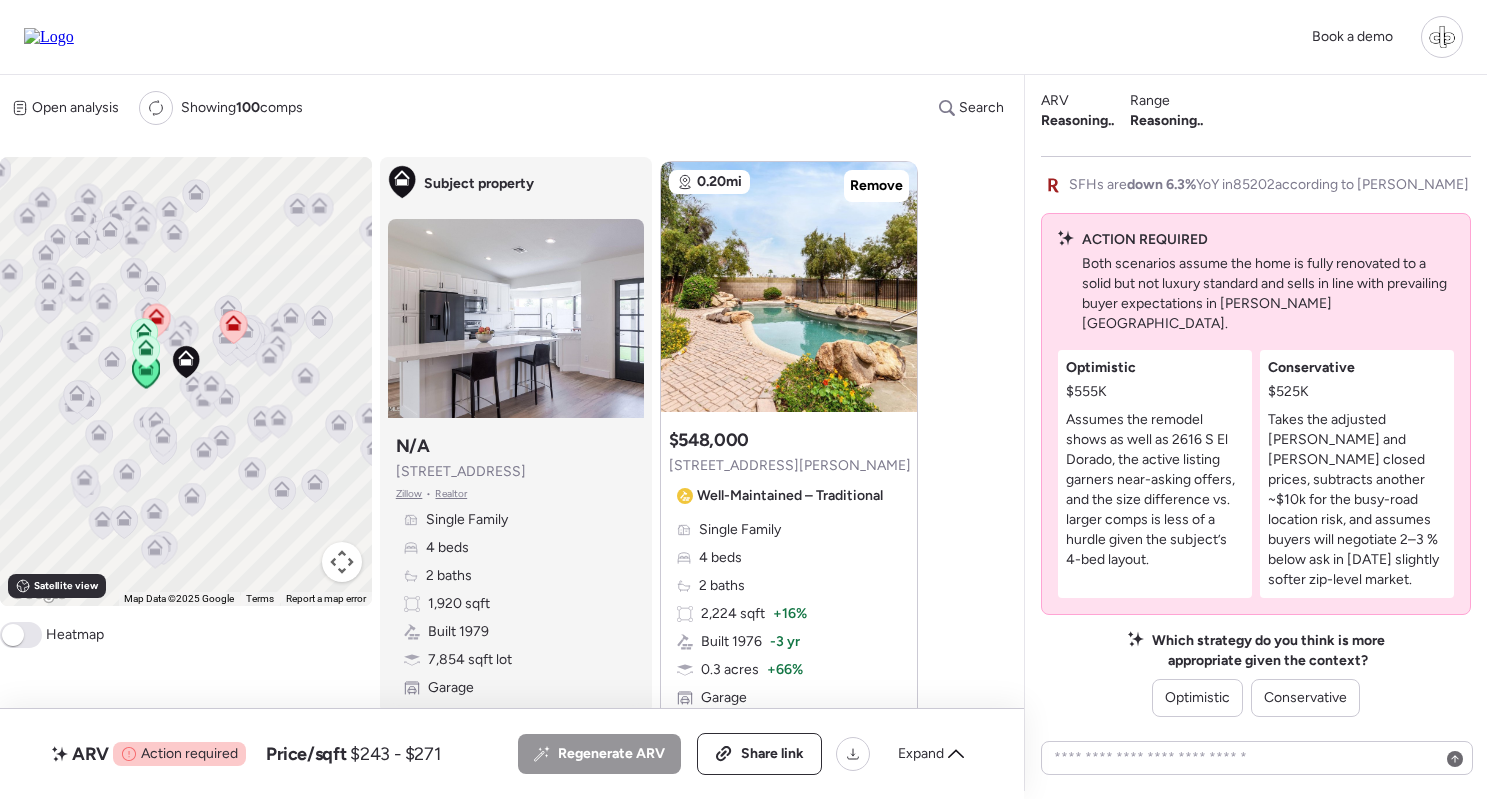 scroll, scrollTop: 51, scrollLeft: 0, axis: vertical 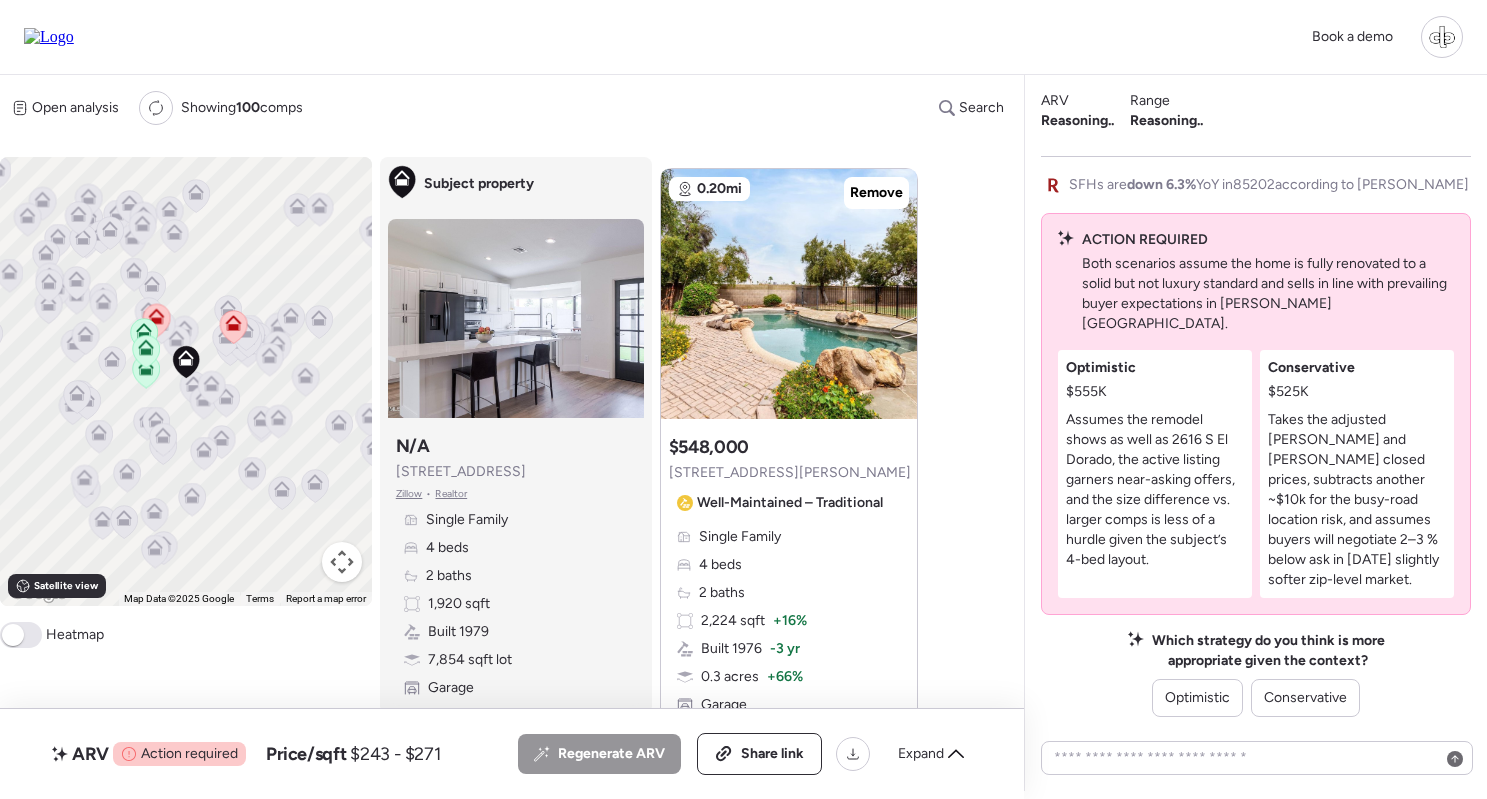 click 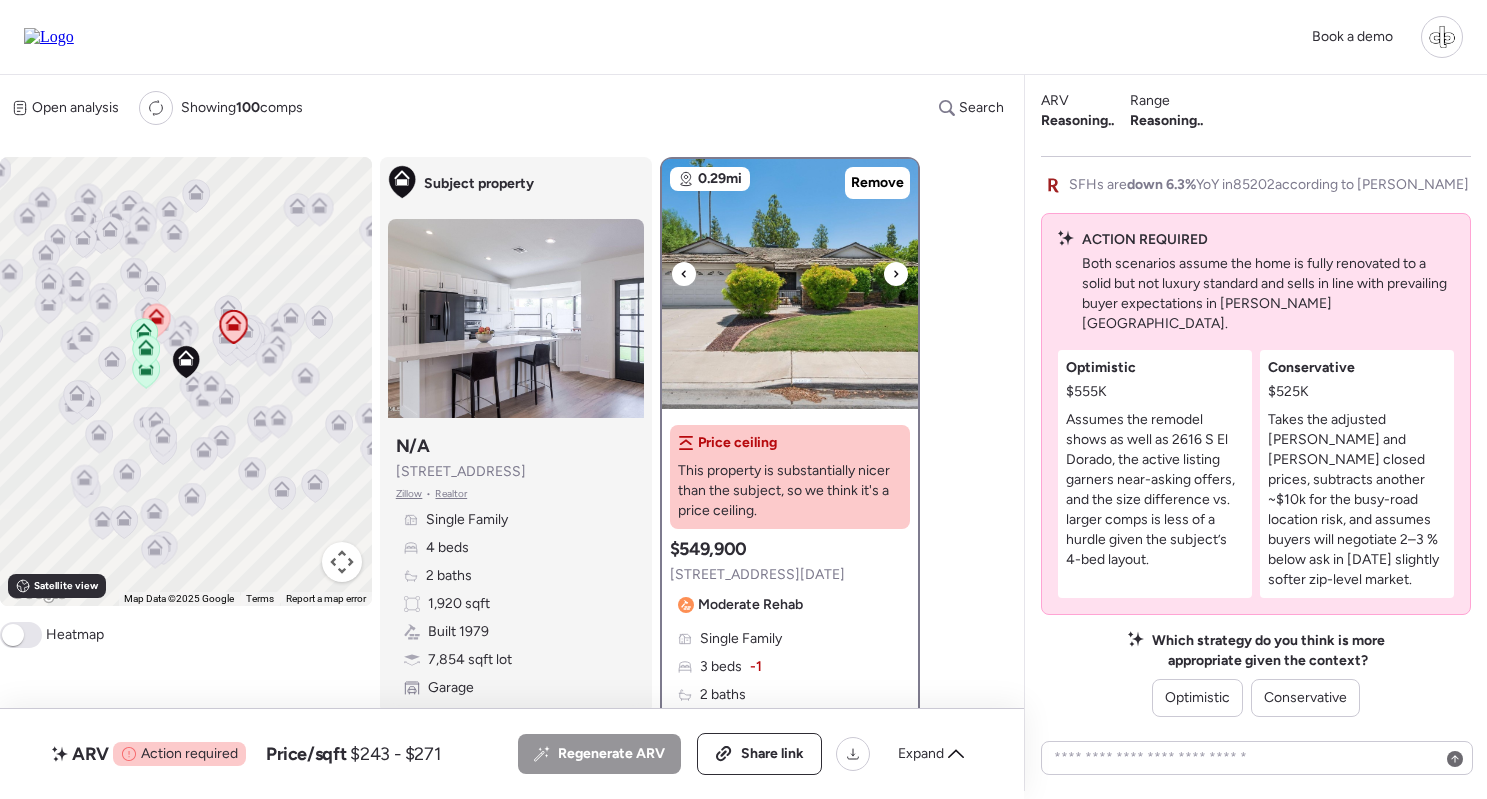 scroll, scrollTop: 0, scrollLeft: 0, axis: both 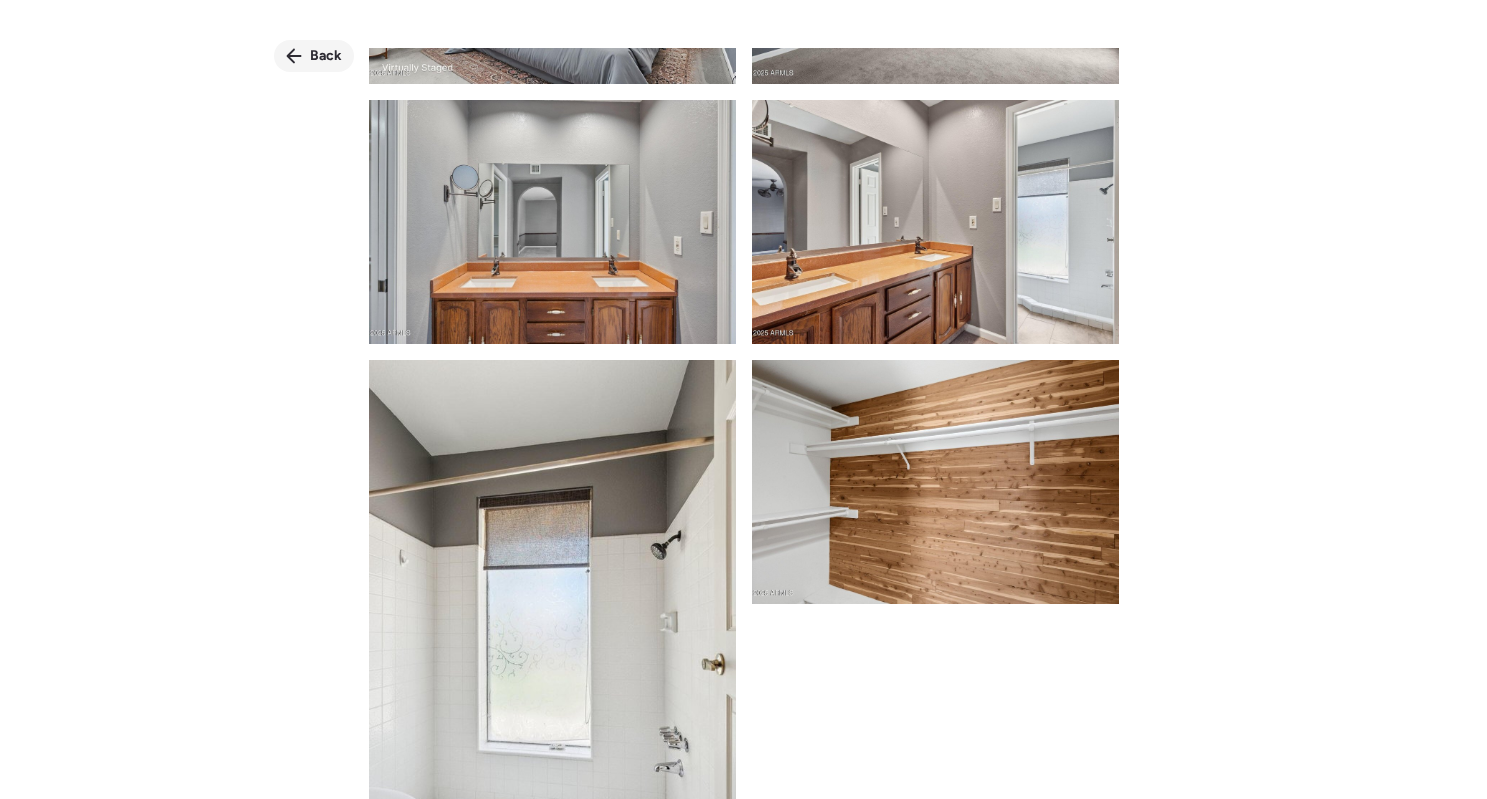 click on "Back" at bounding box center (314, 56) 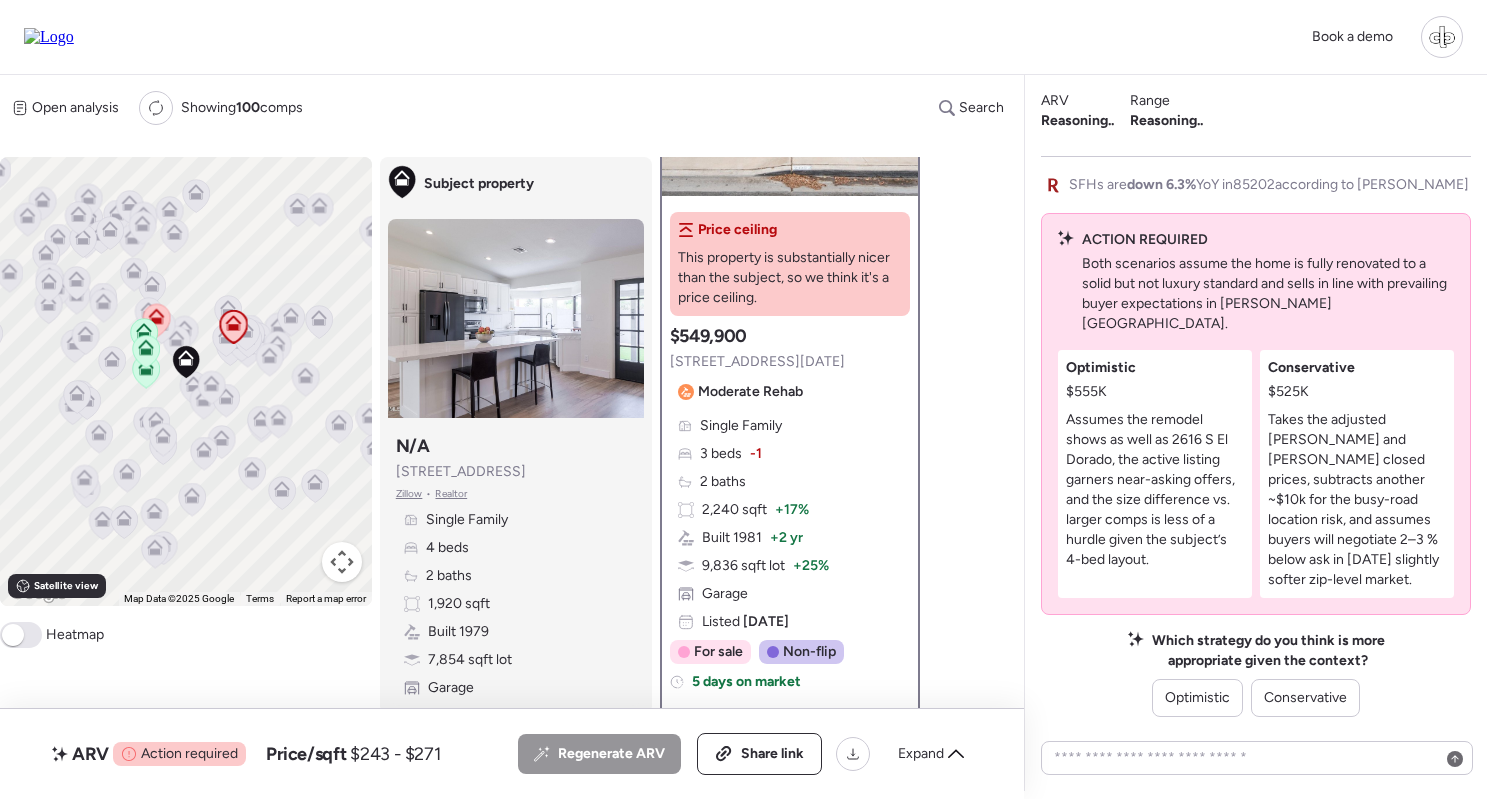 scroll, scrollTop: 211, scrollLeft: 0, axis: vertical 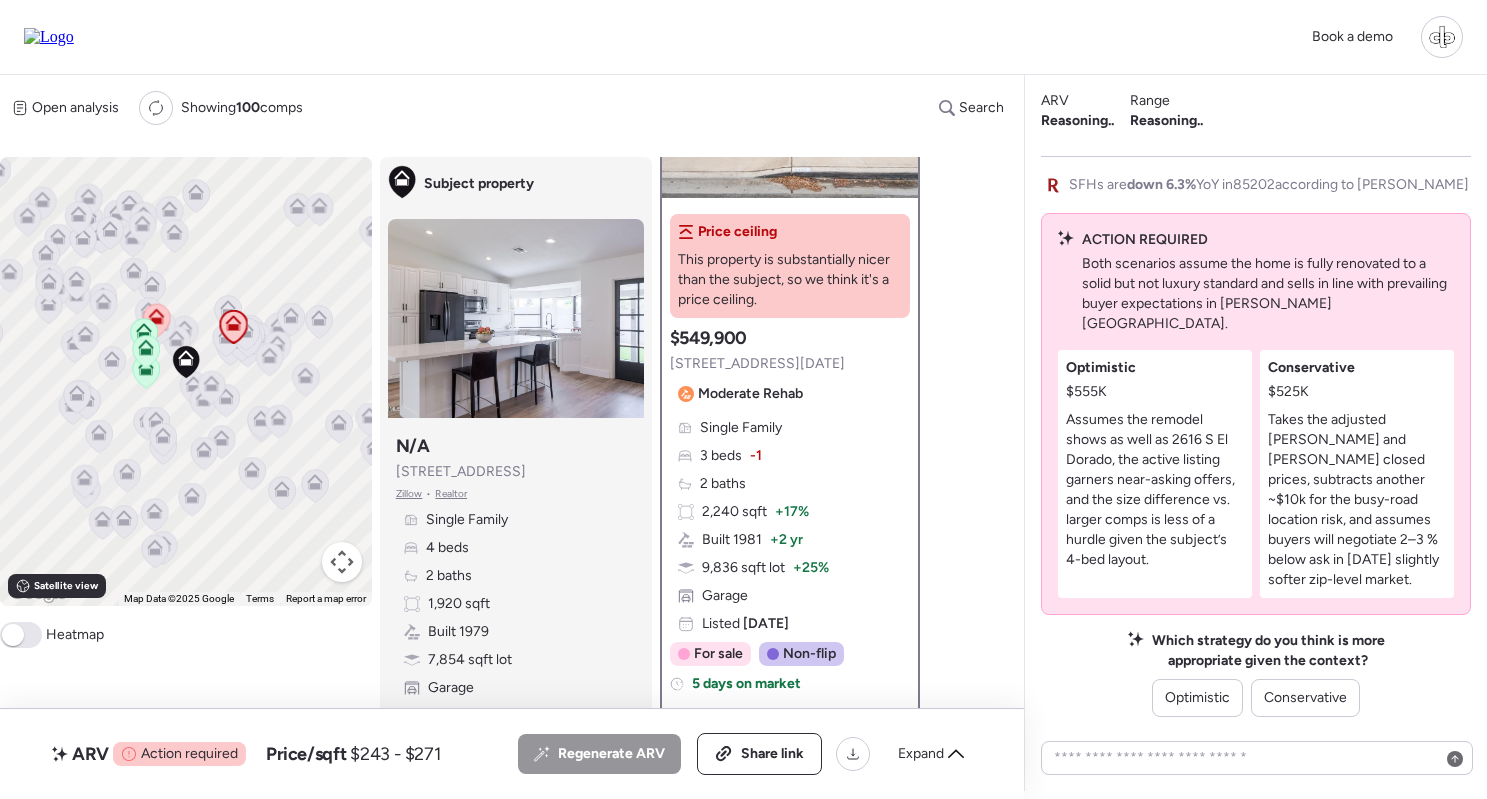 click 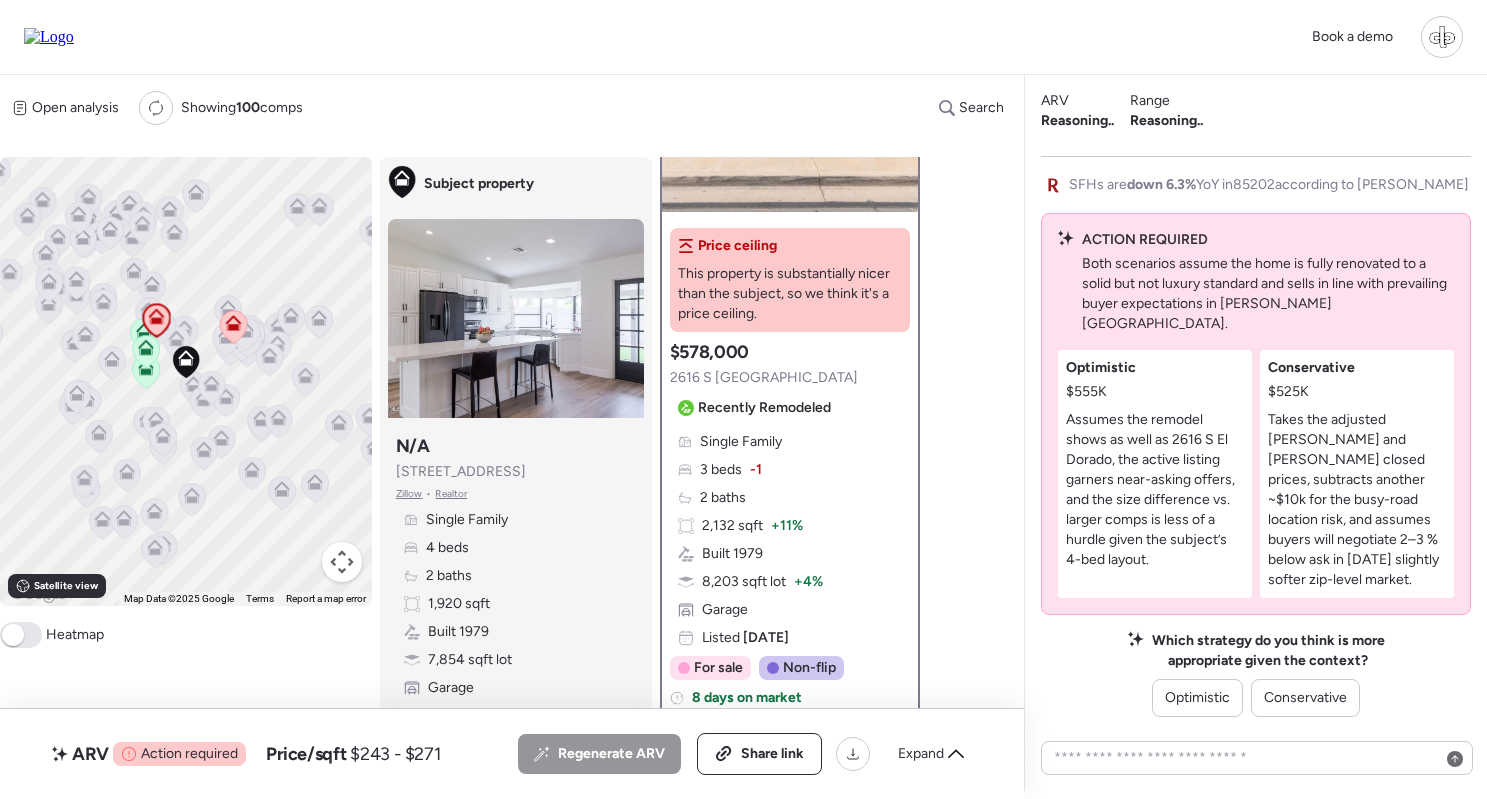 scroll, scrollTop: 47, scrollLeft: 0, axis: vertical 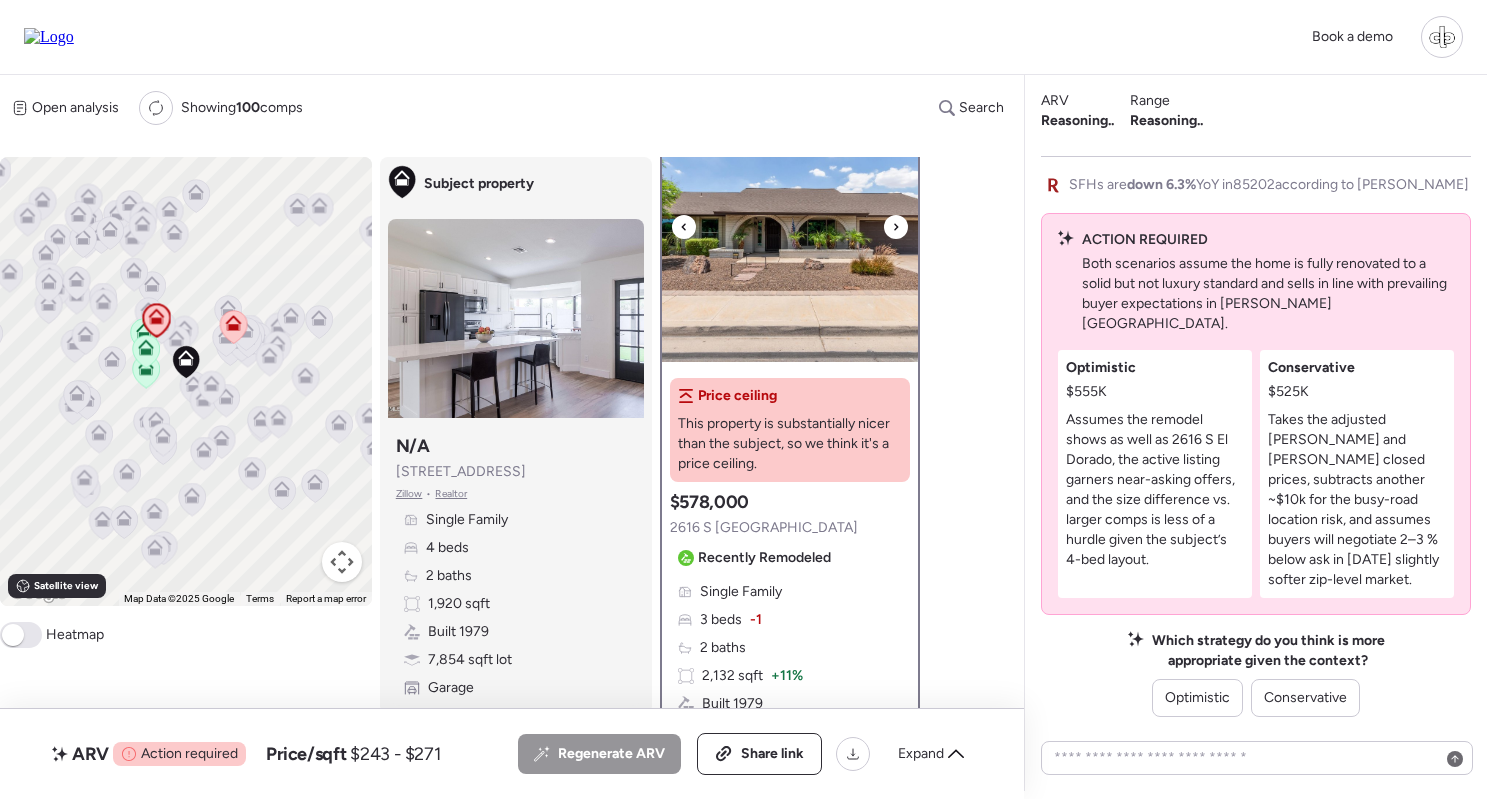 click at bounding box center (790, 237) 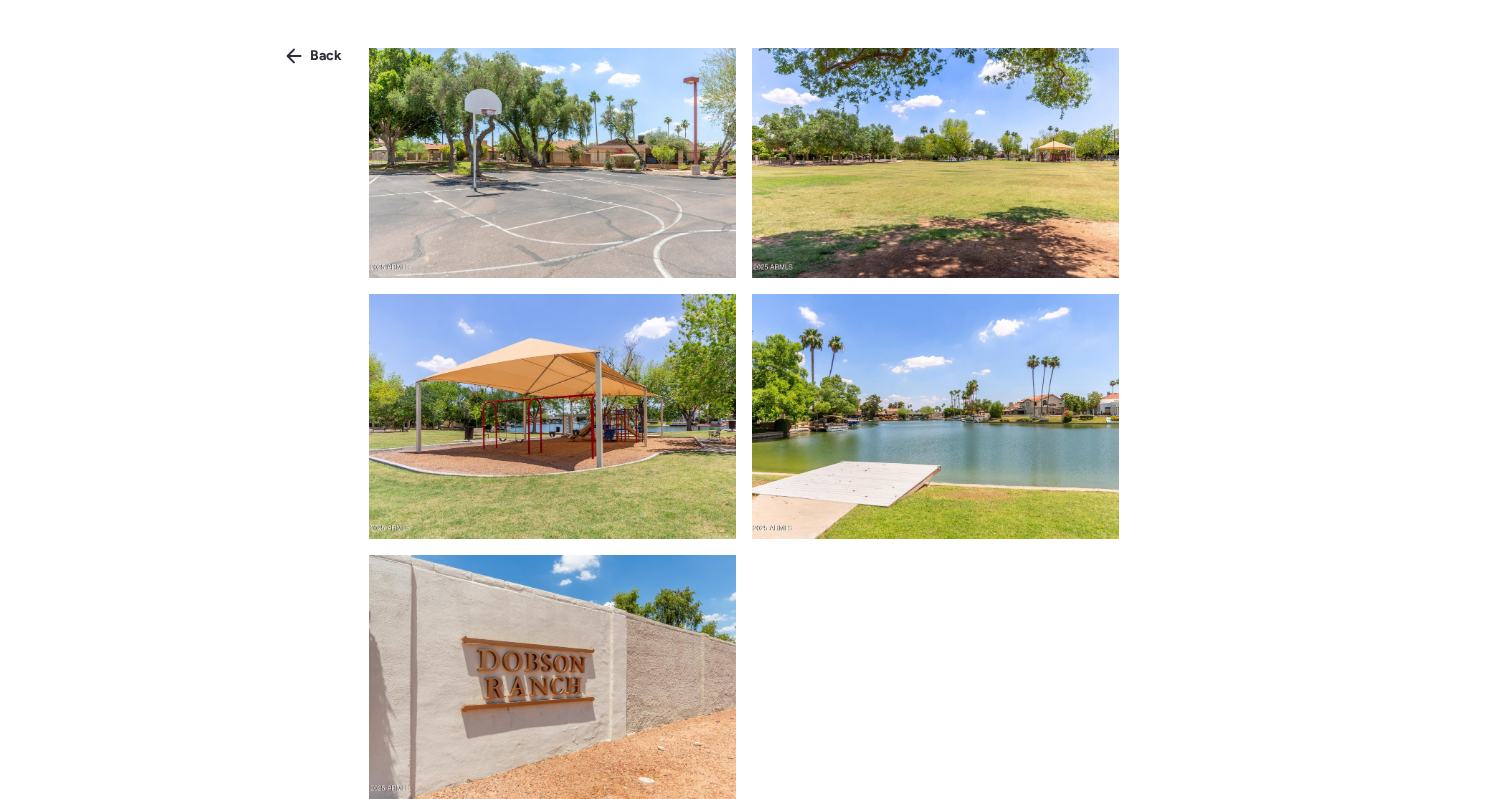 scroll, scrollTop: 4709, scrollLeft: 0, axis: vertical 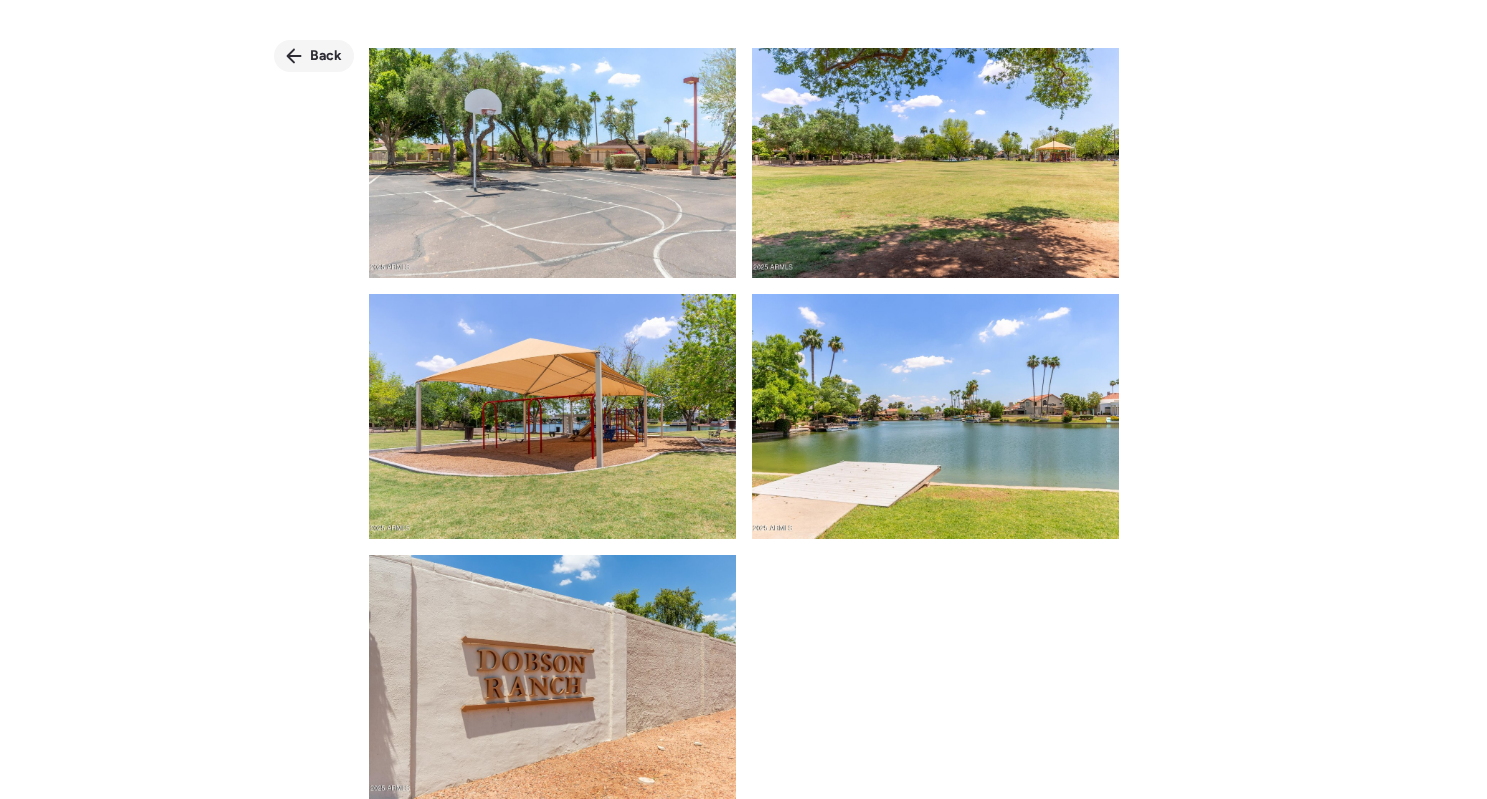 click on "Back" at bounding box center (314, 56) 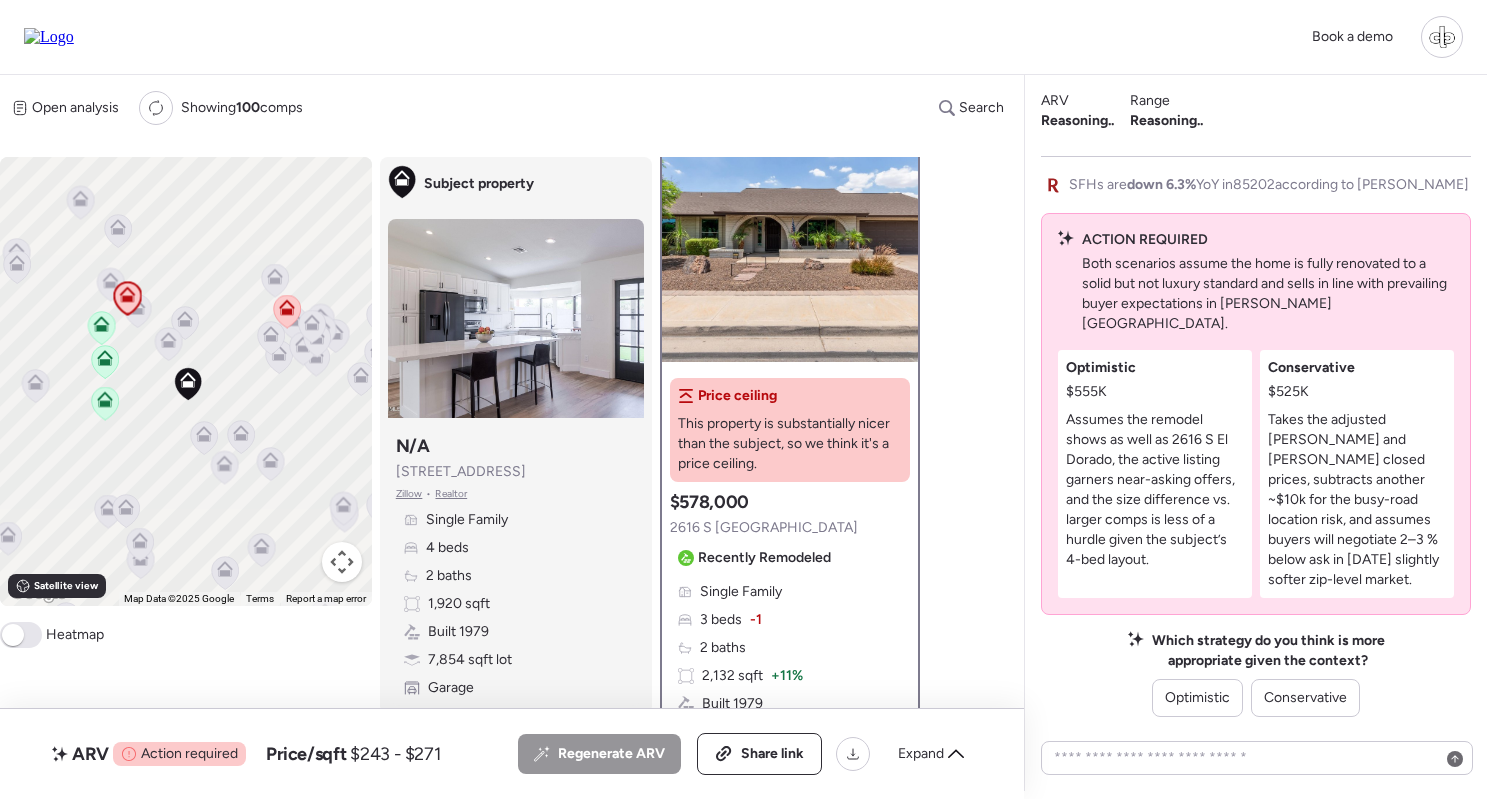 click 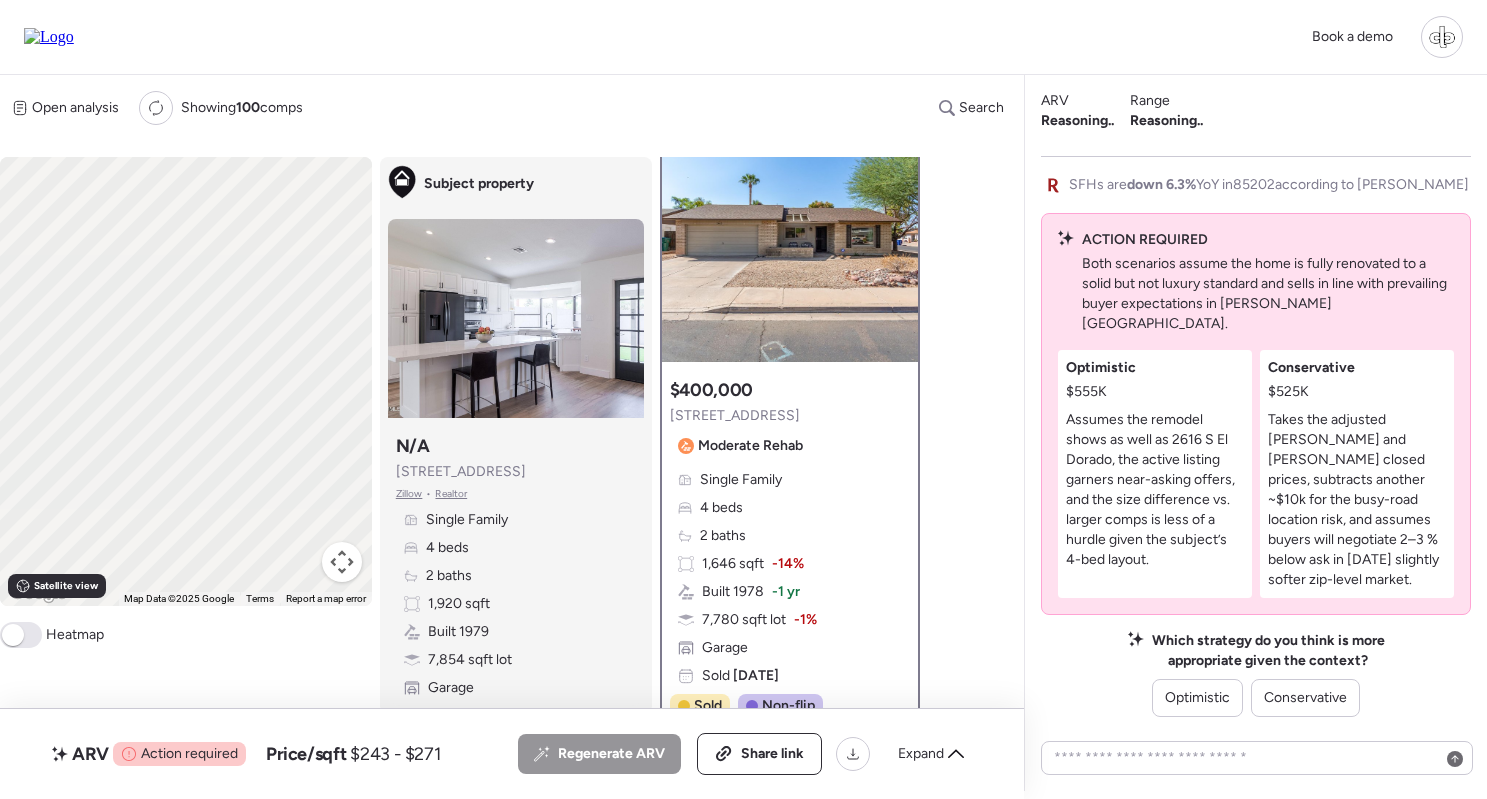 scroll, scrollTop: 0, scrollLeft: 0, axis: both 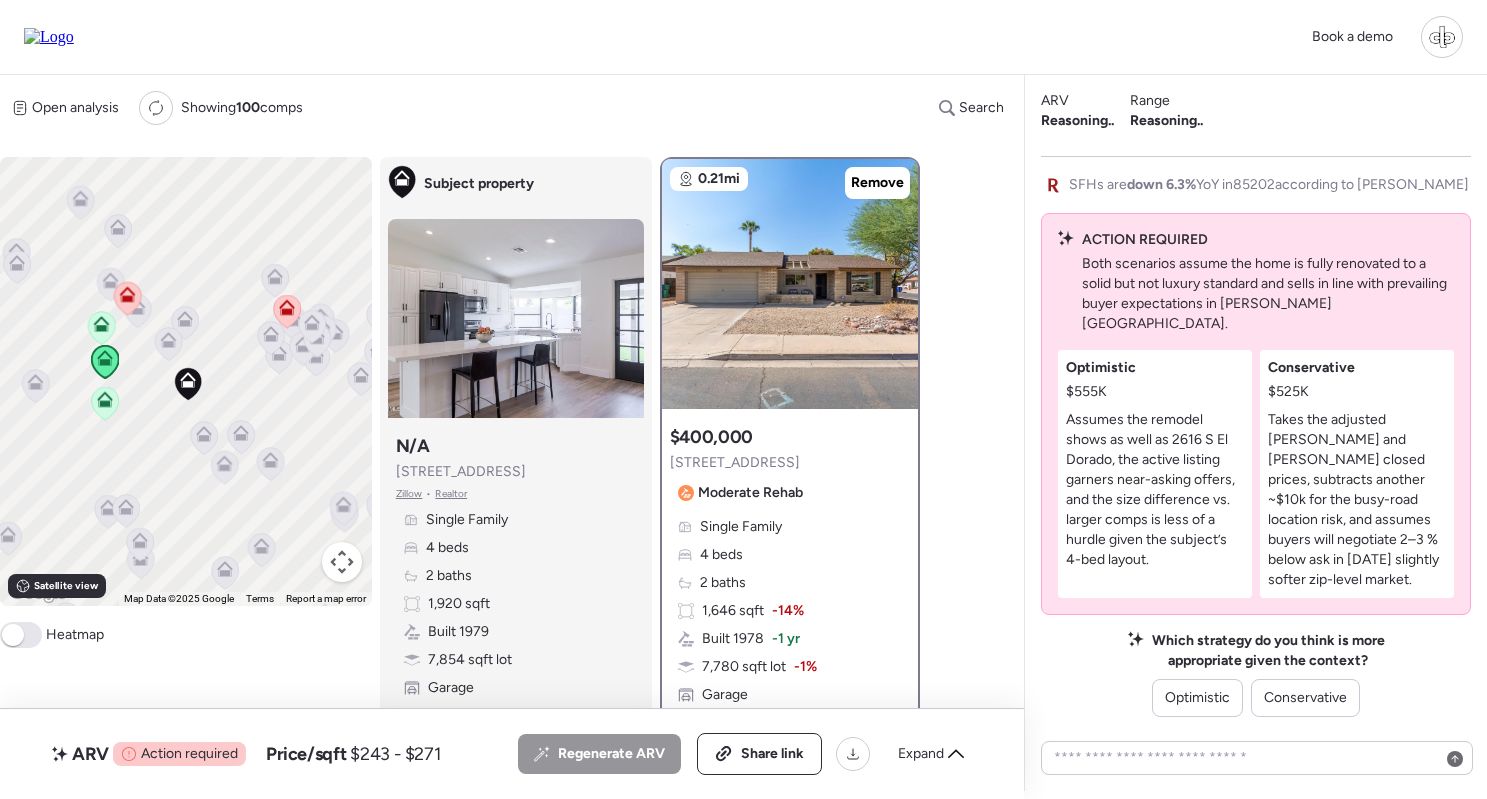 click 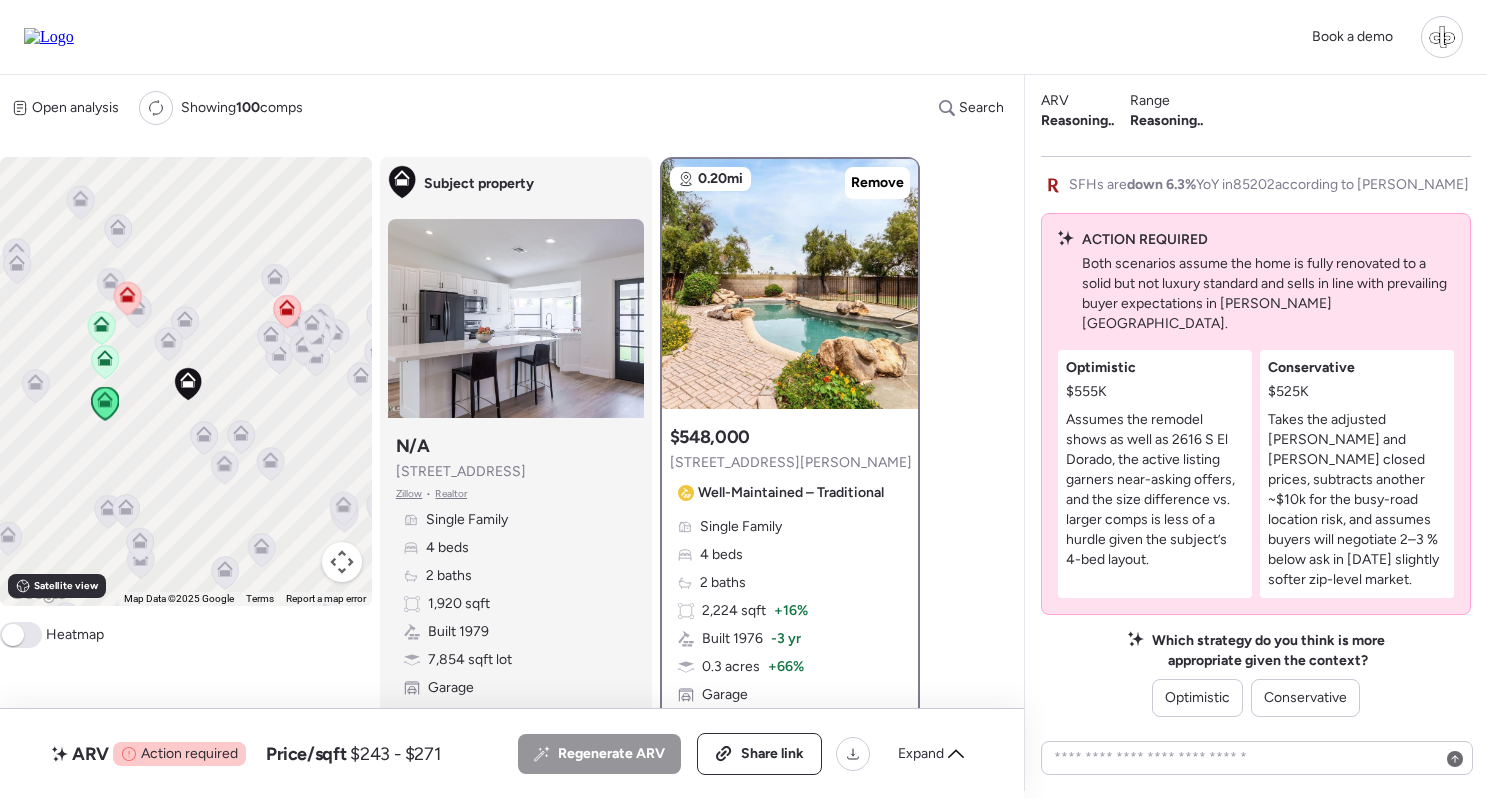 click 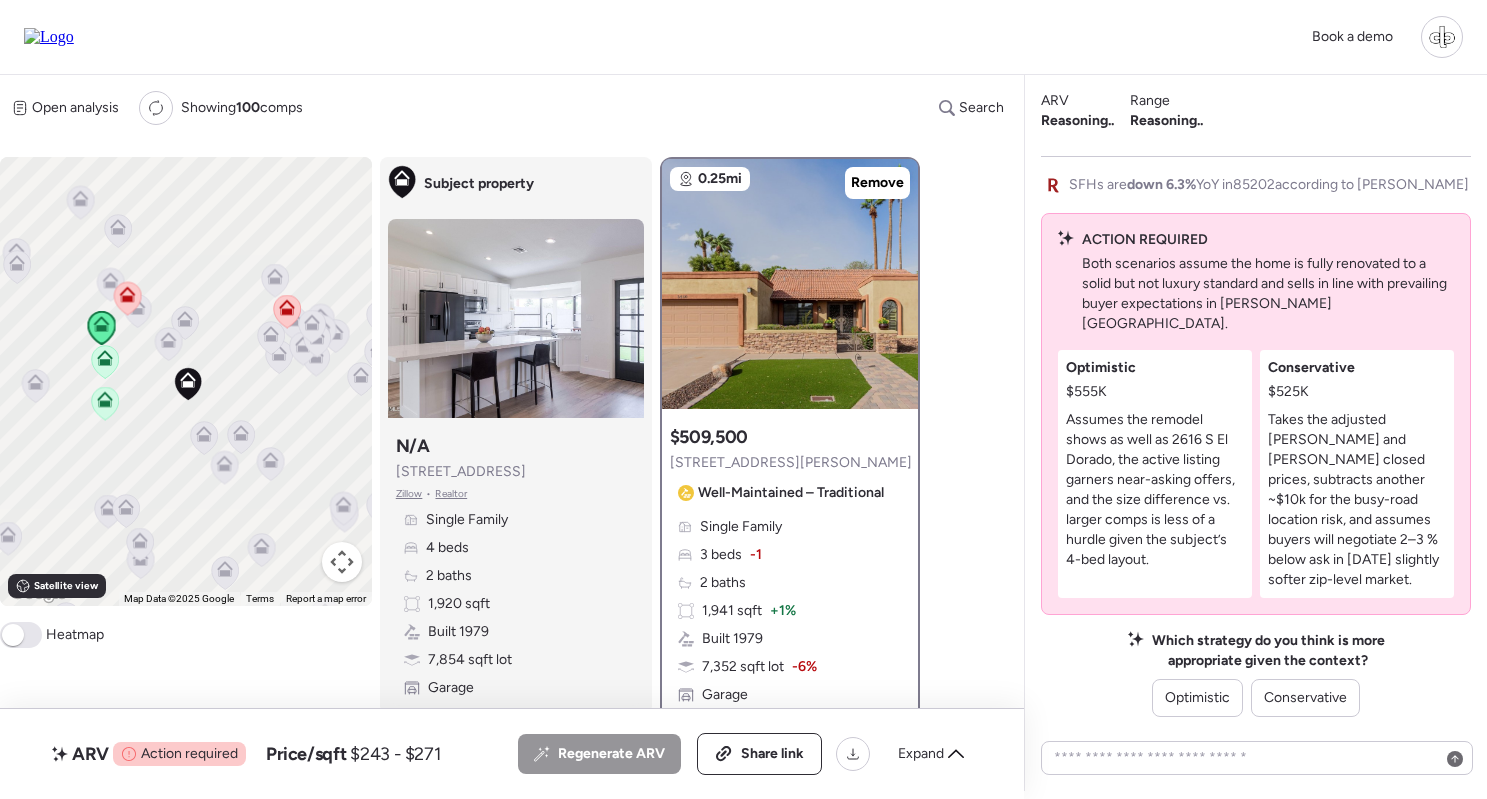 click 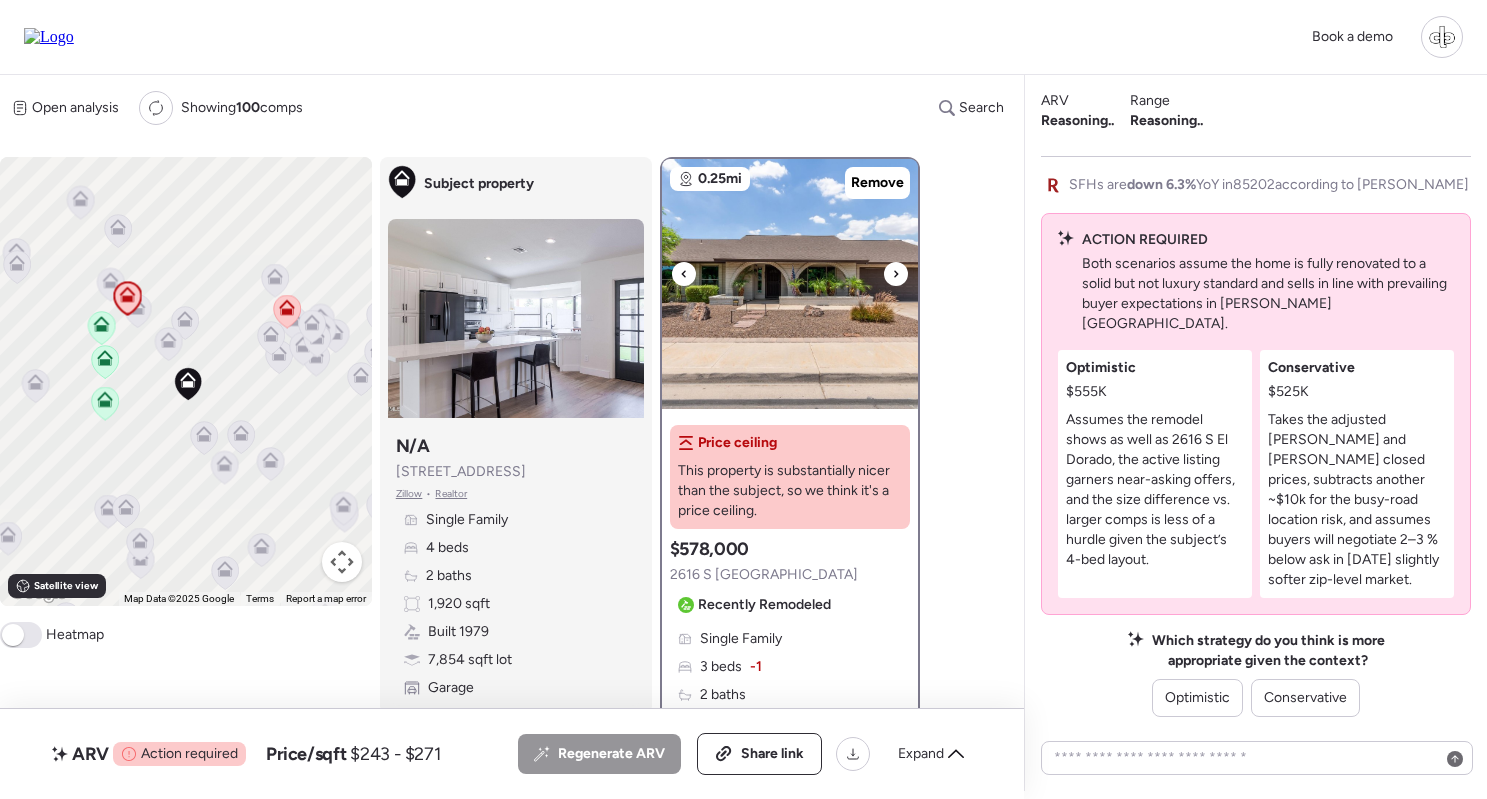scroll, scrollTop: 0, scrollLeft: 0, axis: both 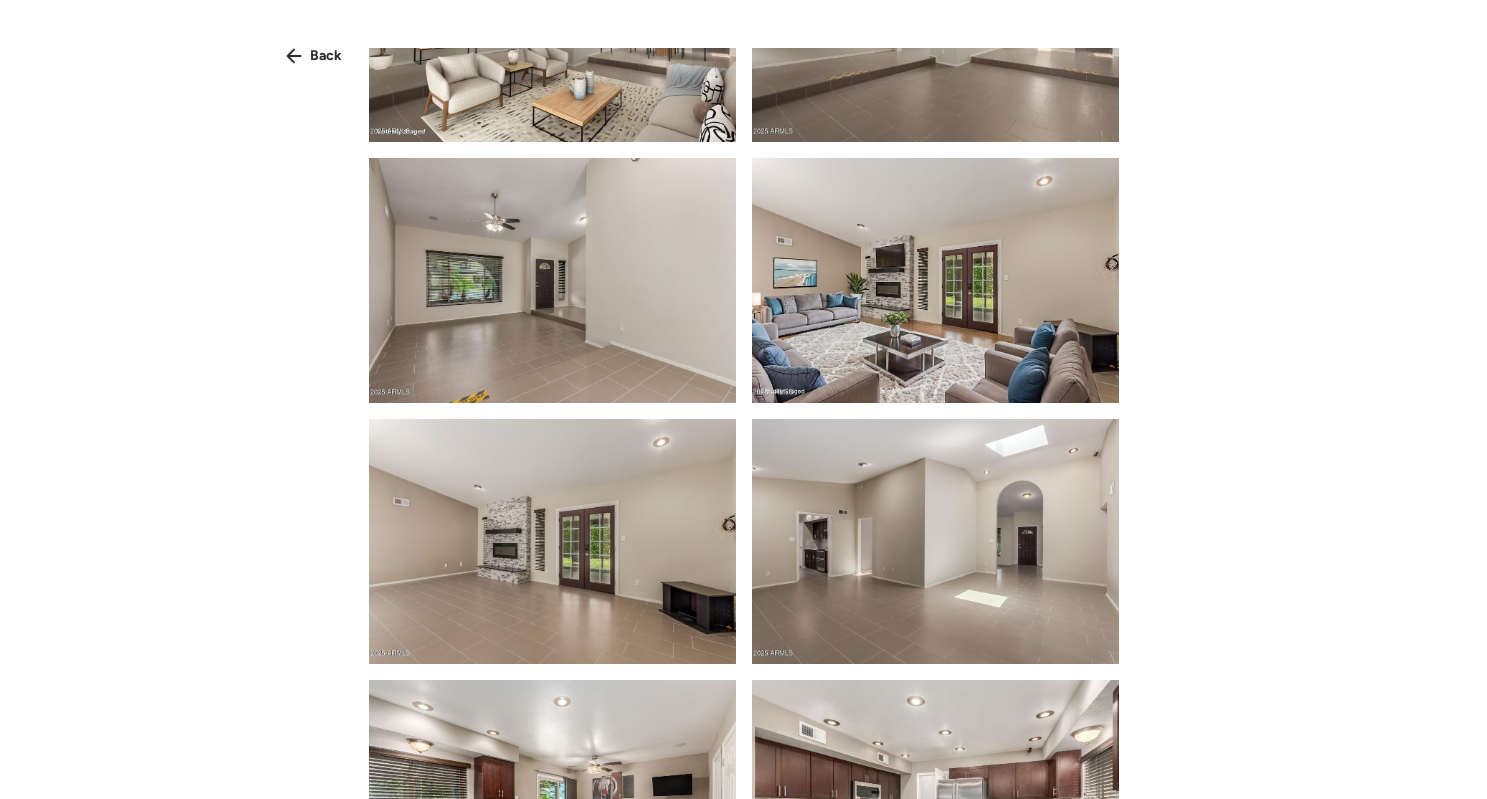 click at bounding box center [935, 280] 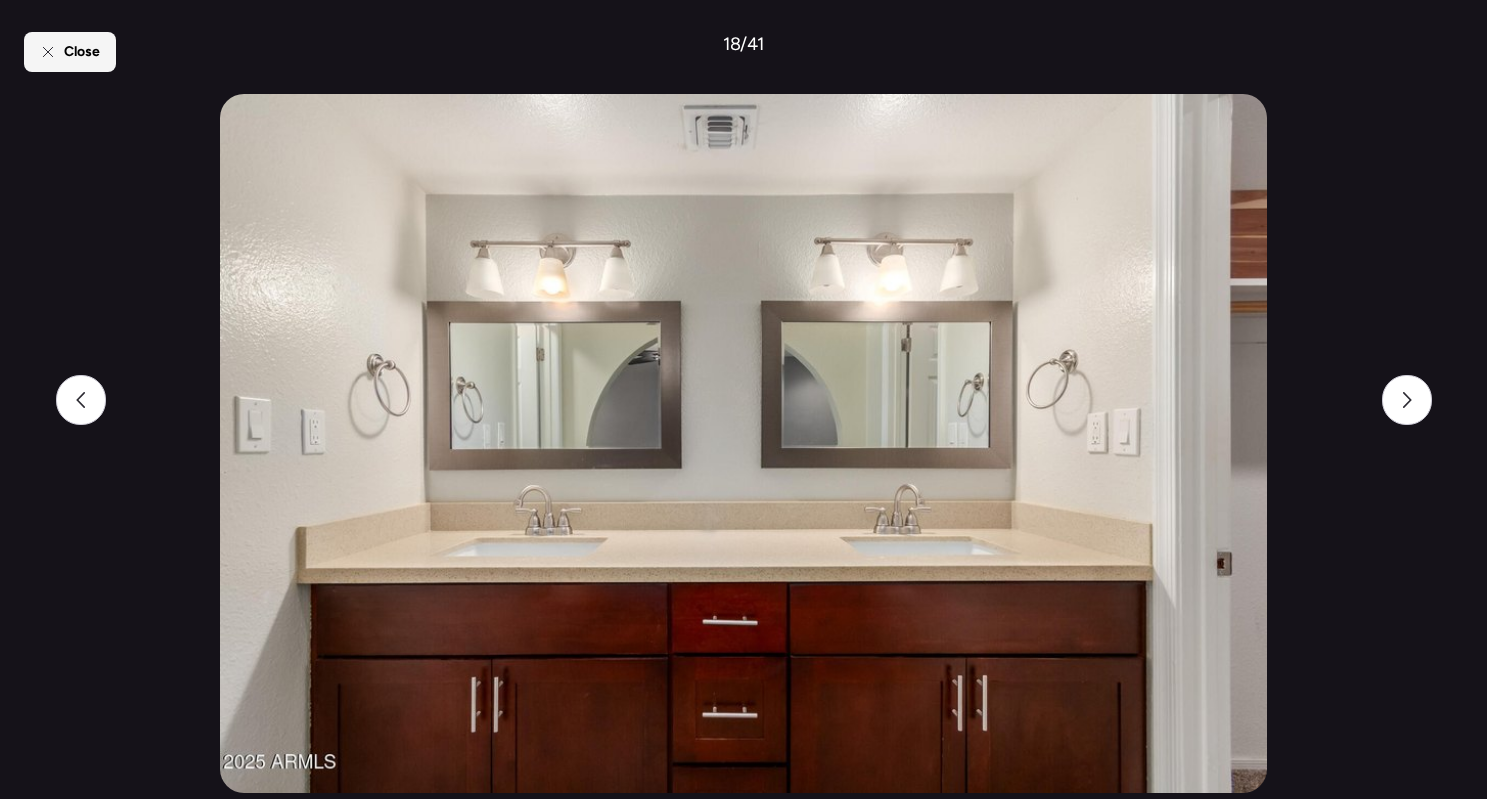 click on "Close" at bounding box center (82, 52) 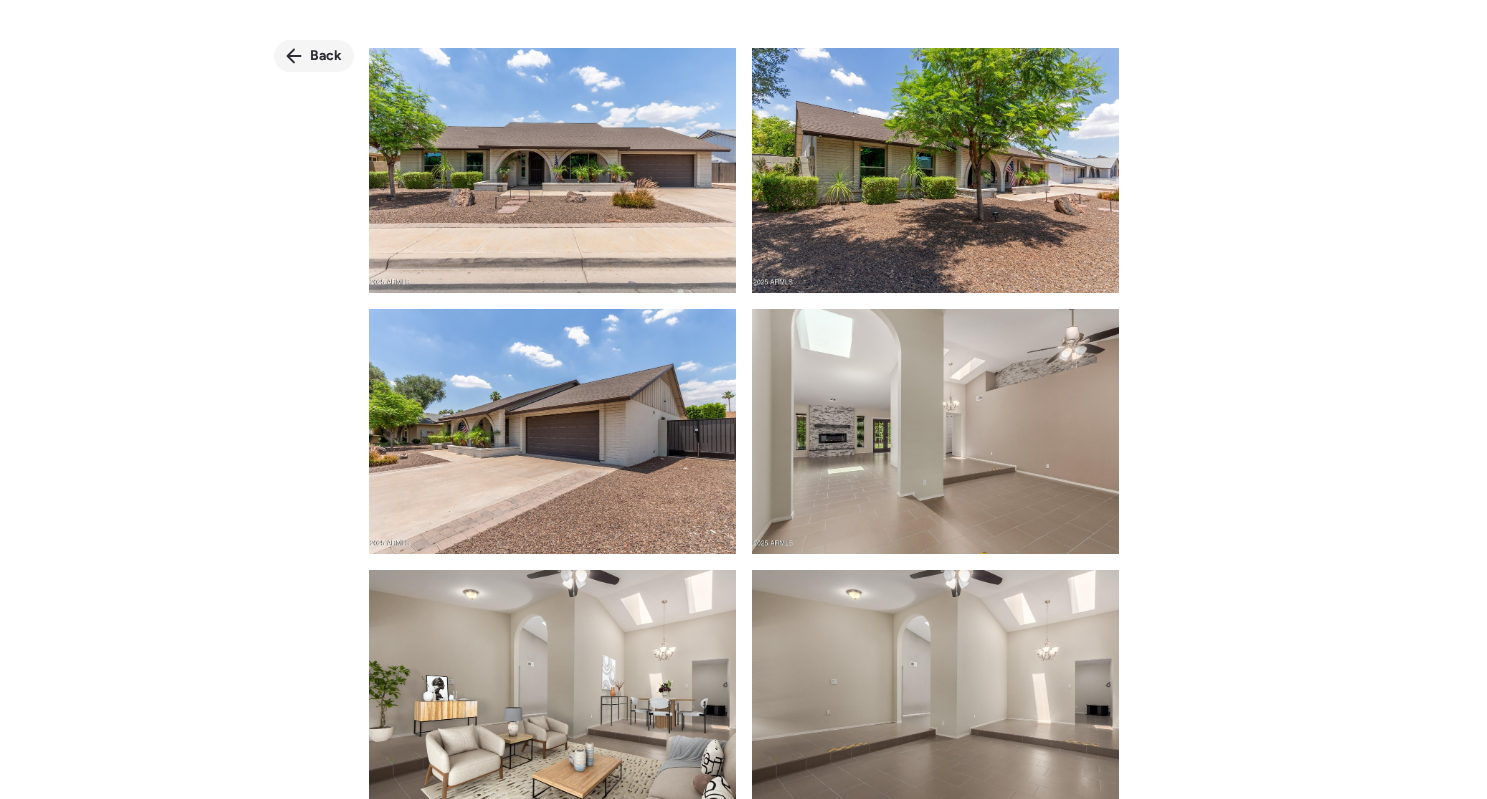 click 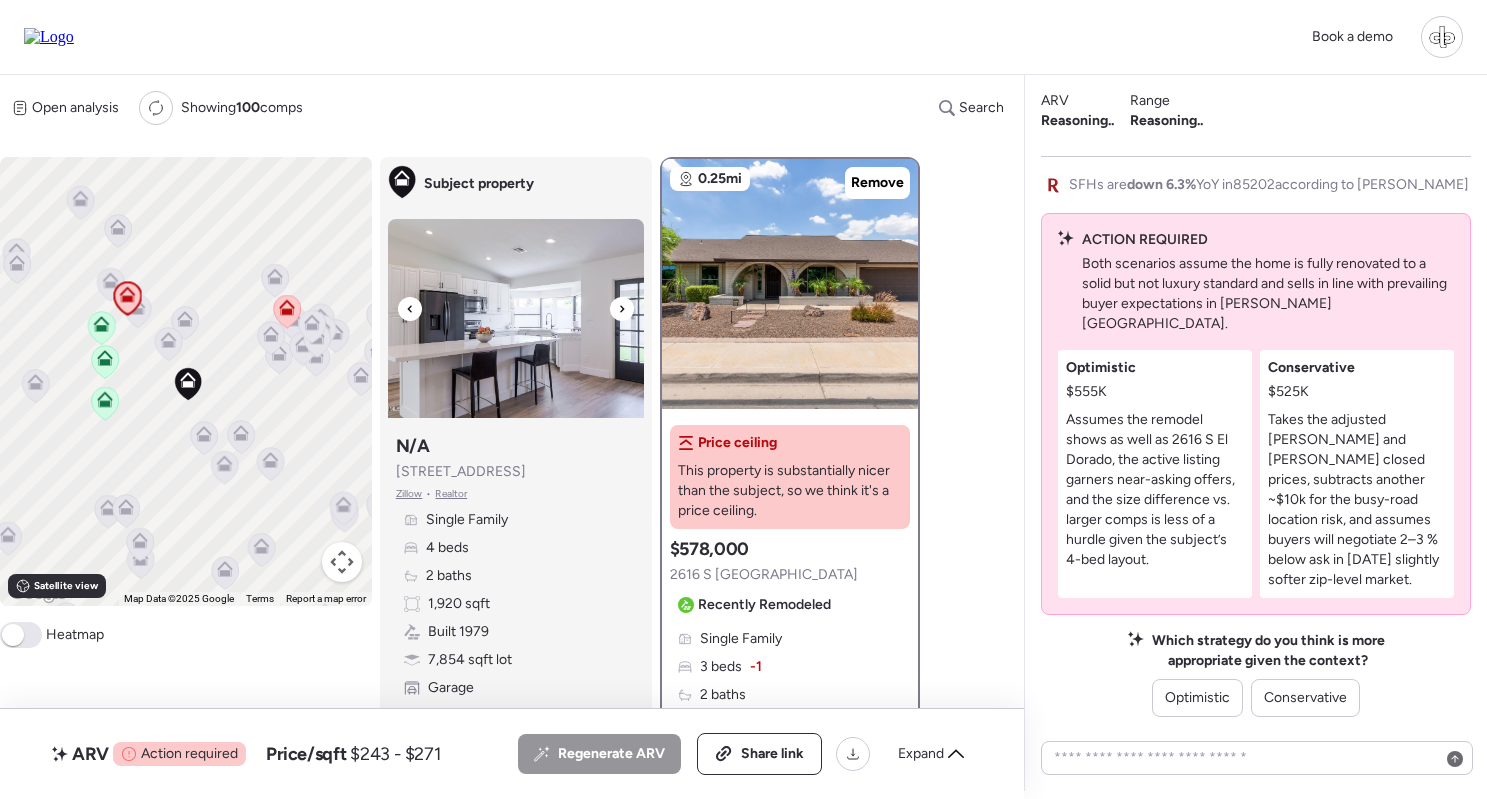 click at bounding box center (516, 318) 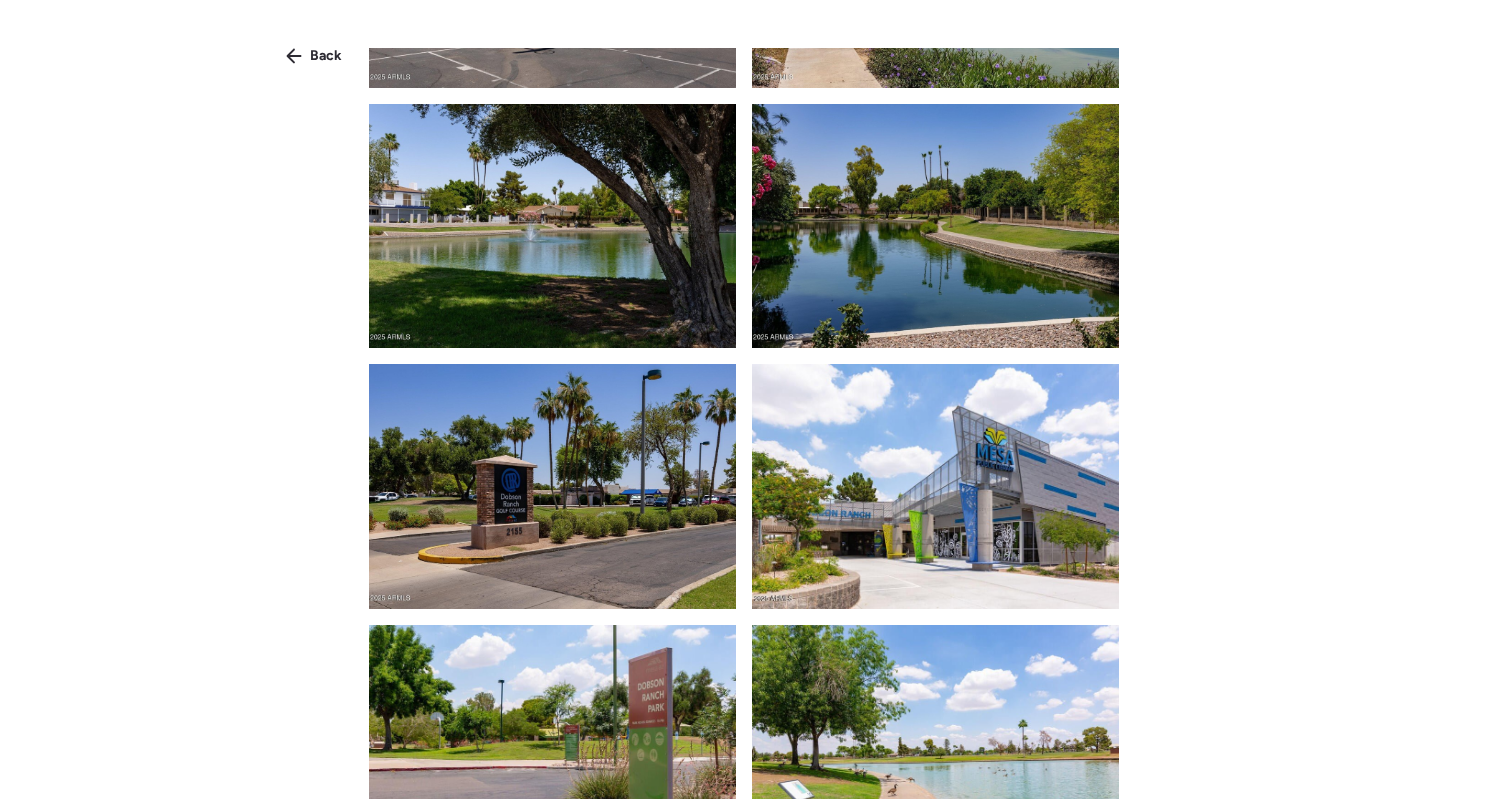 scroll, scrollTop: 6340, scrollLeft: 0, axis: vertical 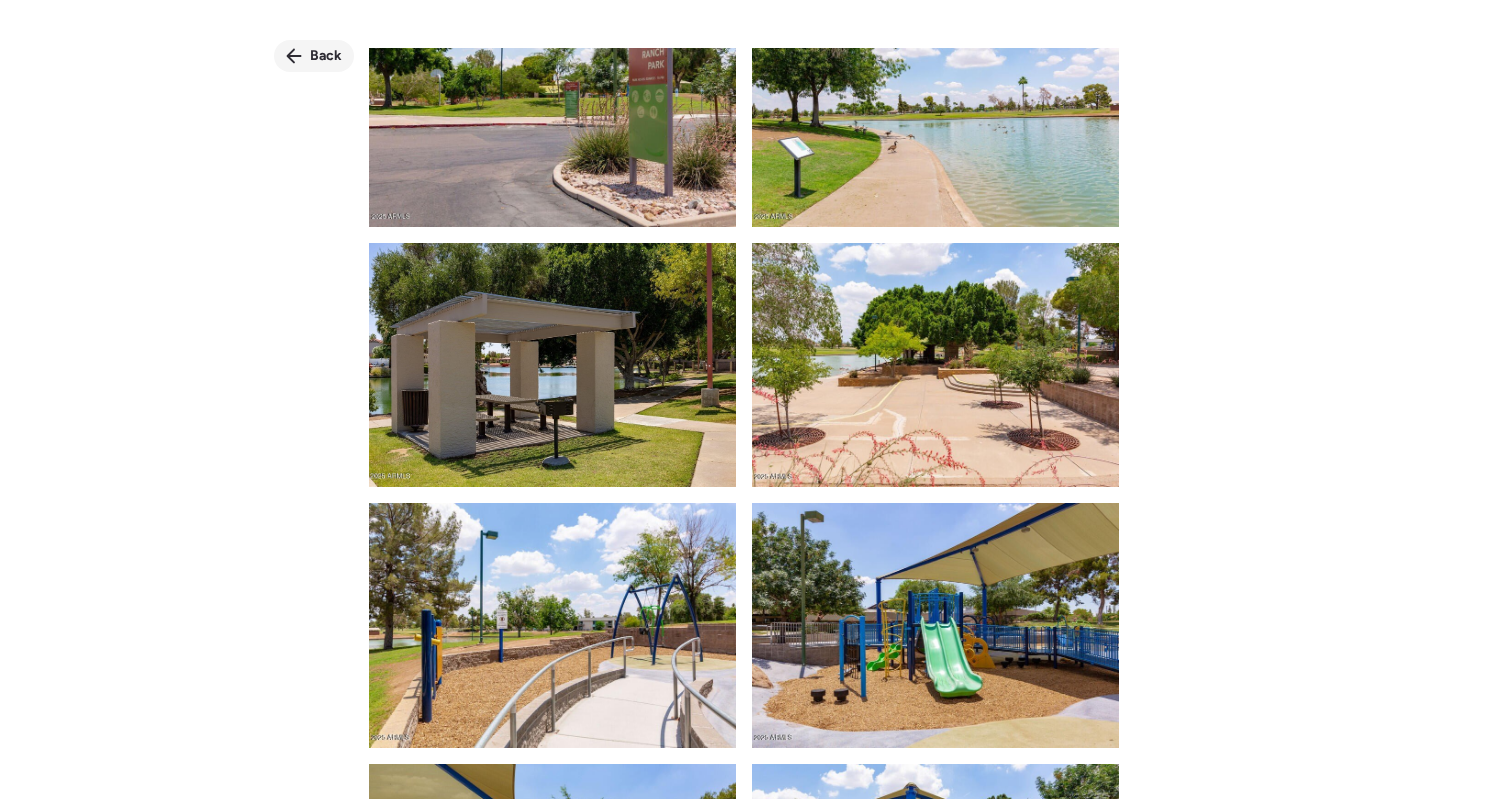 click on "Back" at bounding box center [326, 56] 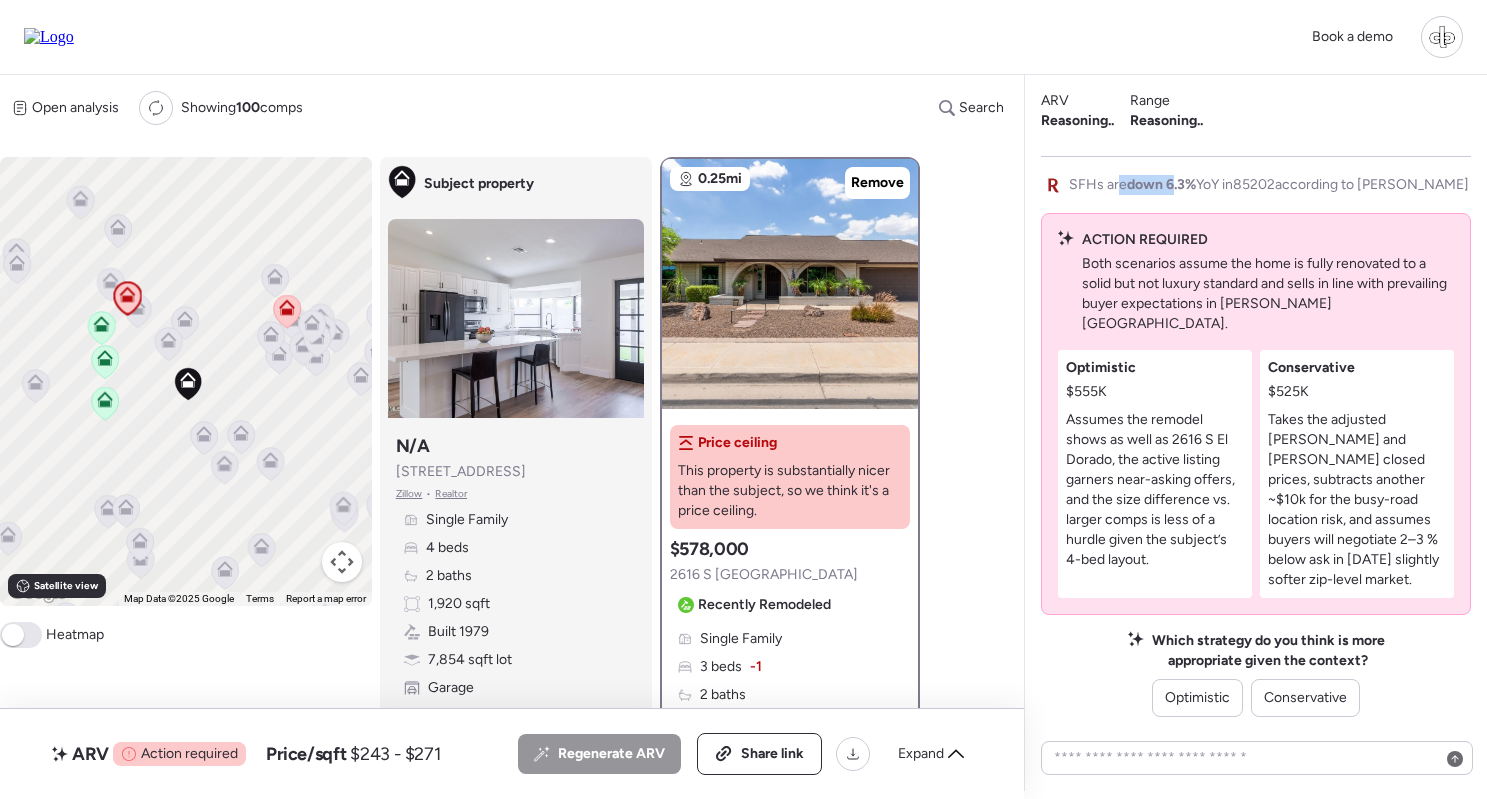drag, startPoint x: 1116, startPoint y: 228, endPoint x: 1176, endPoint y: 226, distance: 60.033325 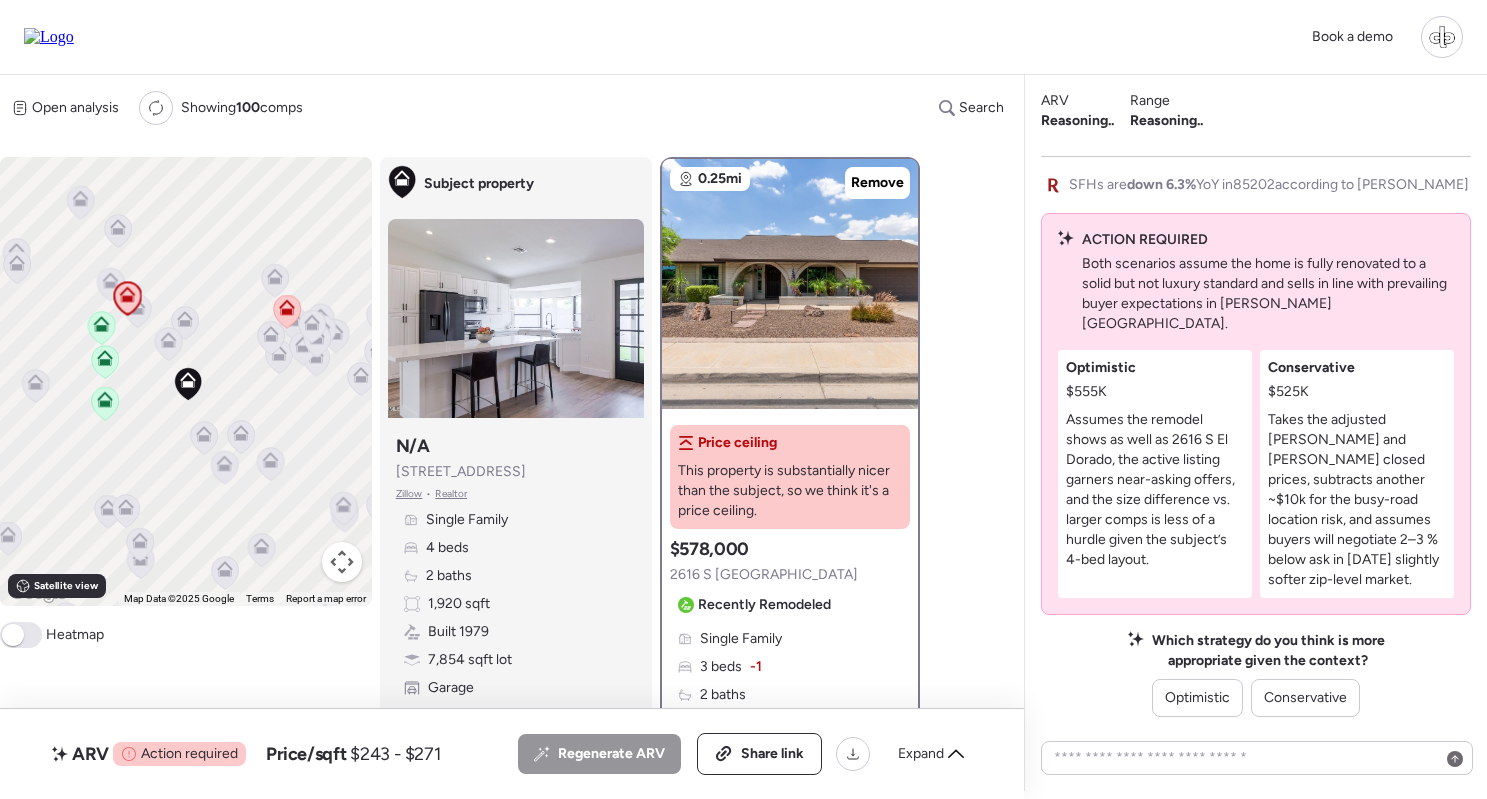 scroll, scrollTop: 0, scrollLeft: 0, axis: both 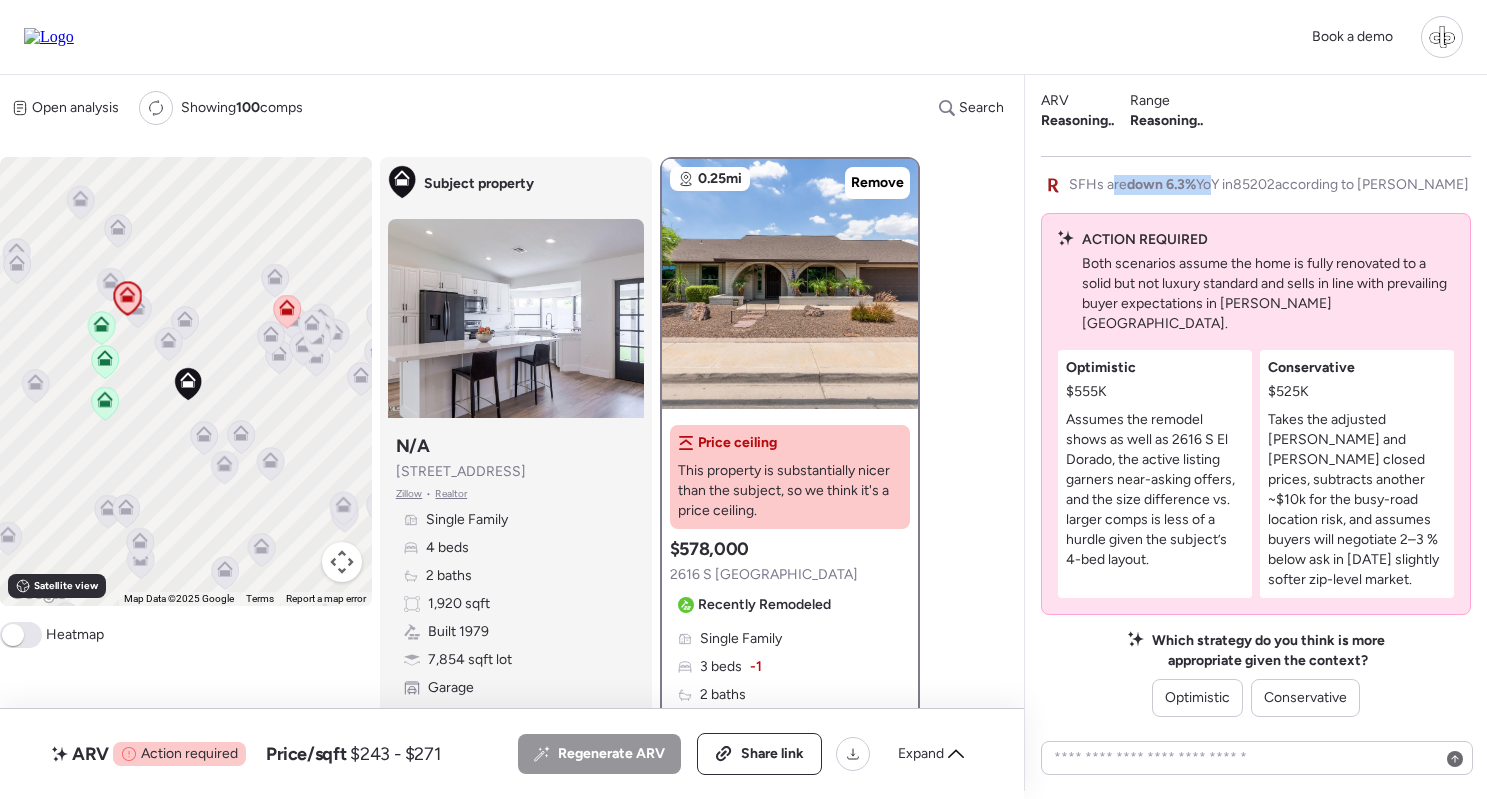 drag, startPoint x: 1113, startPoint y: 227, endPoint x: 1210, endPoint y: 227, distance: 97 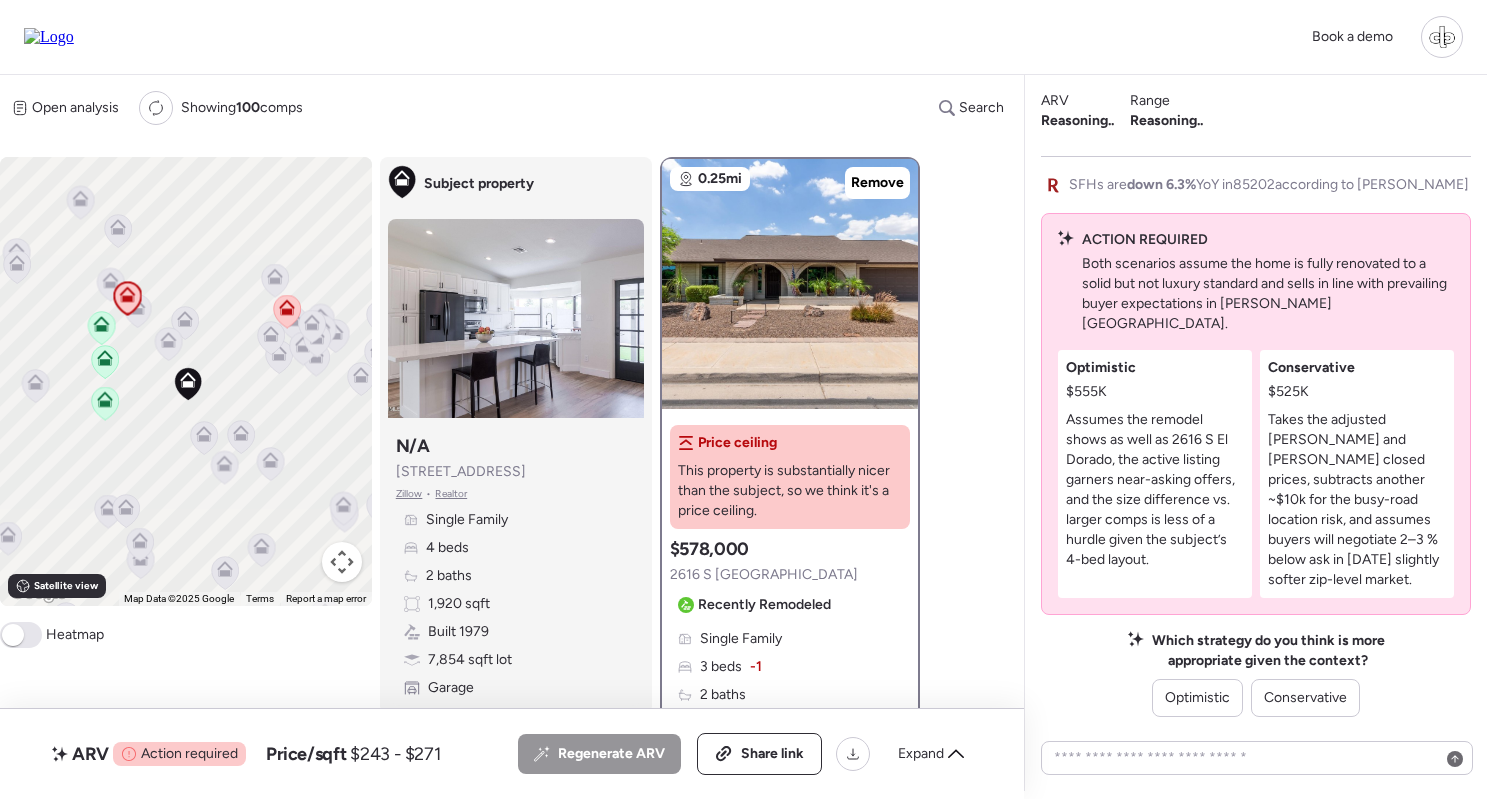 click on "5 ARV comps chosen" at bounding box center (1129, 130) 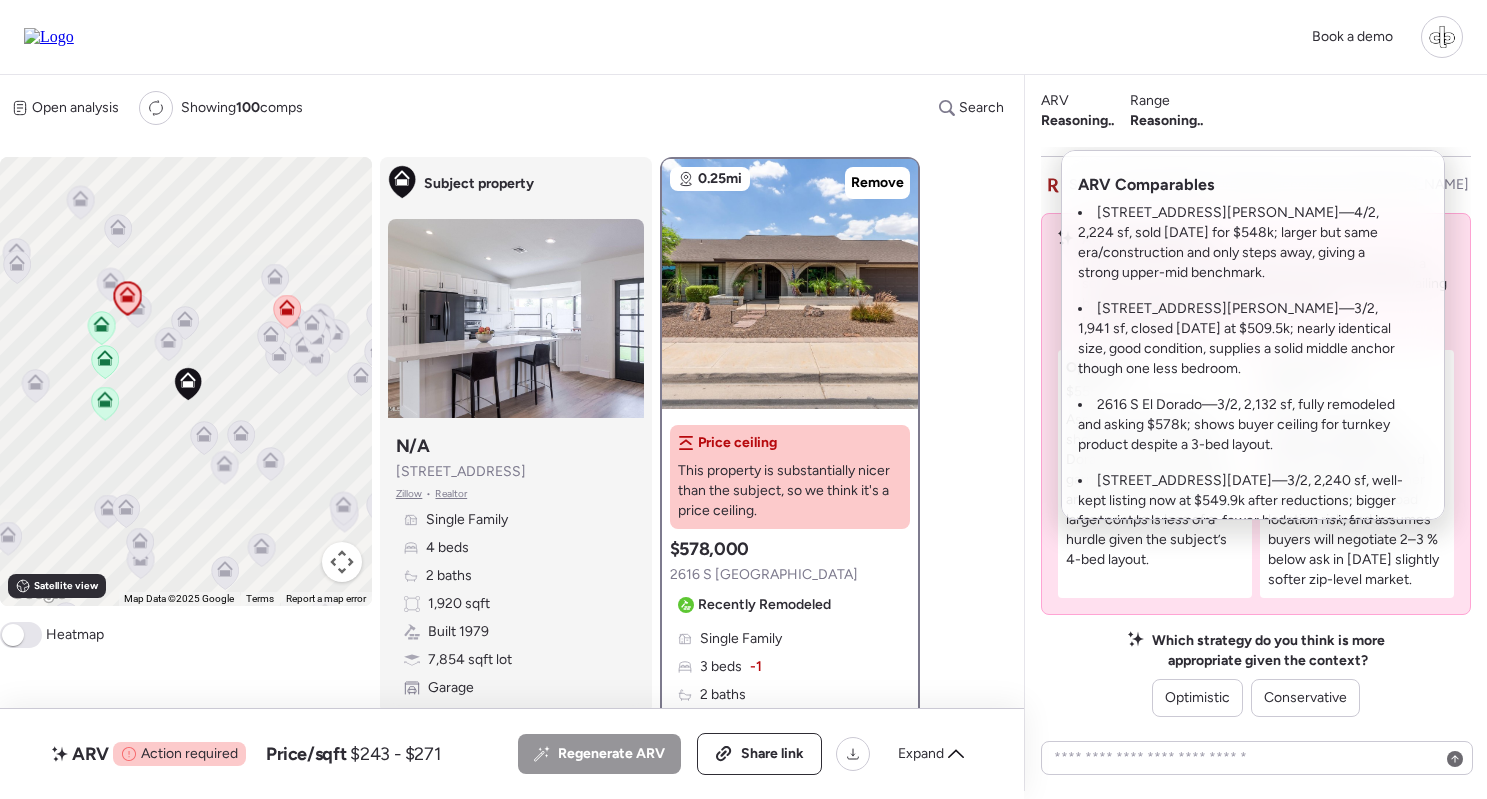 click at bounding box center (743, 343) 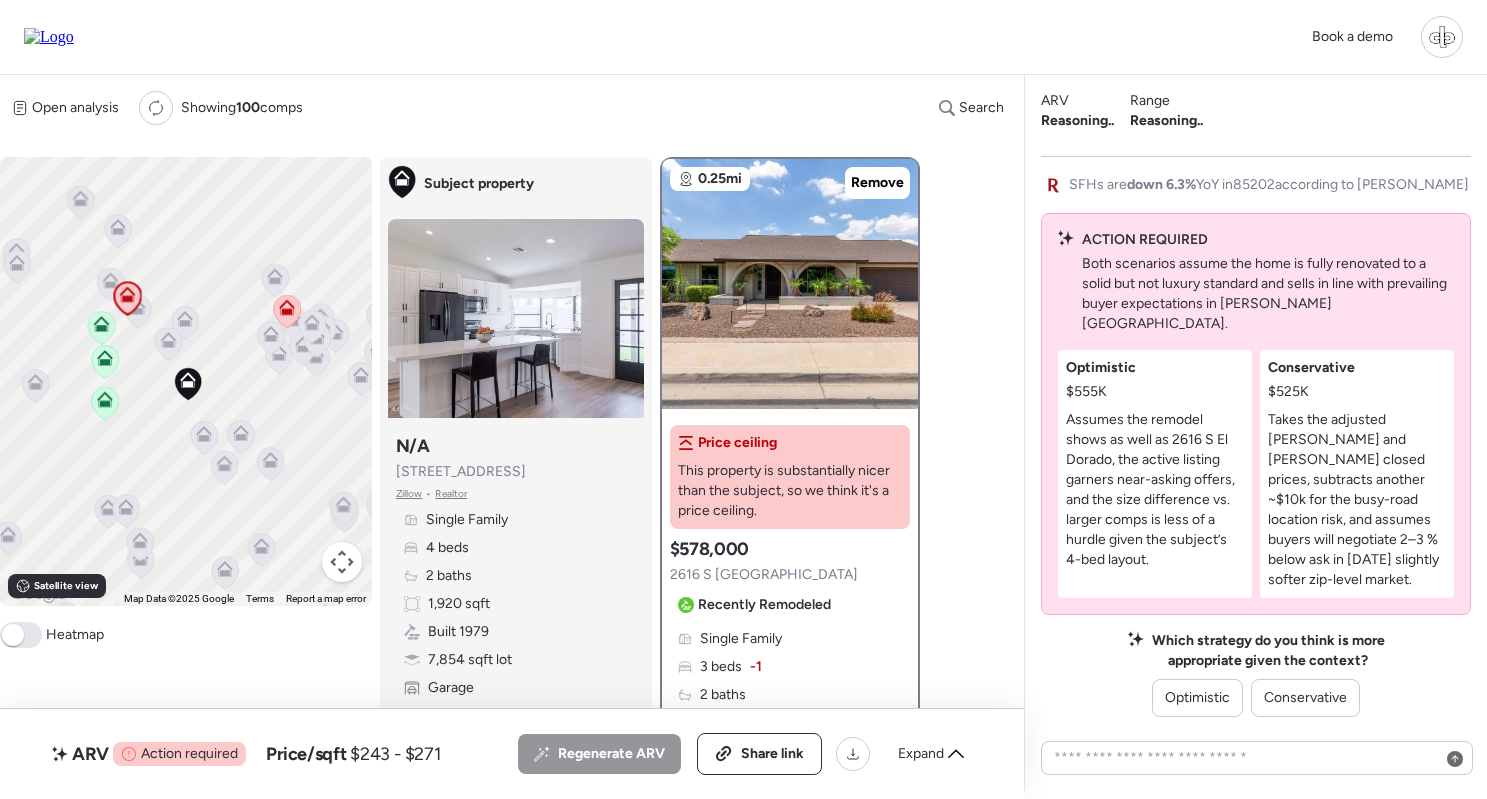 scroll, scrollTop: 0, scrollLeft: 0, axis: both 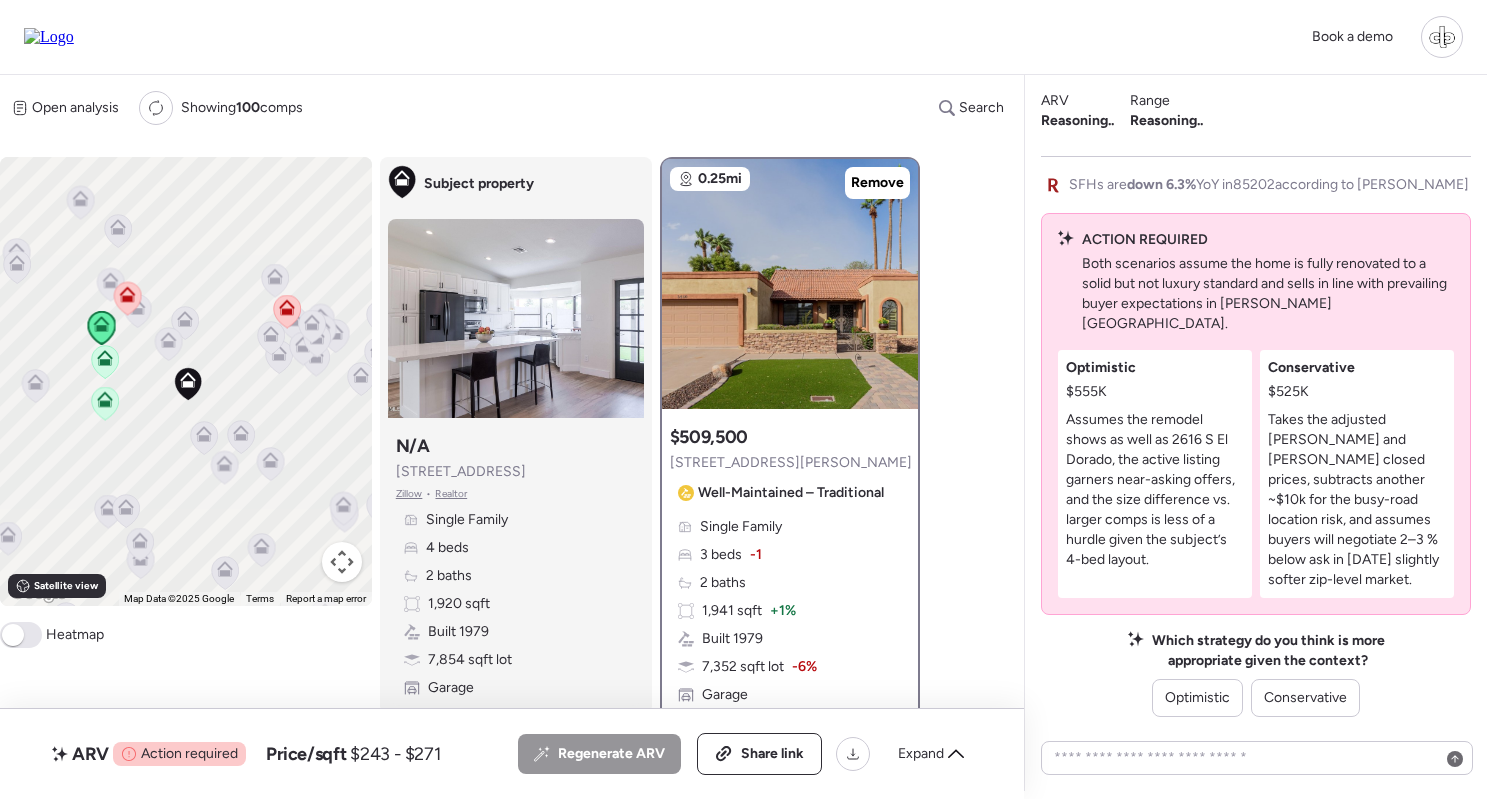 click 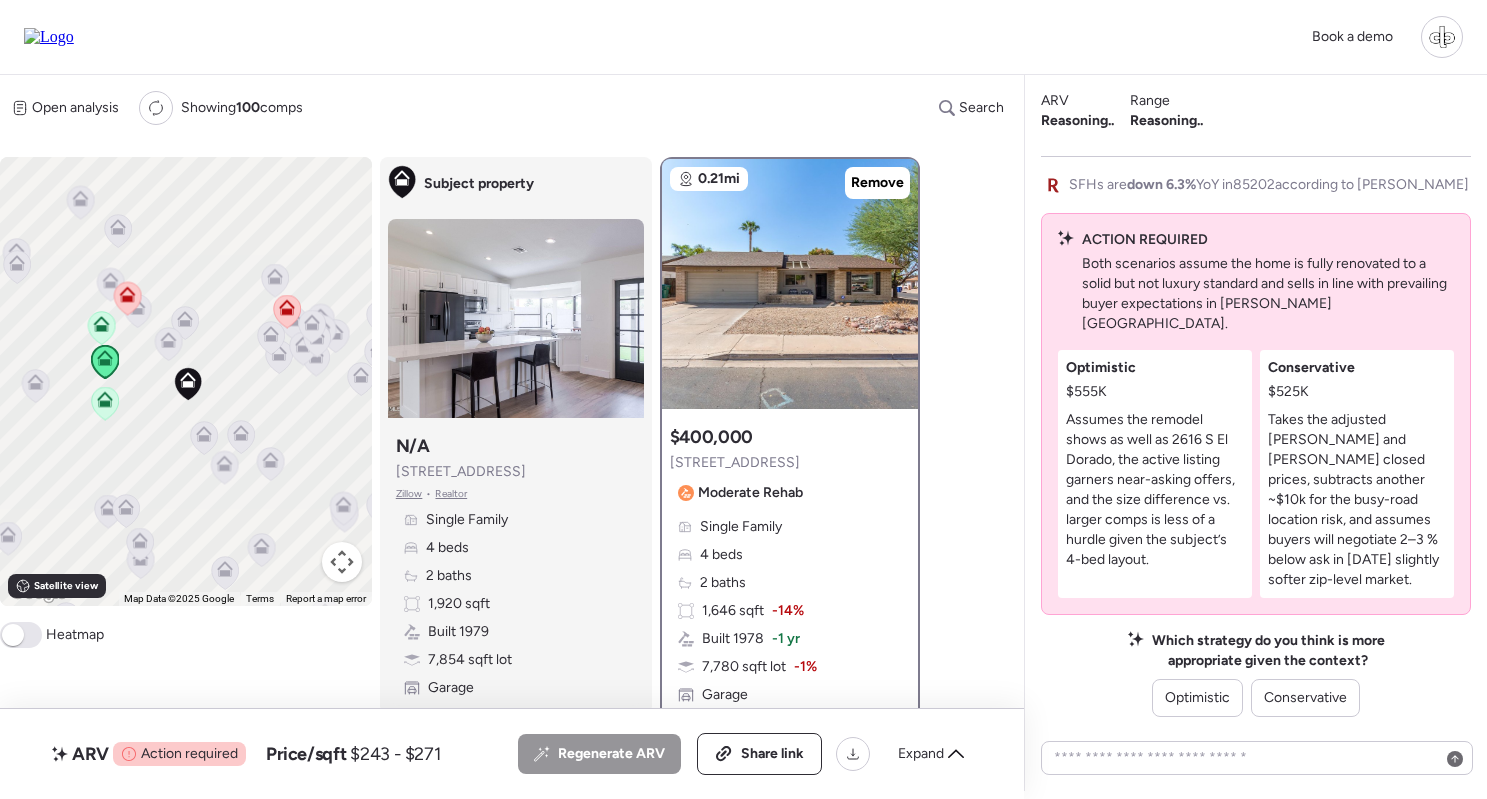 click 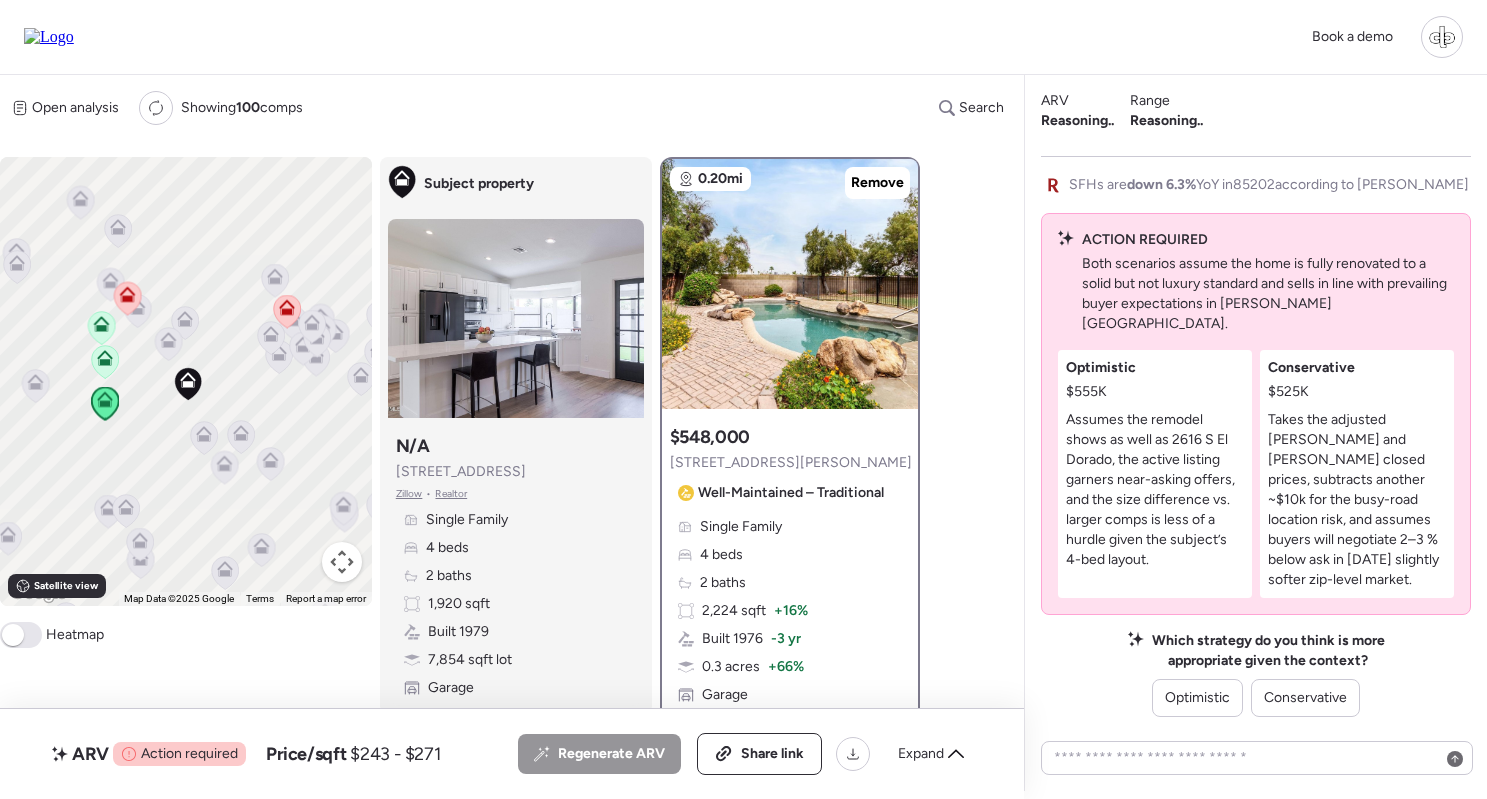 click 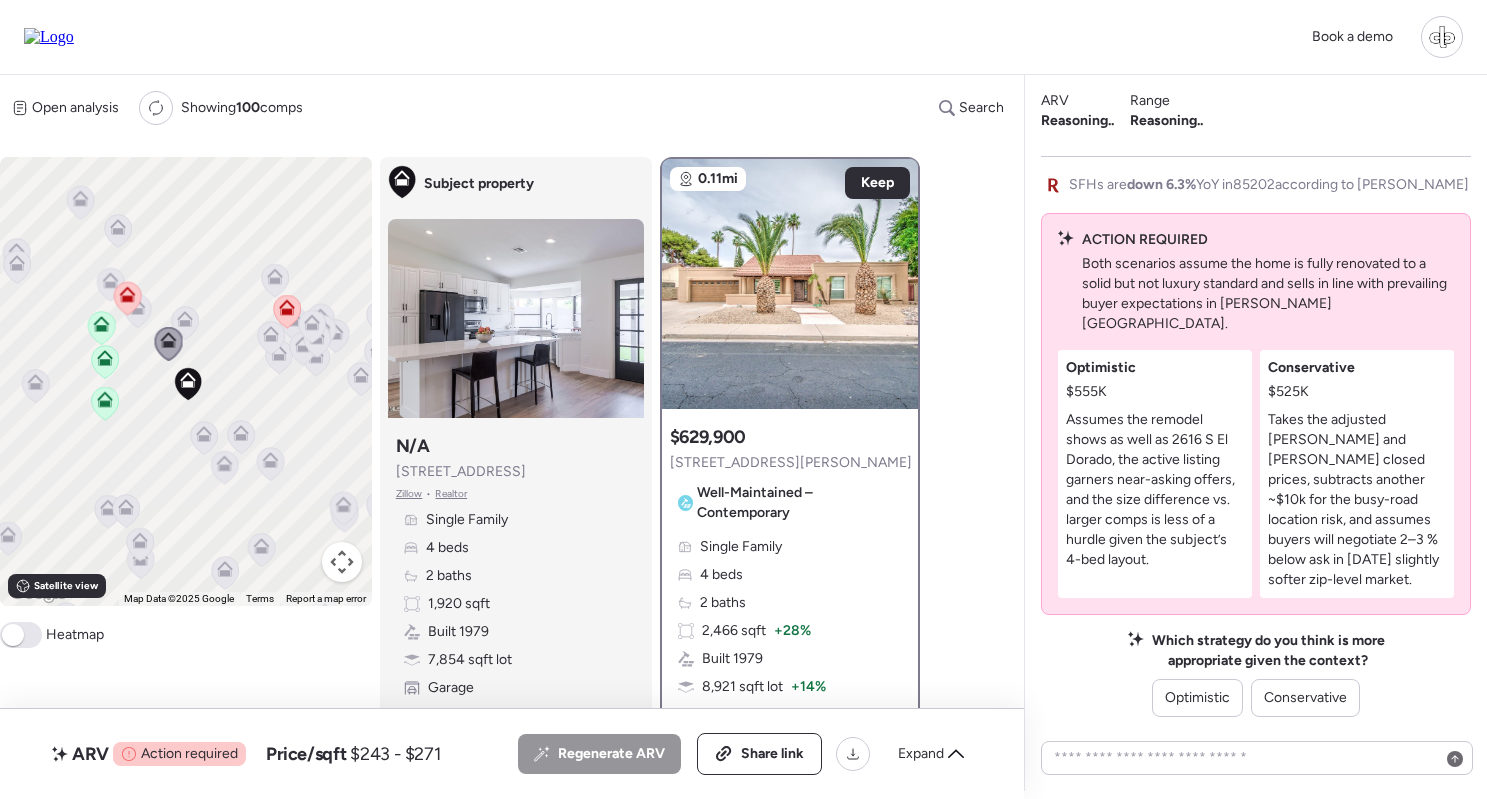 click 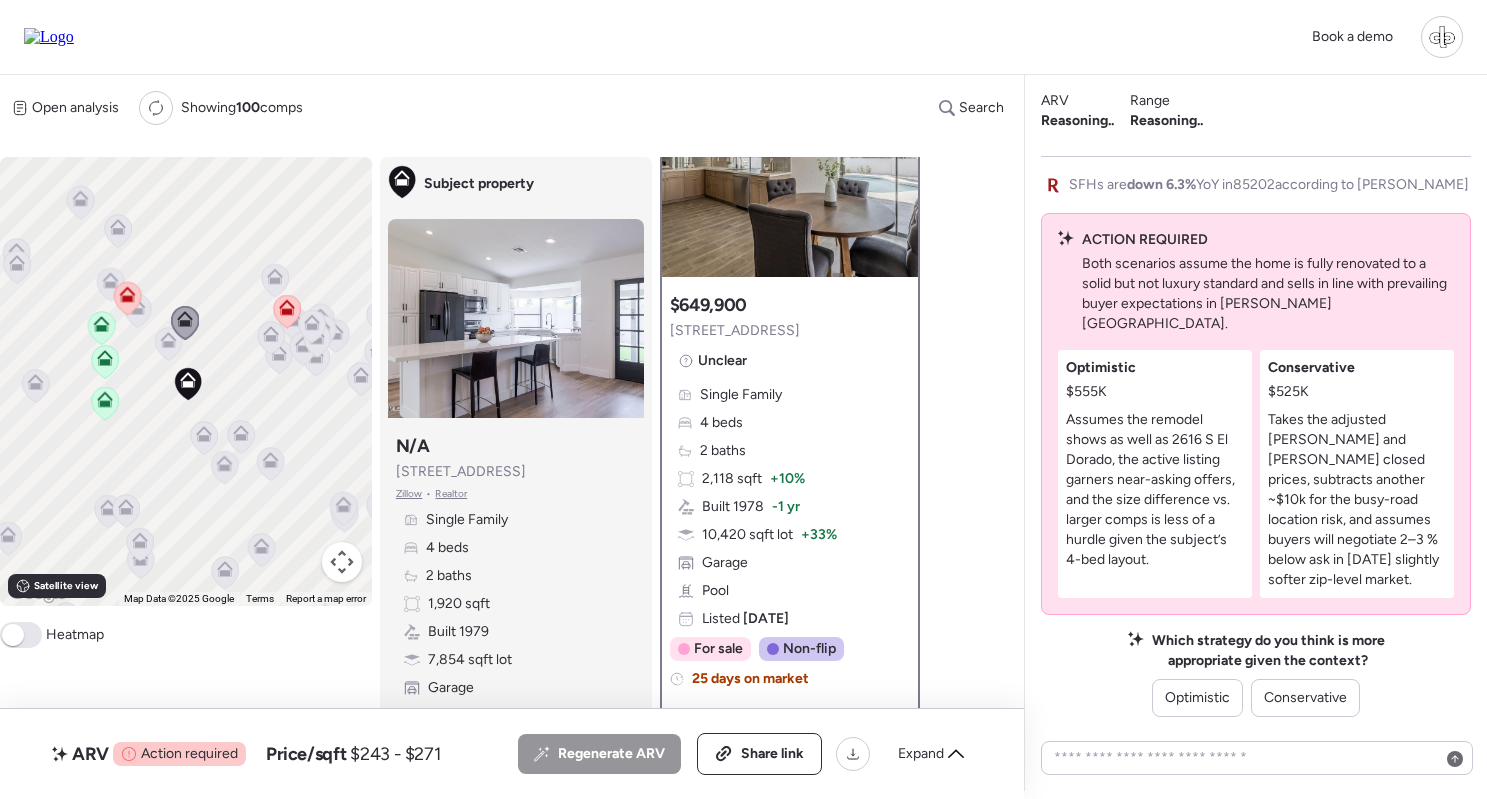 scroll, scrollTop: 0, scrollLeft: 0, axis: both 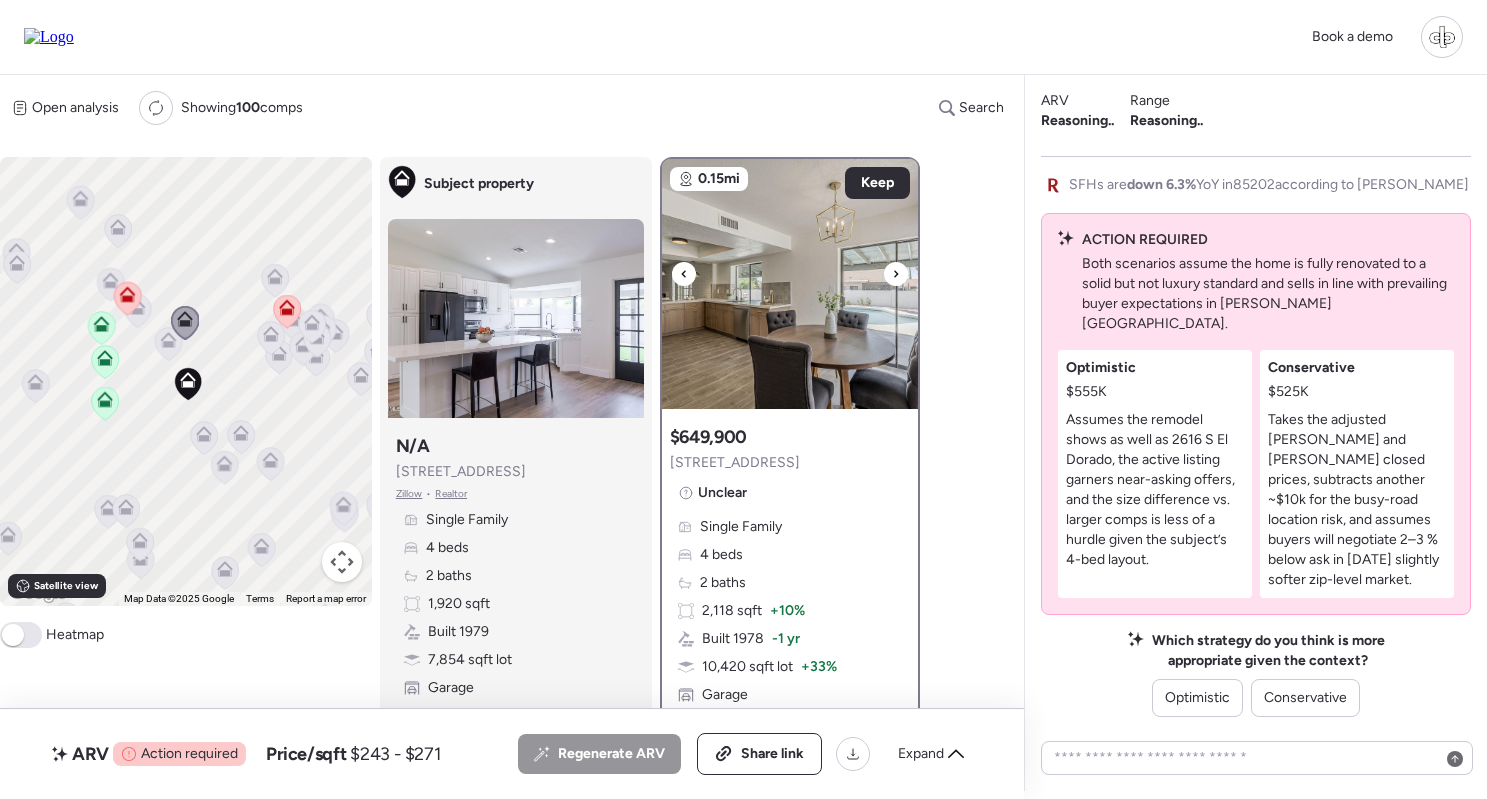 click at bounding box center [790, 284] 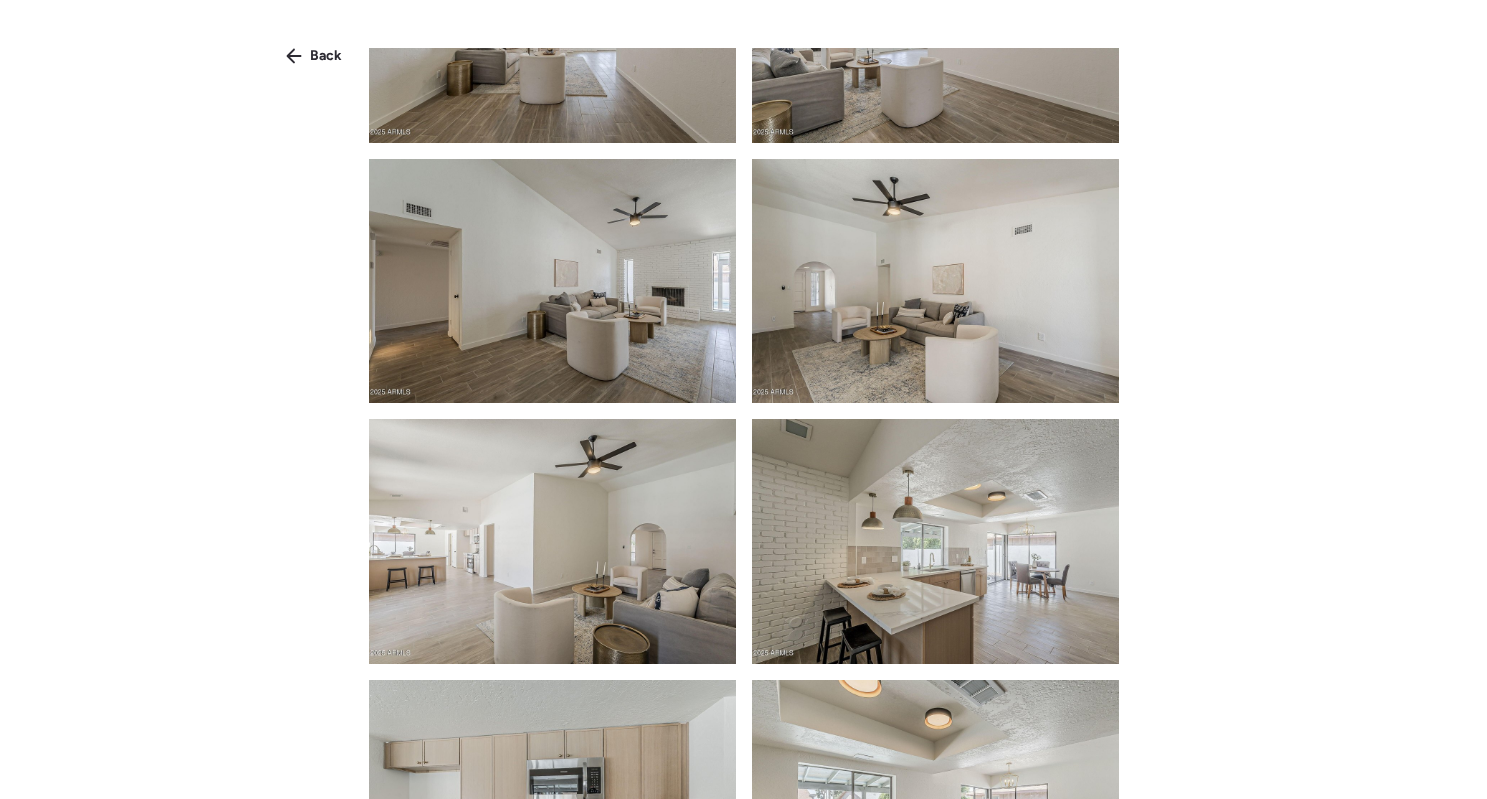 scroll, scrollTop: 1784, scrollLeft: 0, axis: vertical 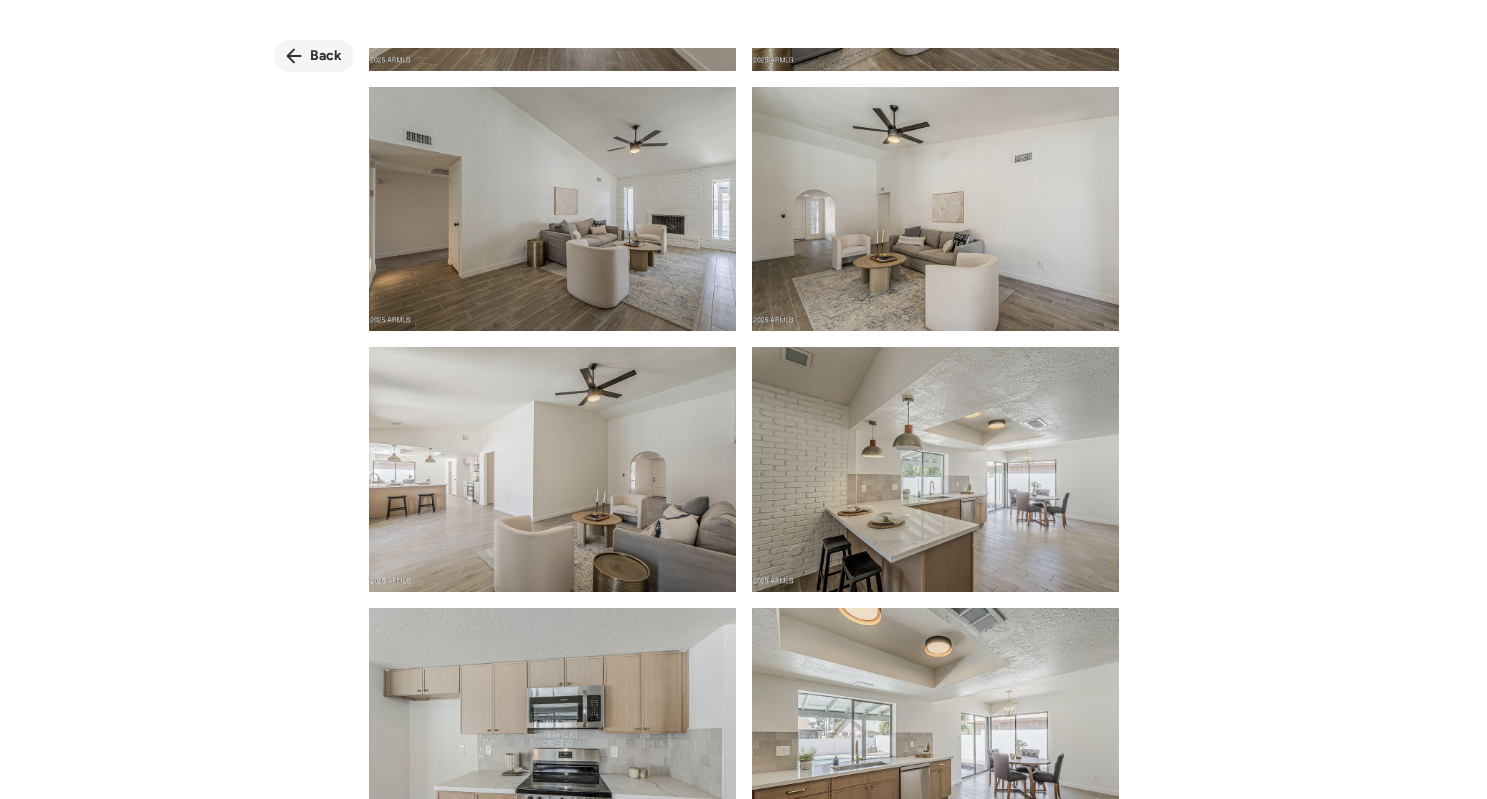 click on "Back" at bounding box center [326, 56] 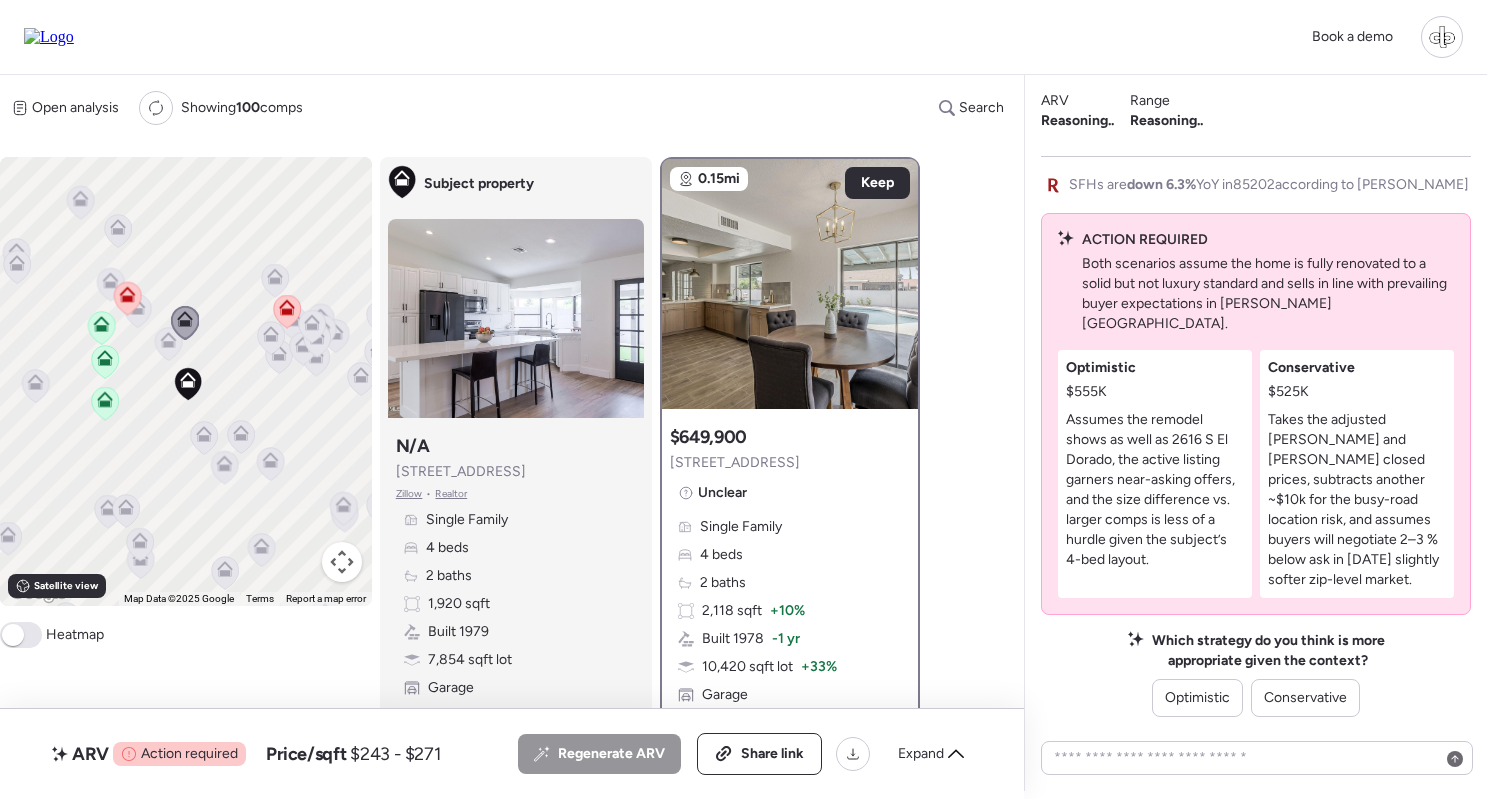 scroll, scrollTop: 387, scrollLeft: 0, axis: vertical 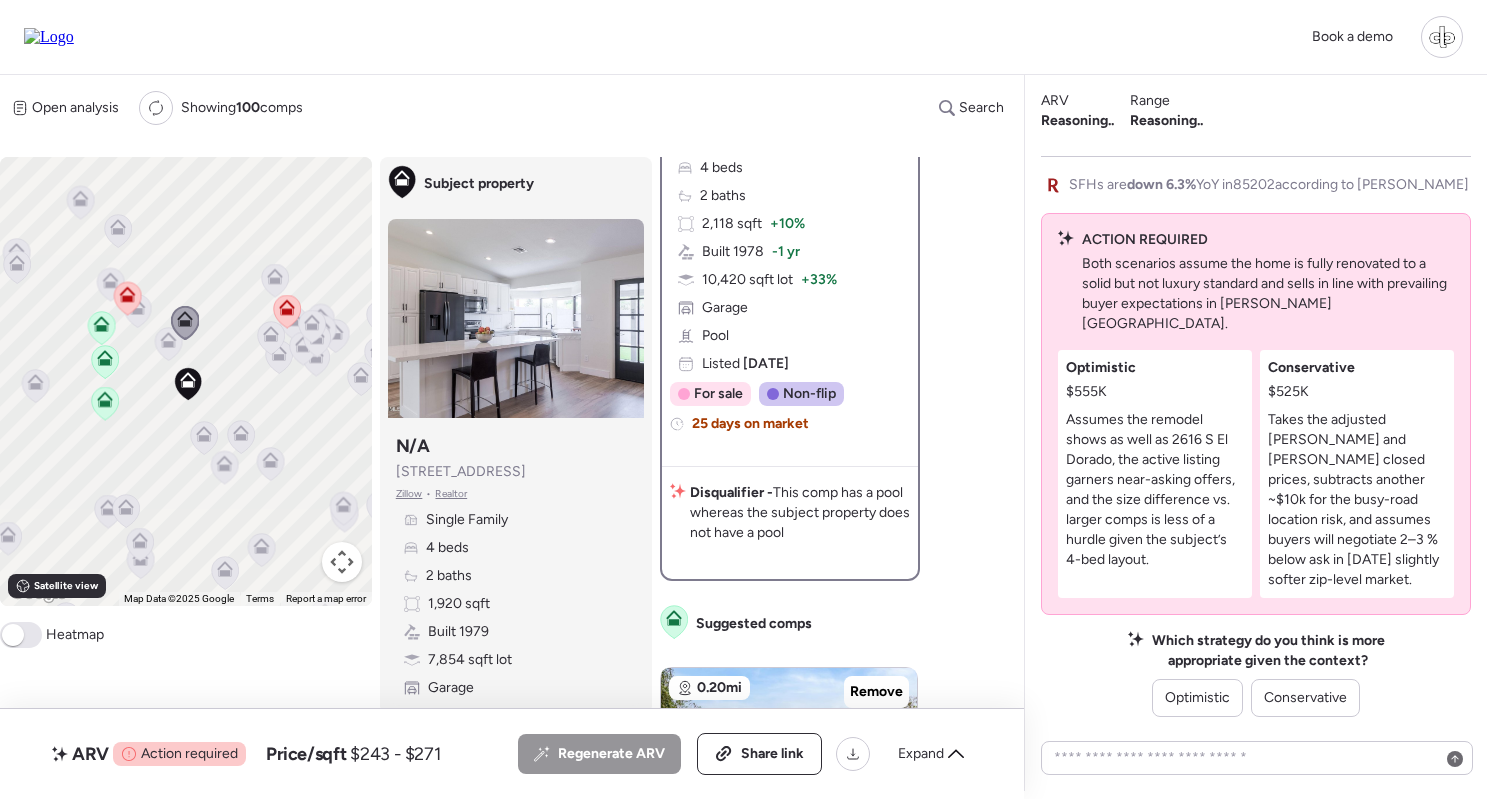 click 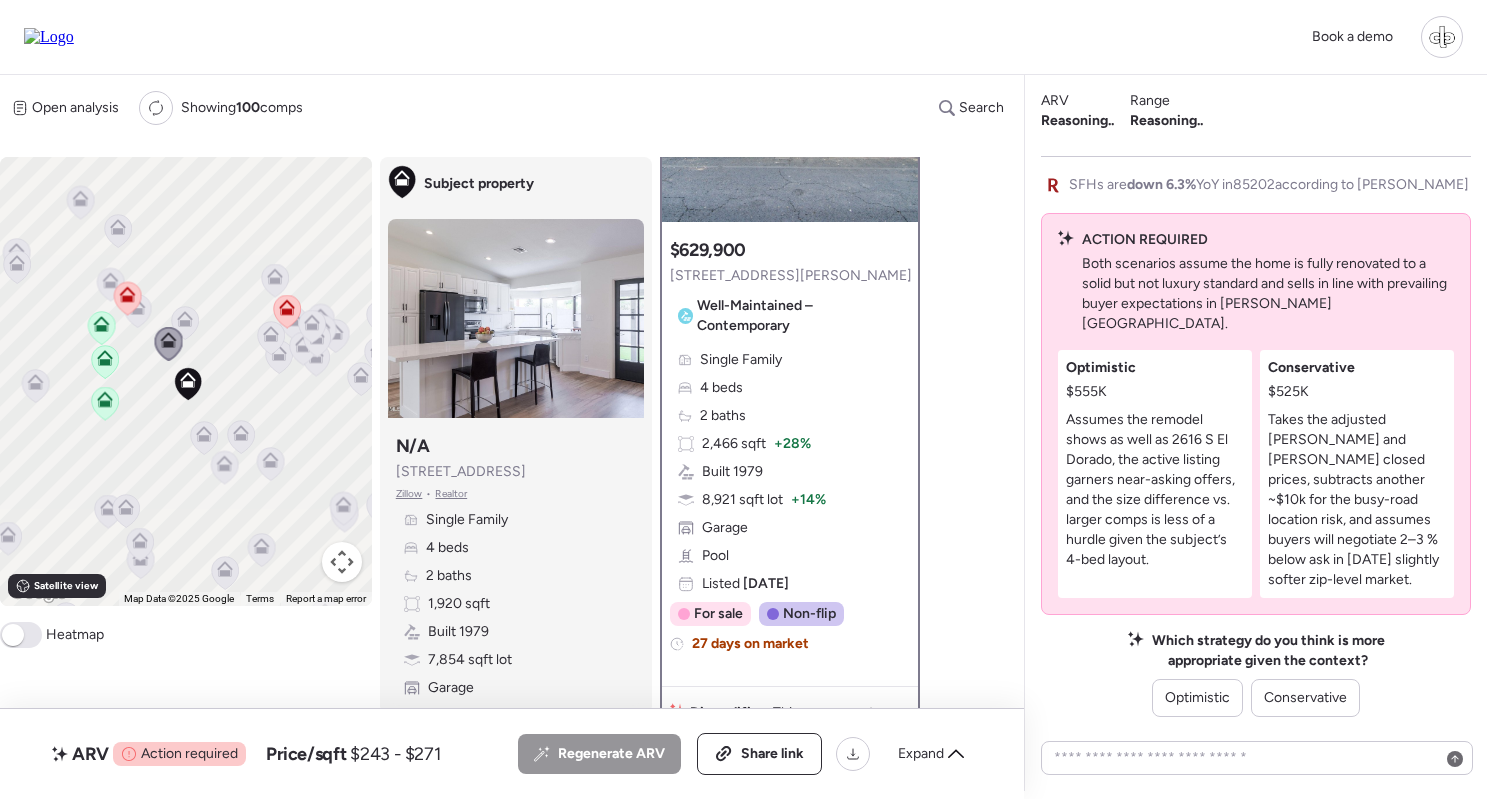 scroll, scrollTop: 279, scrollLeft: 0, axis: vertical 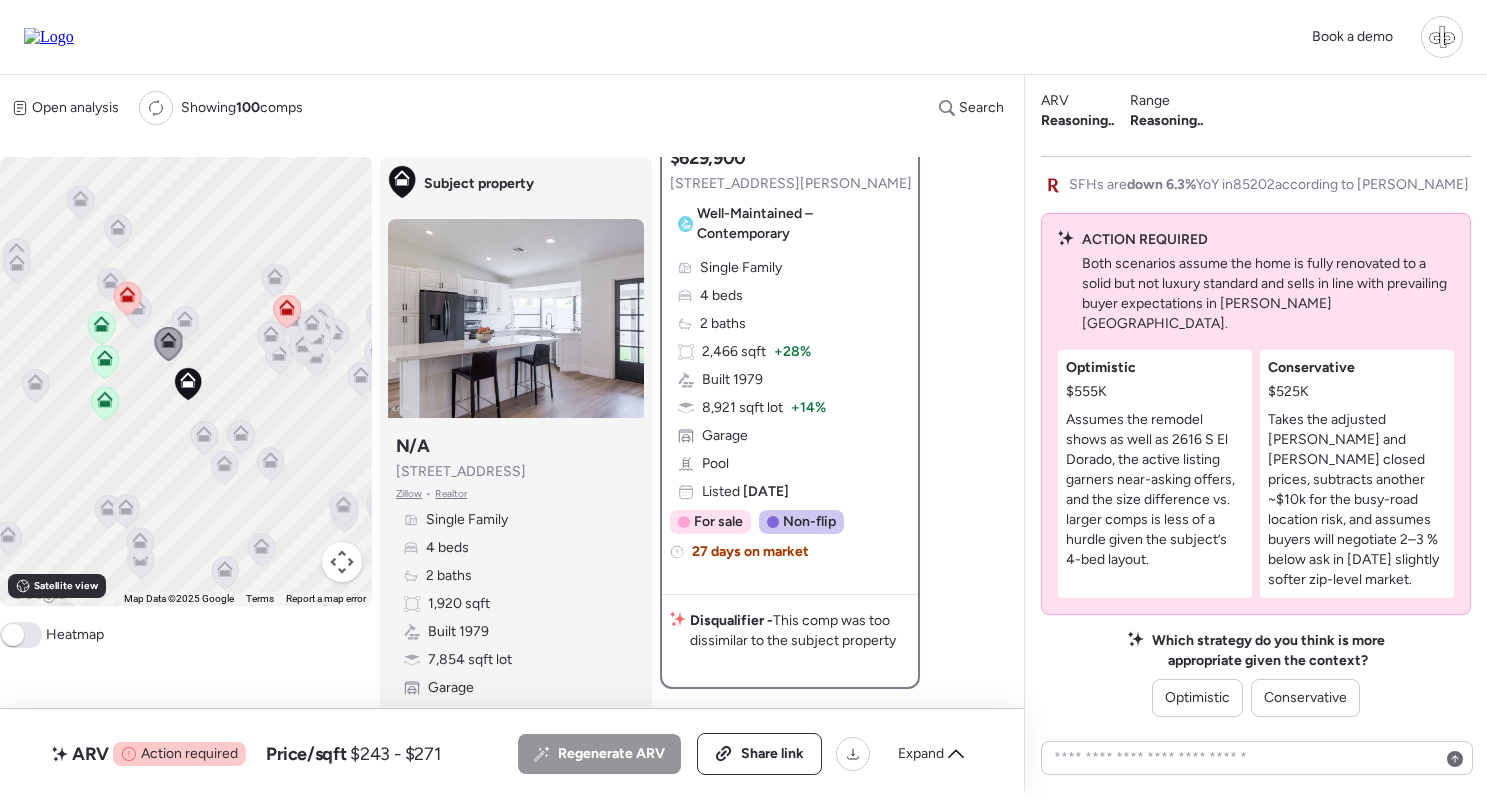 click 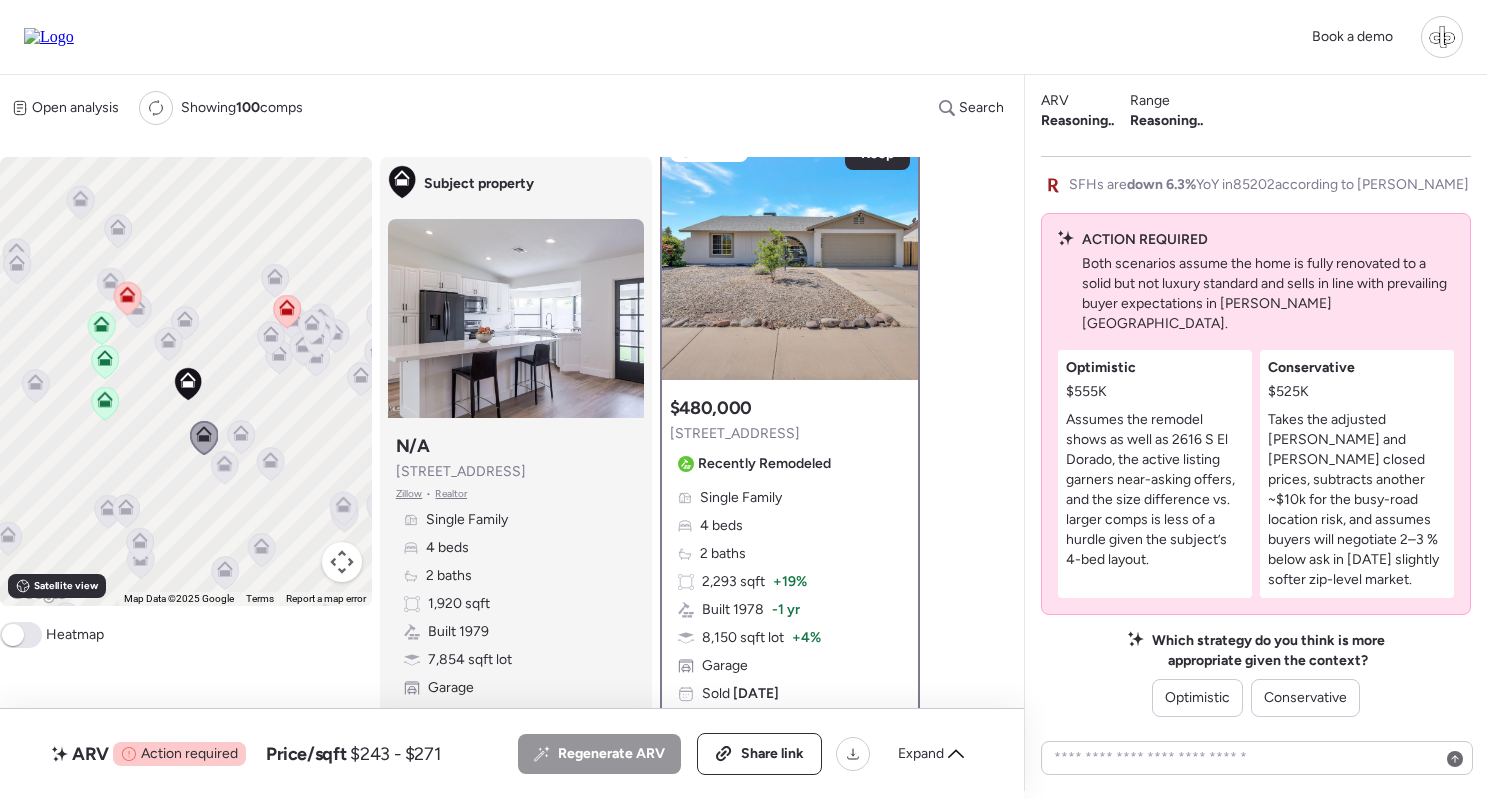 scroll, scrollTop: 0, scrollLeft: 0, axis: both 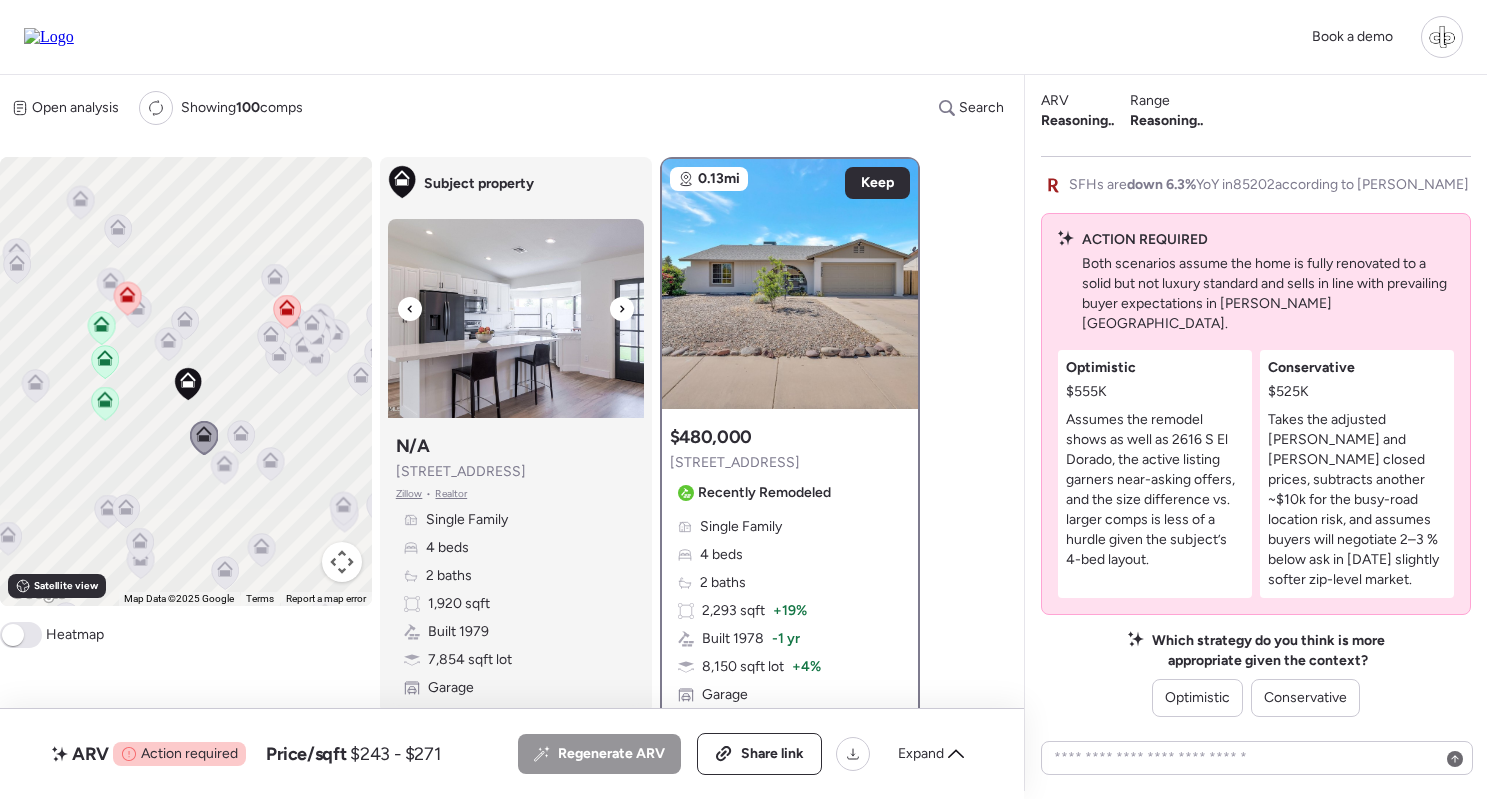 click at bounding box center (516, 318) 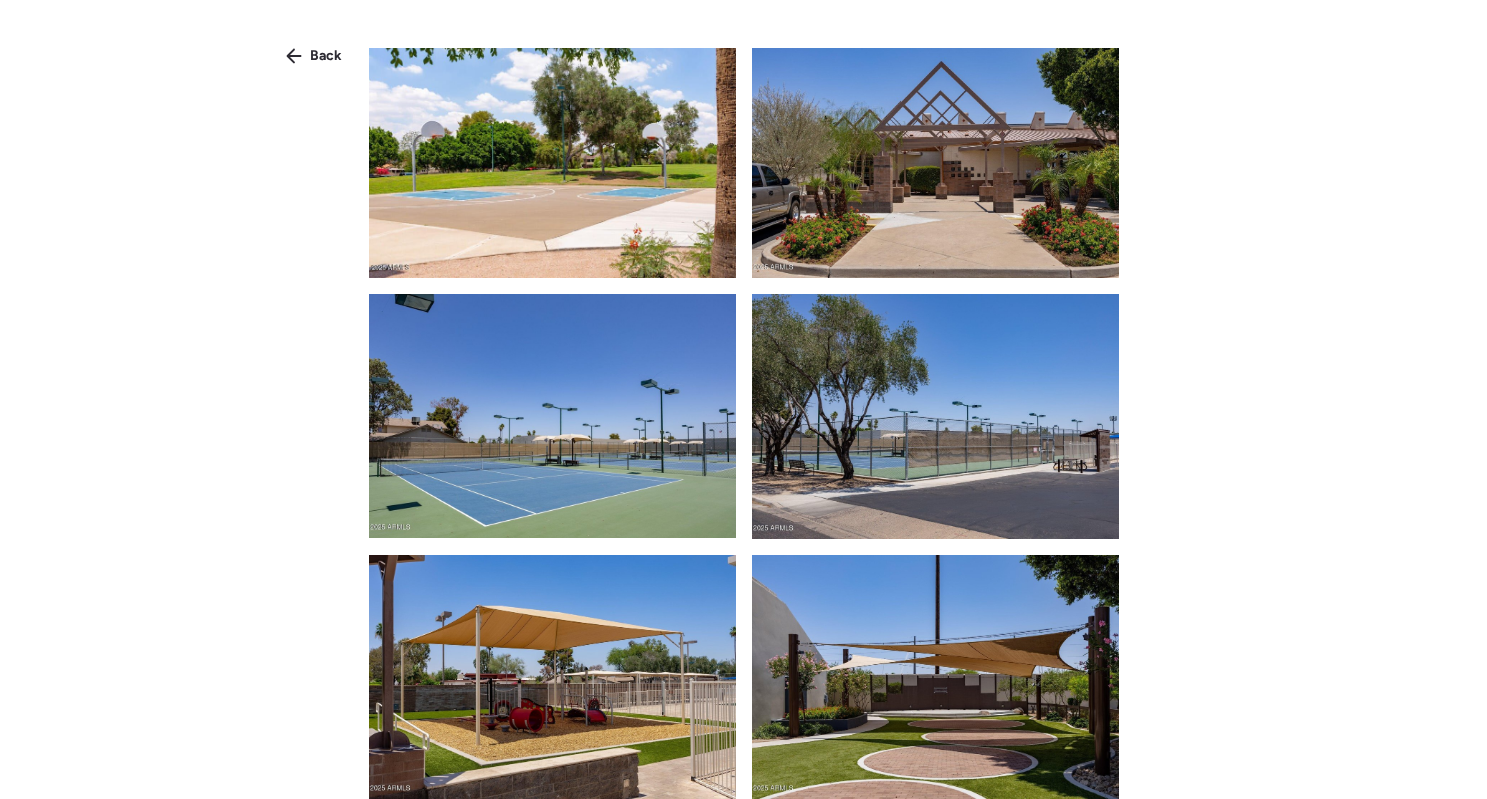 scroll, scrollTop: 7330, scrollLeft: 0, axis: vertical 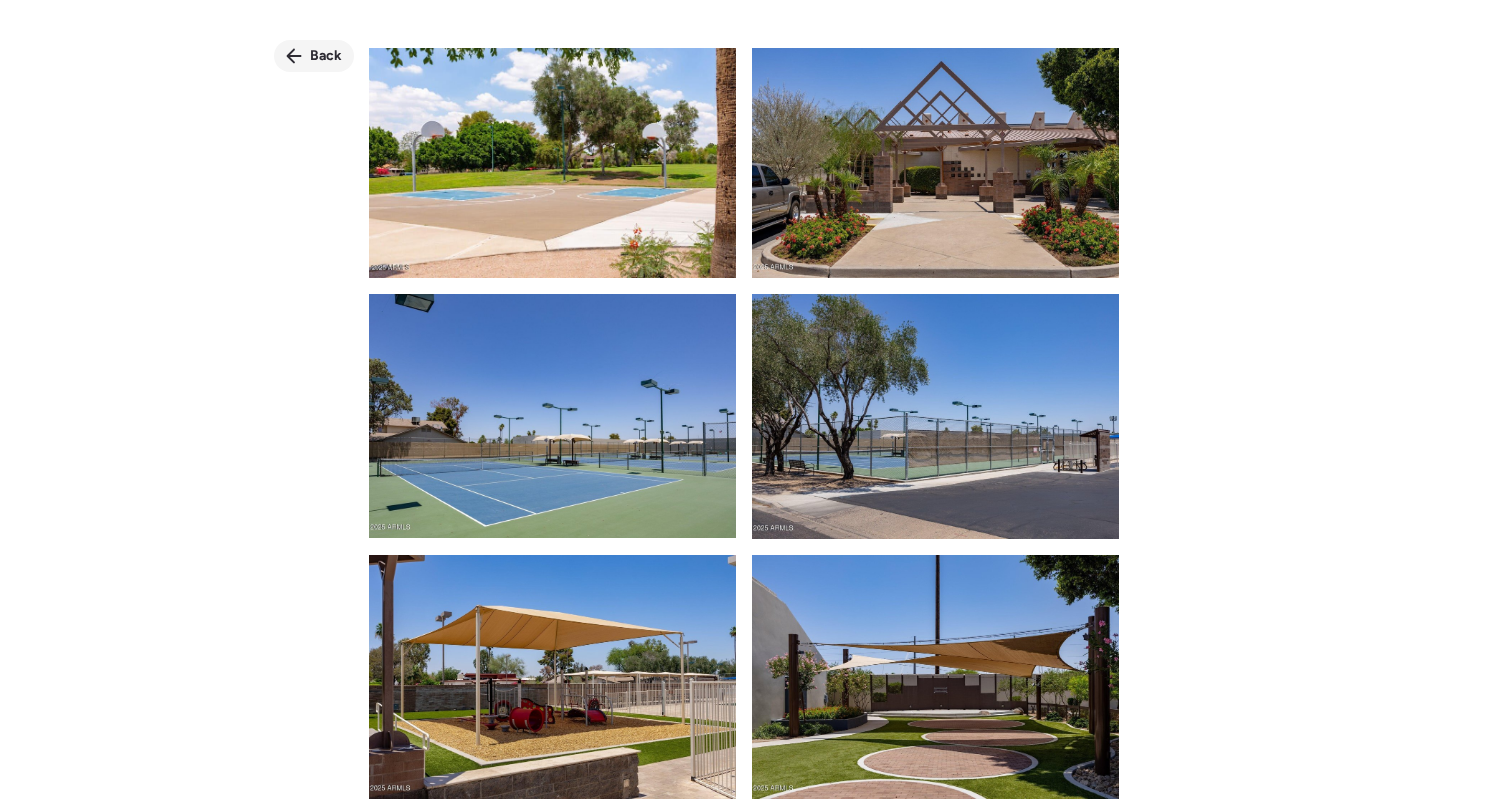 click on "Back" at bounding box center (326, 56) 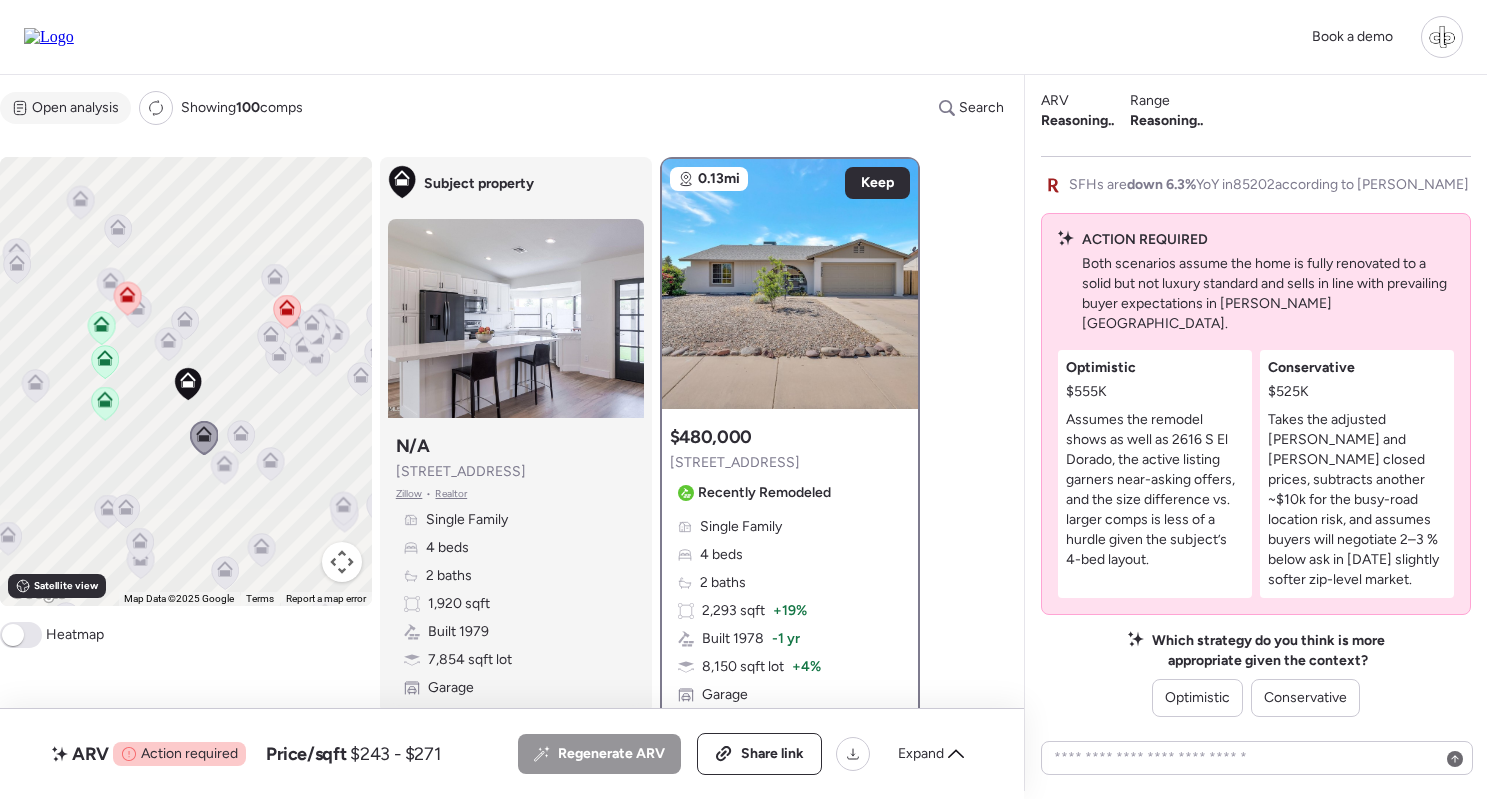 click on "Open analysis" at bounding box center (75, 108) 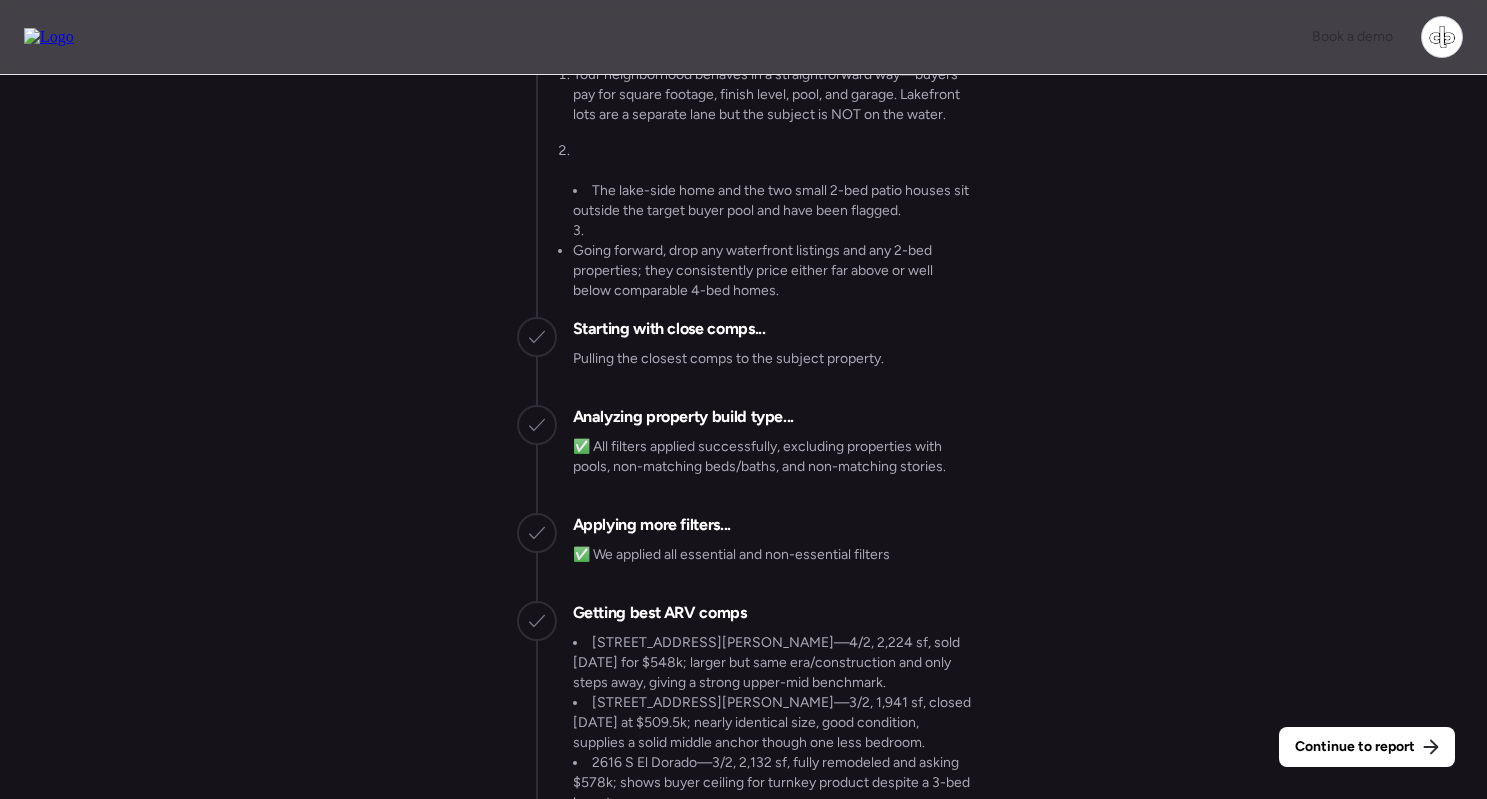 scroll, scrollTop: -2235, scrollLeft: 0, axis: vertical 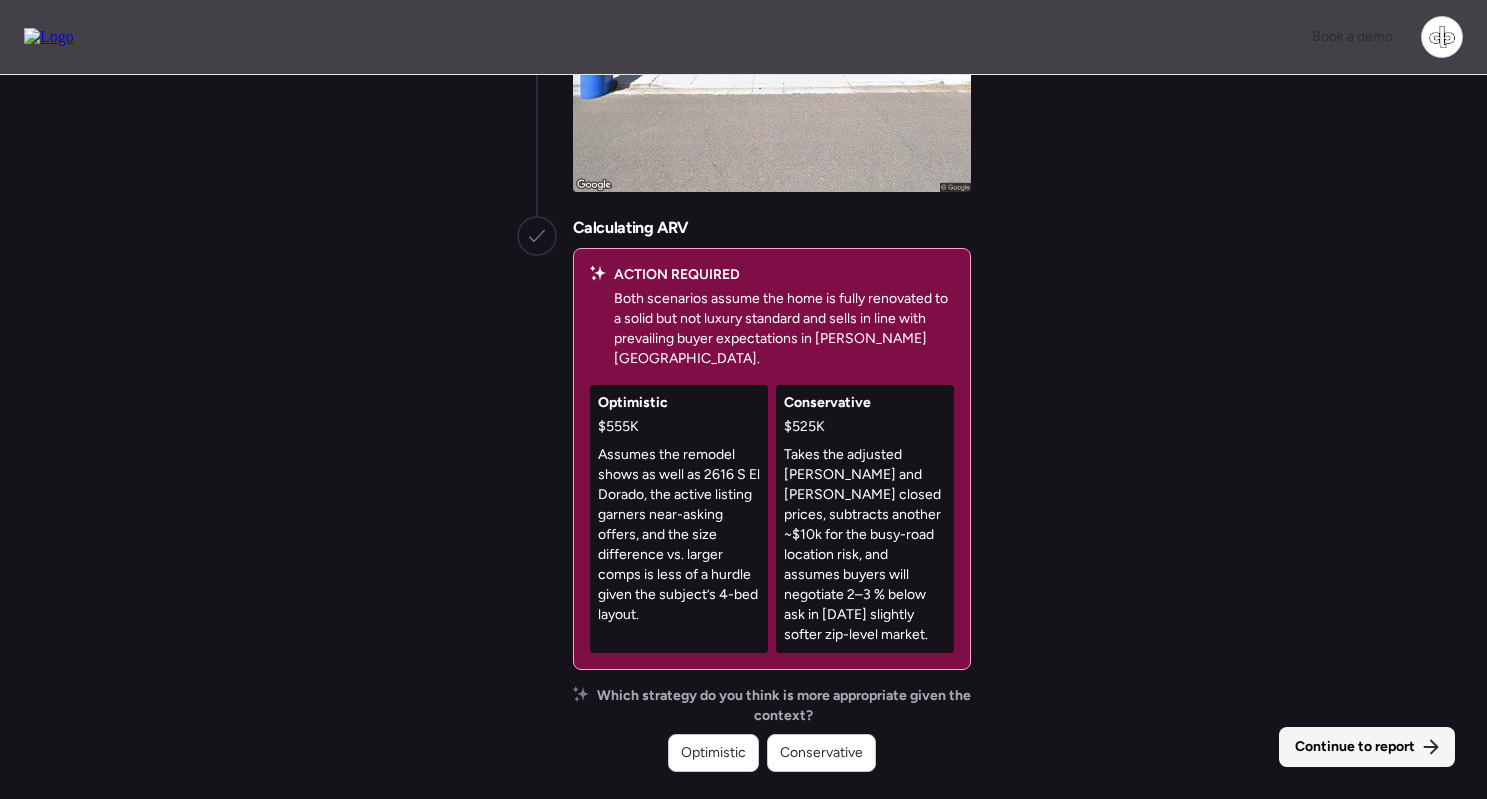 click on "Continue to report" at bounding box center (1355, 747) 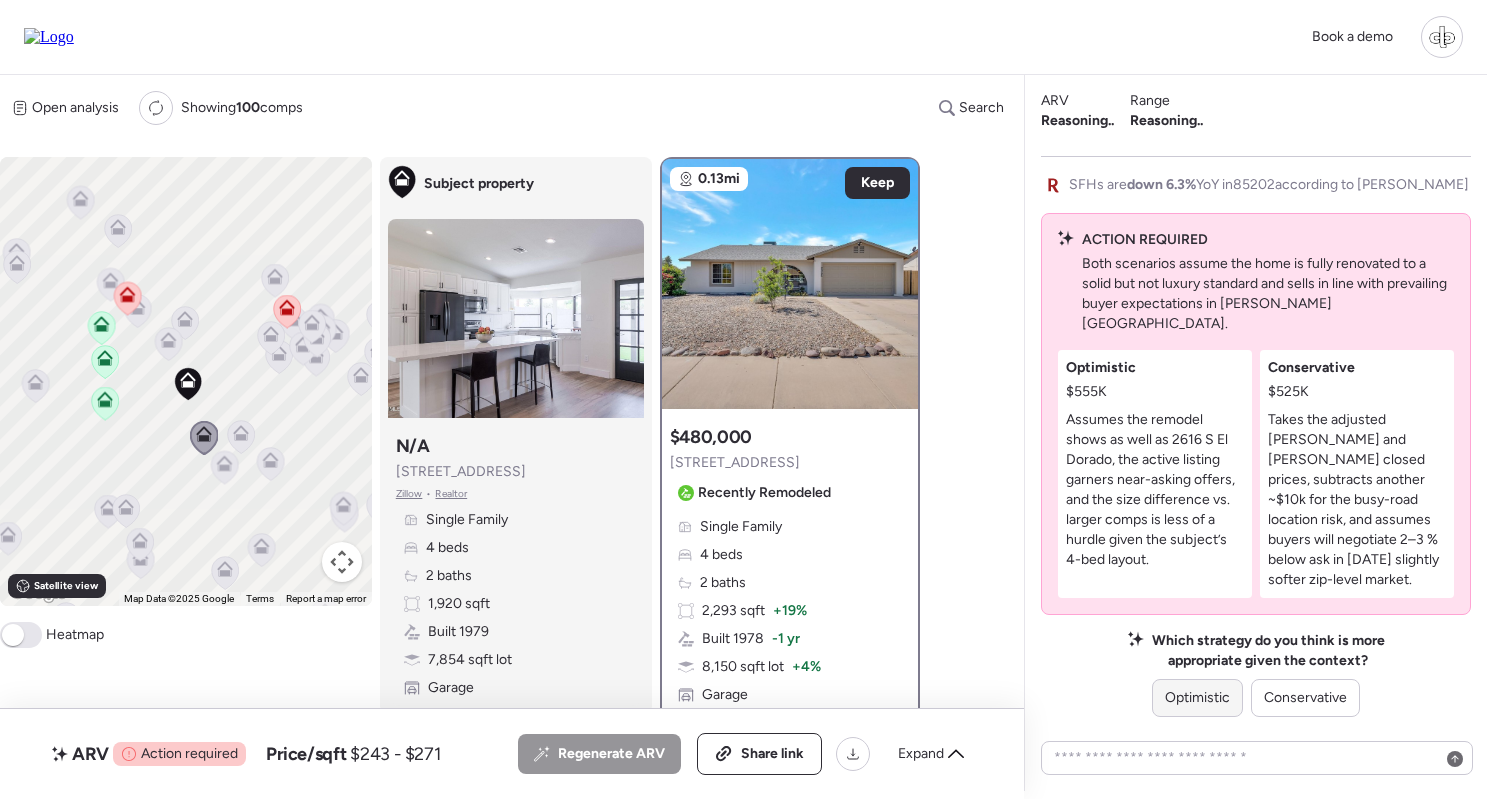 click on "Optimistic" at bounding box center (1197, 698) 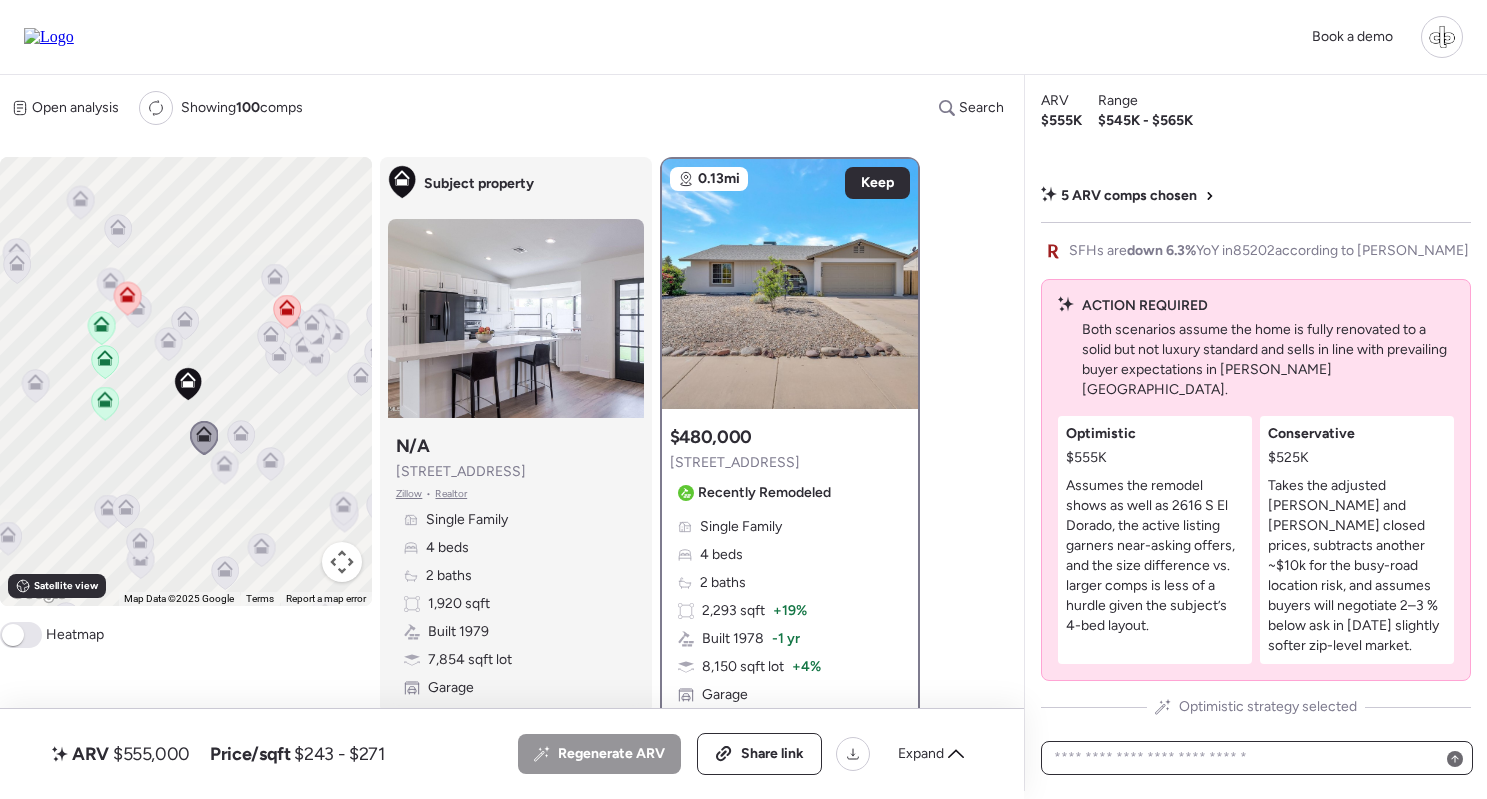 click at bounding box center (1257, 758) 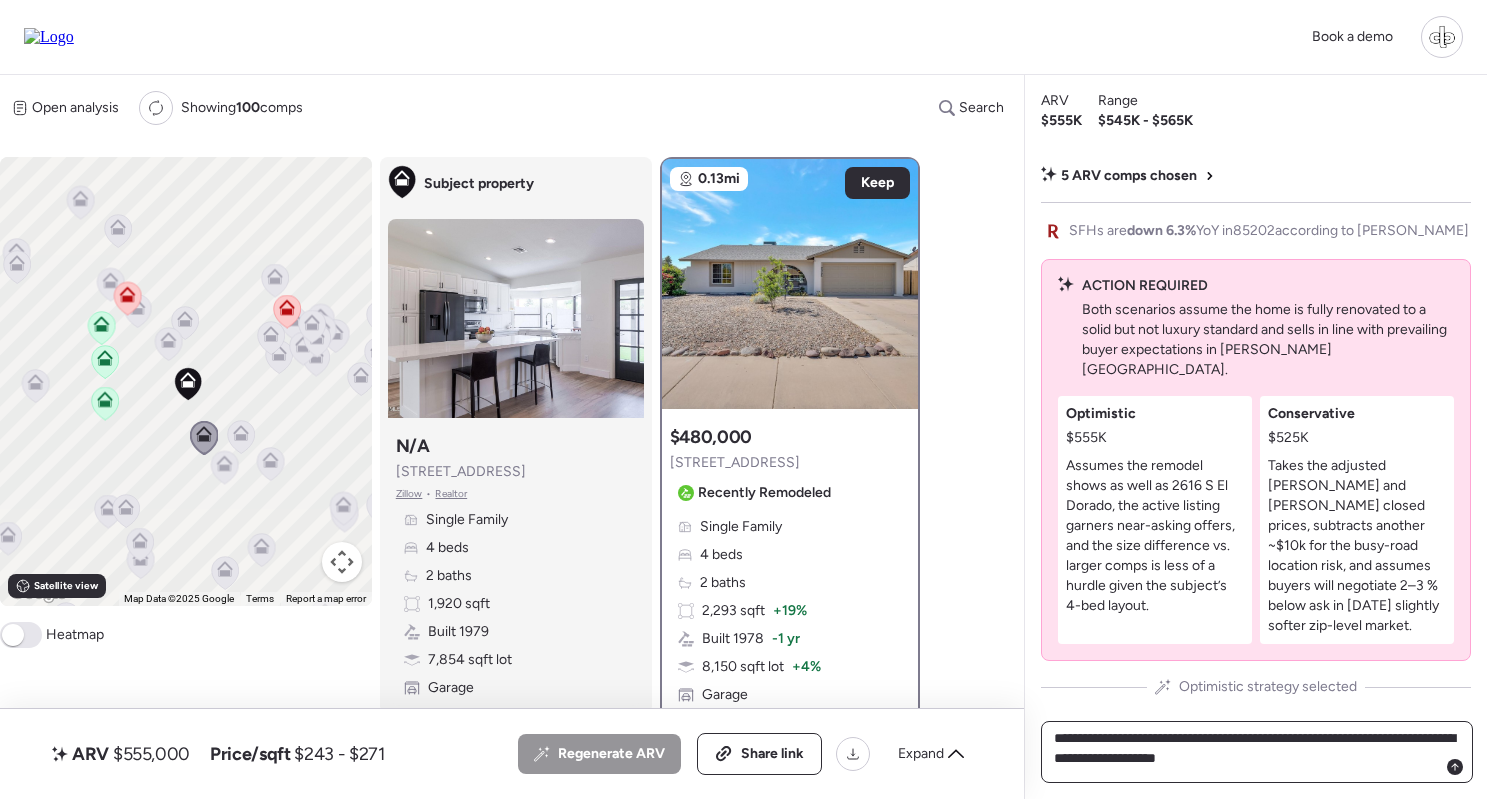 type on "**********" 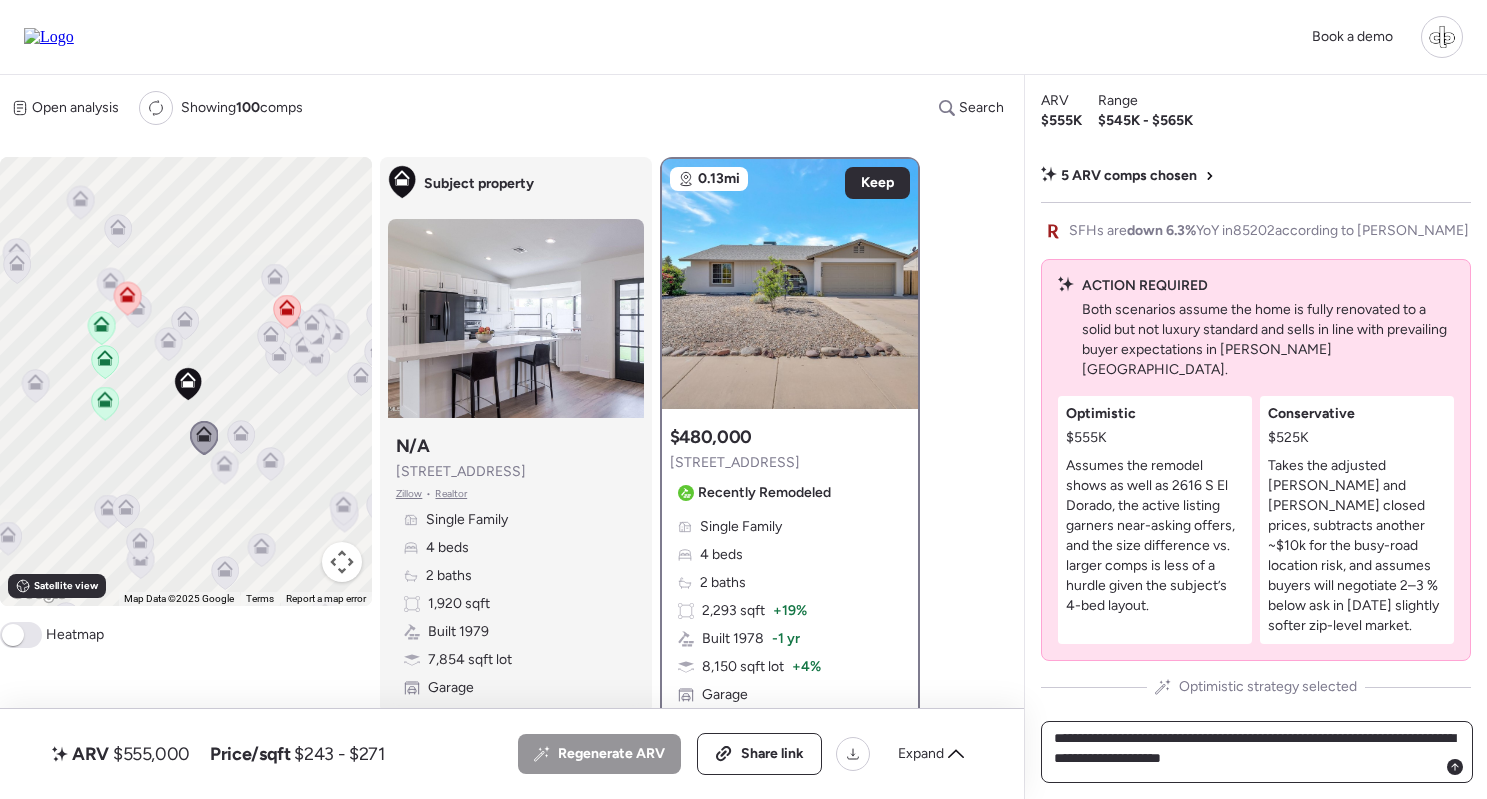 type 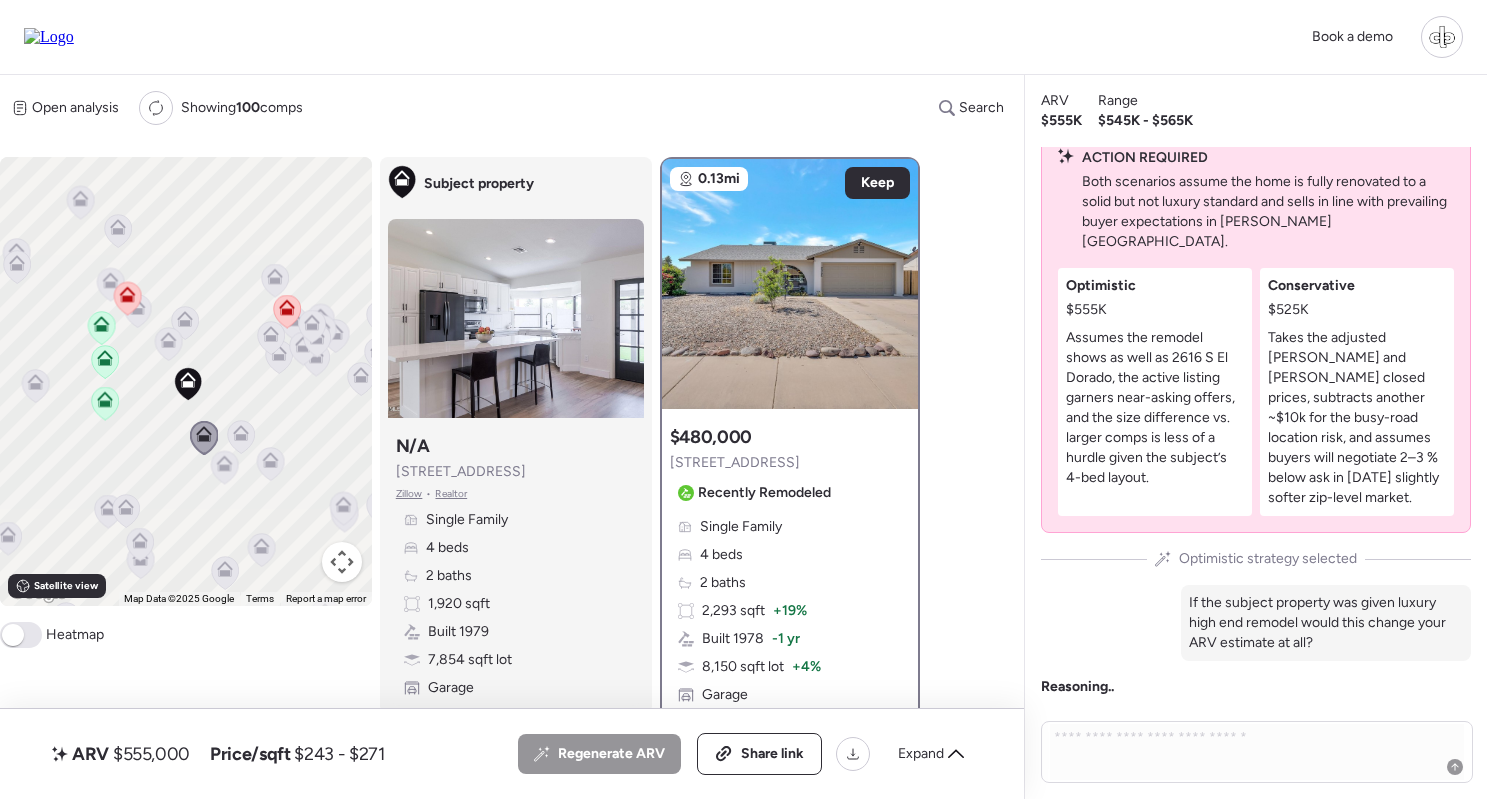 scroll, scrollTop: 0, scrollLeft: 0, axis: both 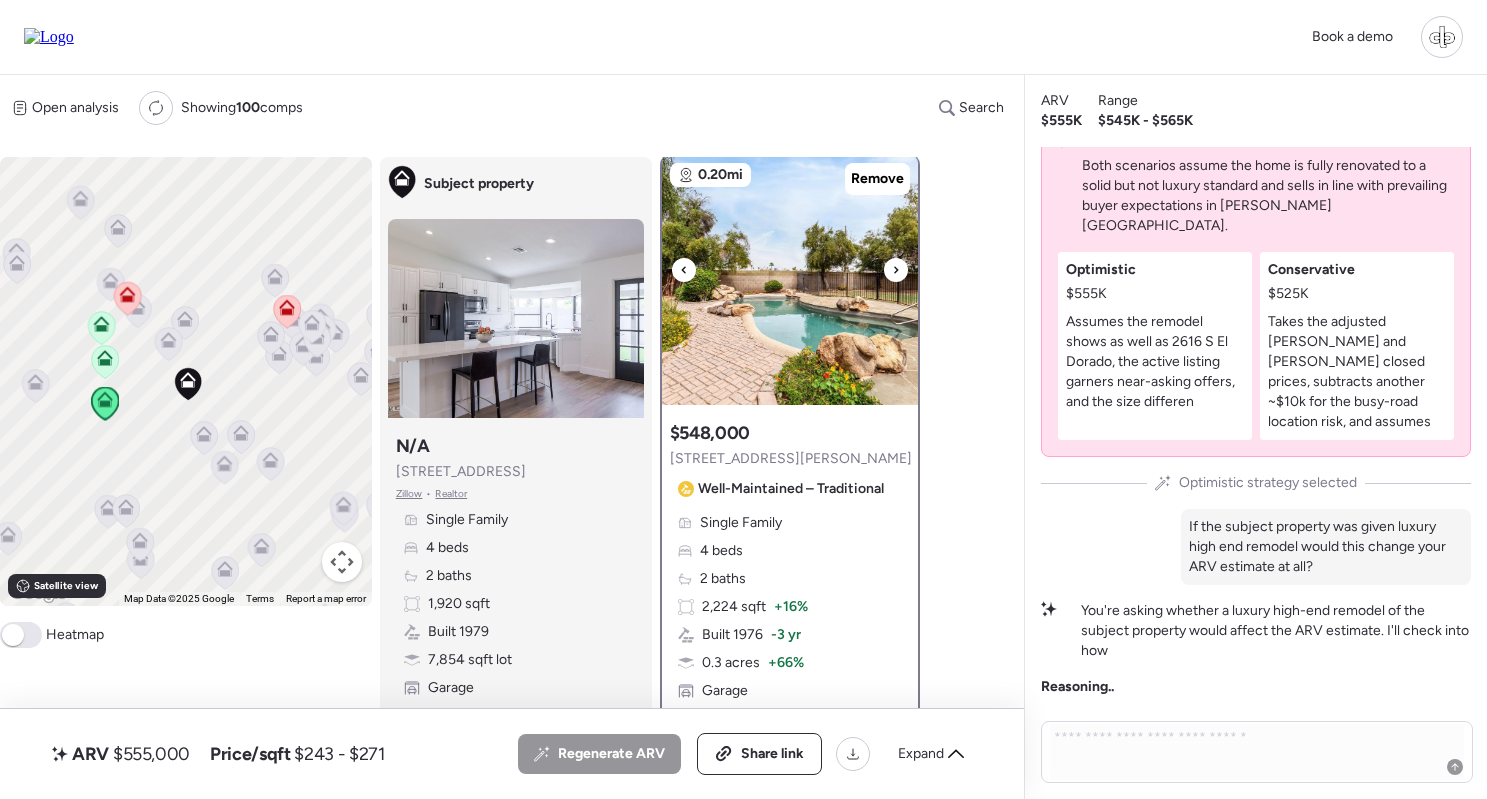 click at bounding box center [790, 280] 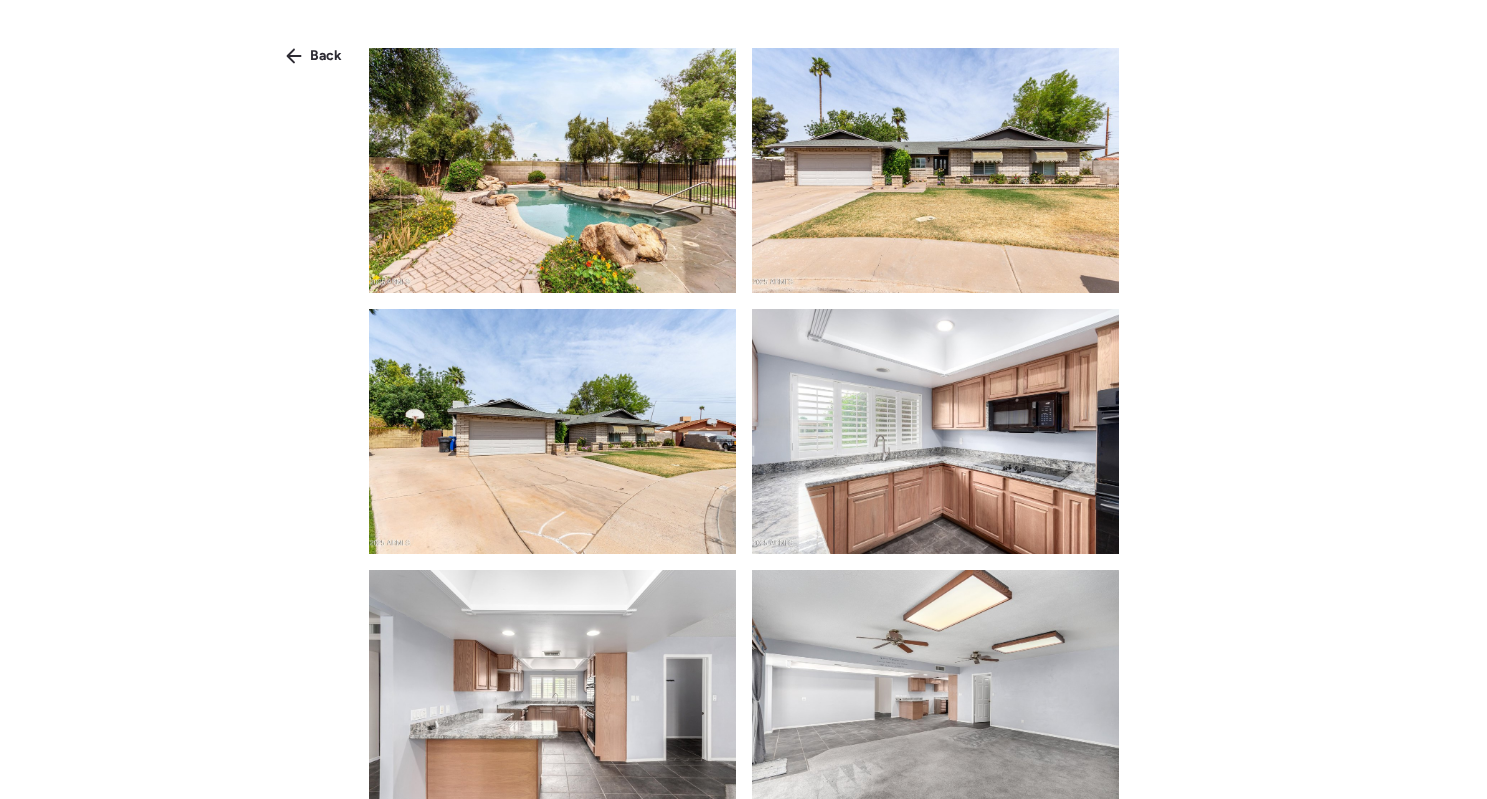 scroll, scrollTop: 457, scrollLeft: 0, axis: vertical 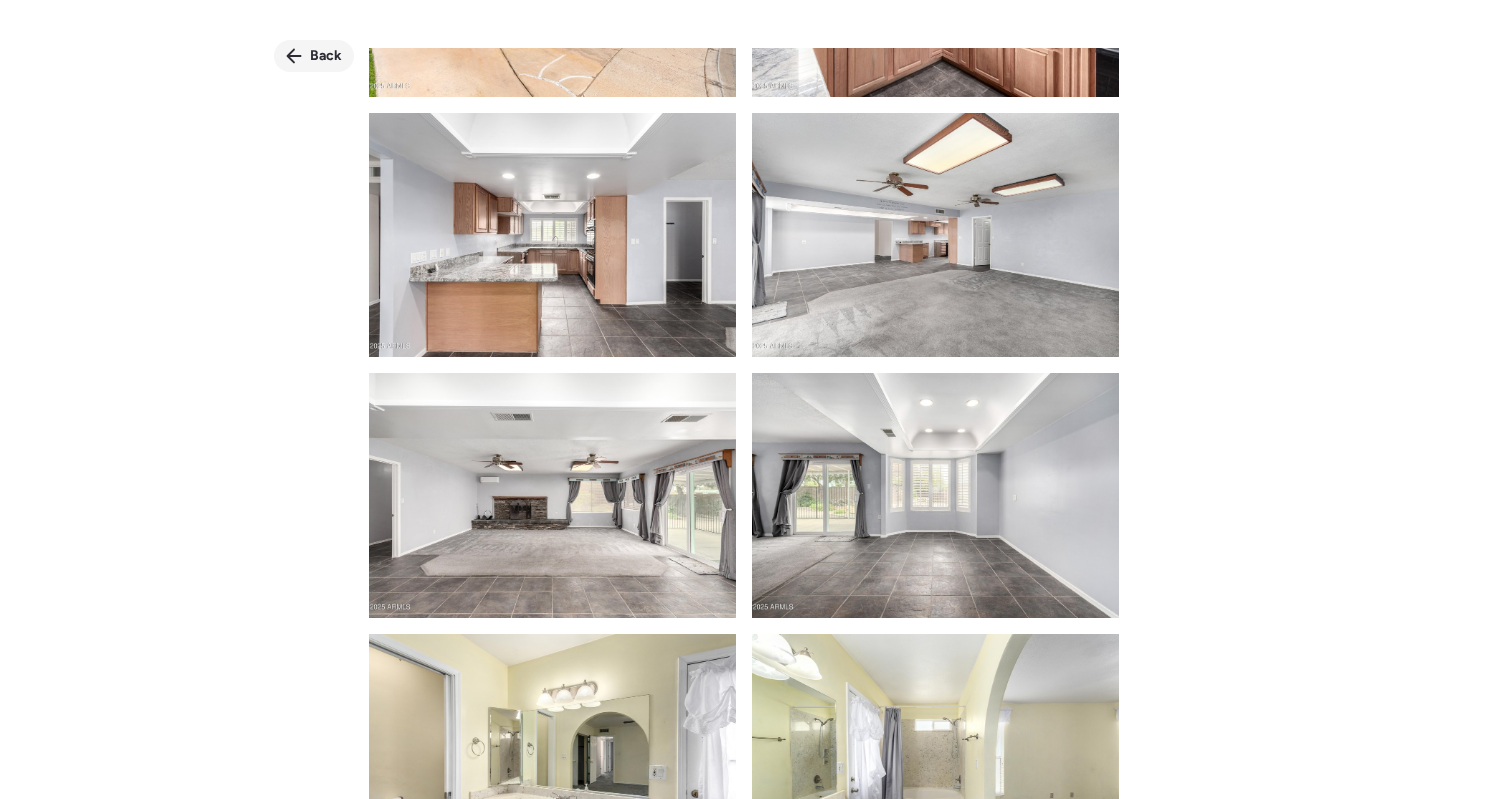 click on "Back" at bounding box center (326, 56) 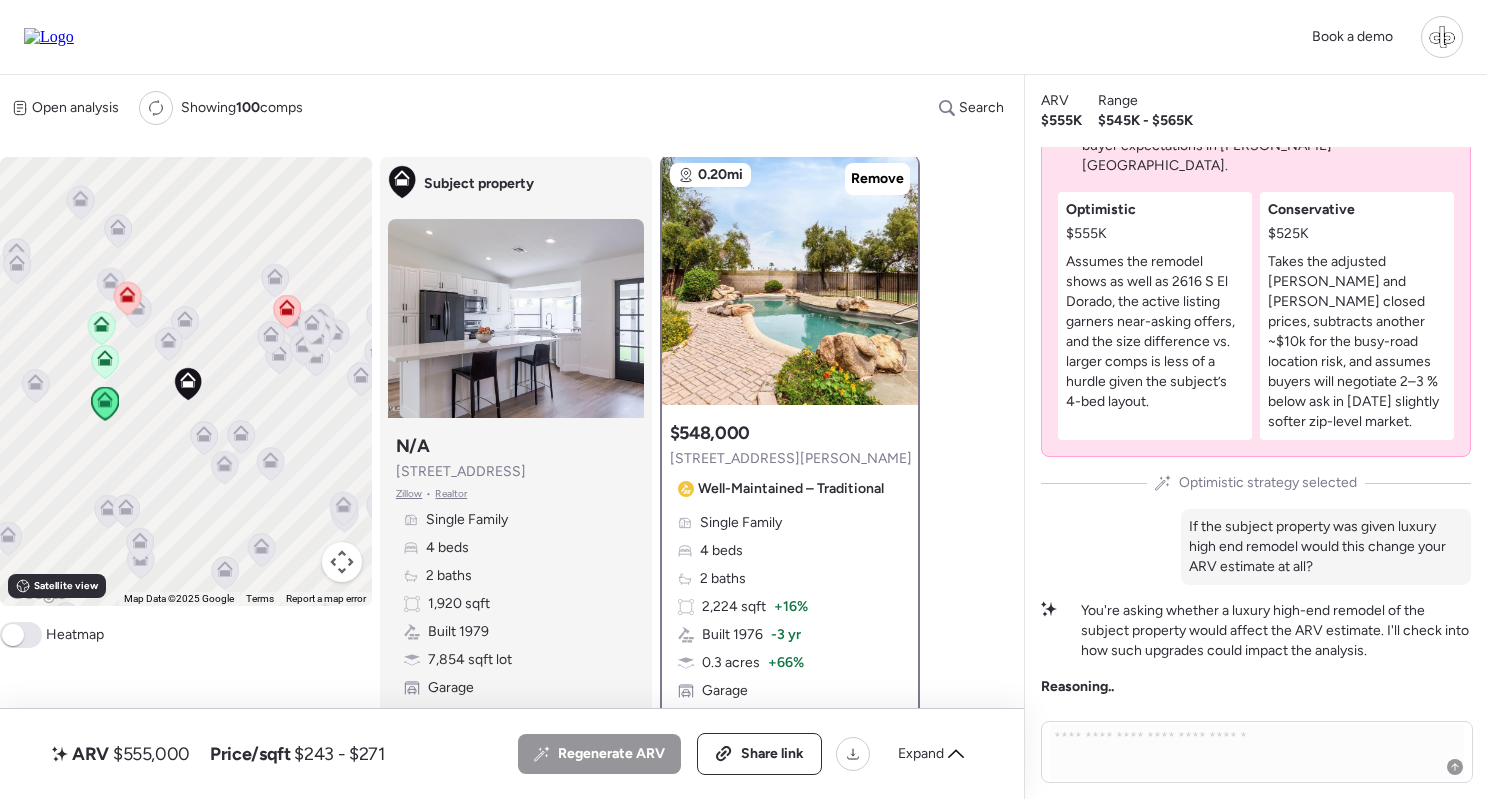 click 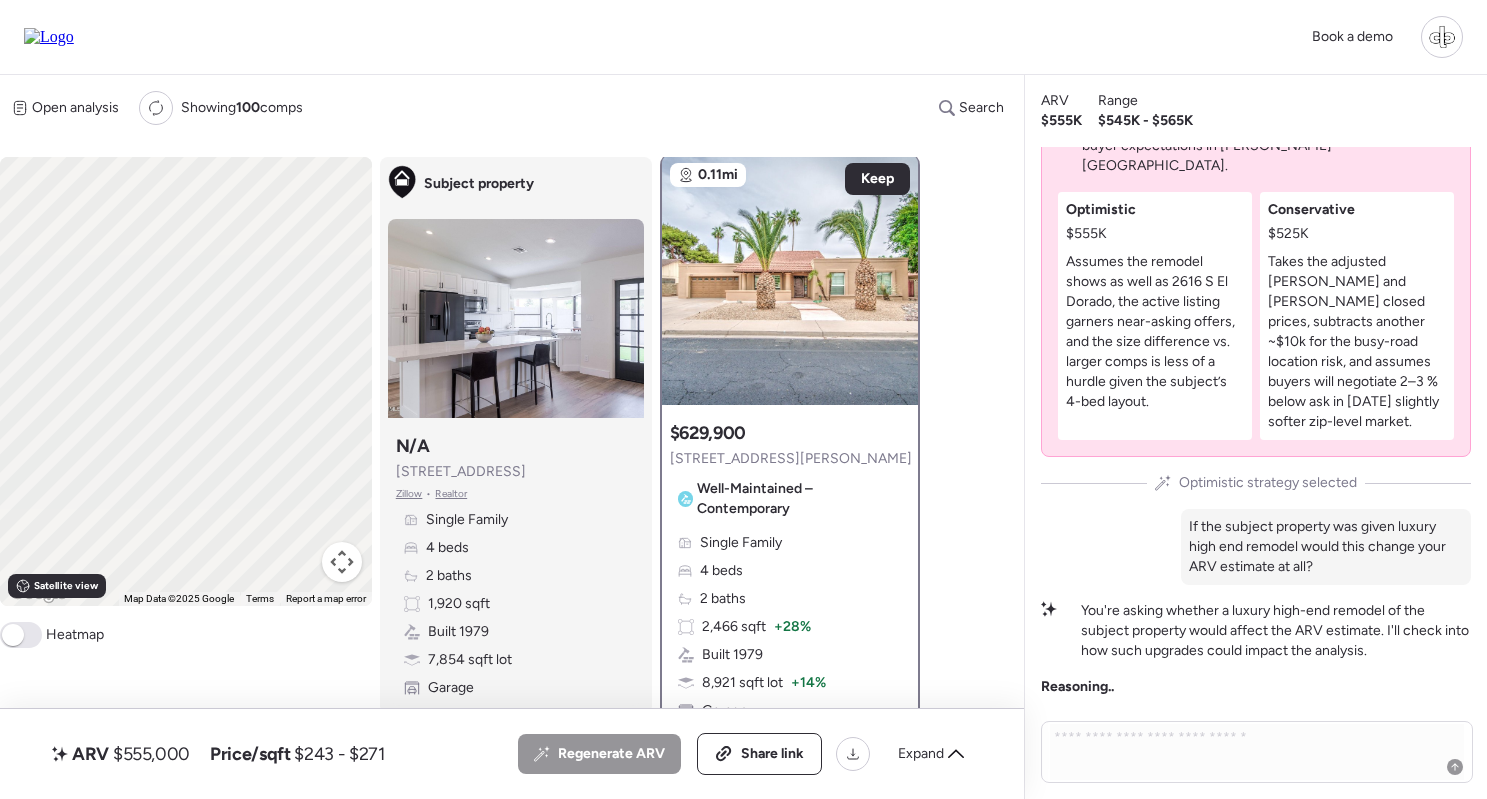 scroll, scrollTop: 0, scrollLeft: 0, axis: both 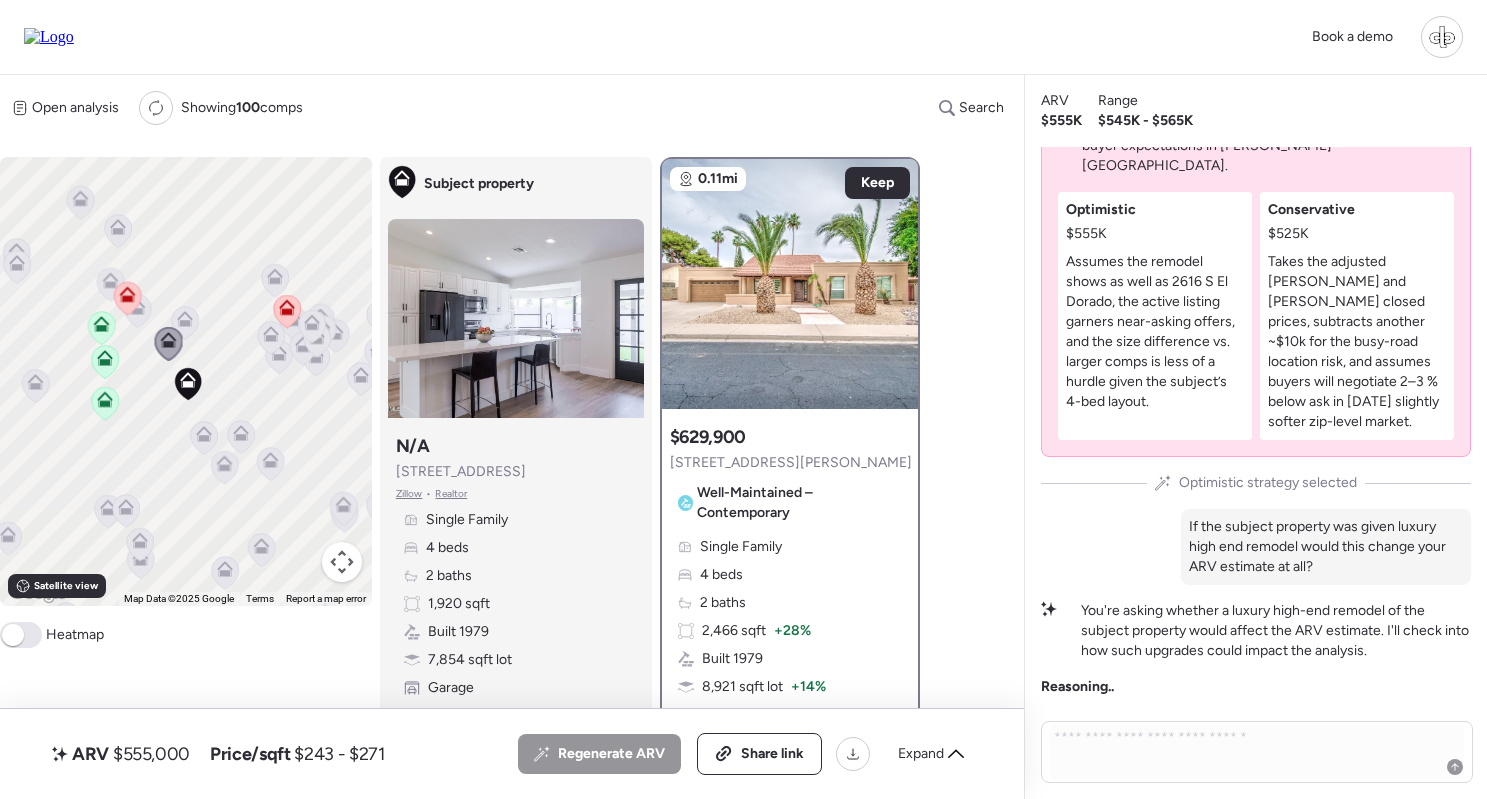 click 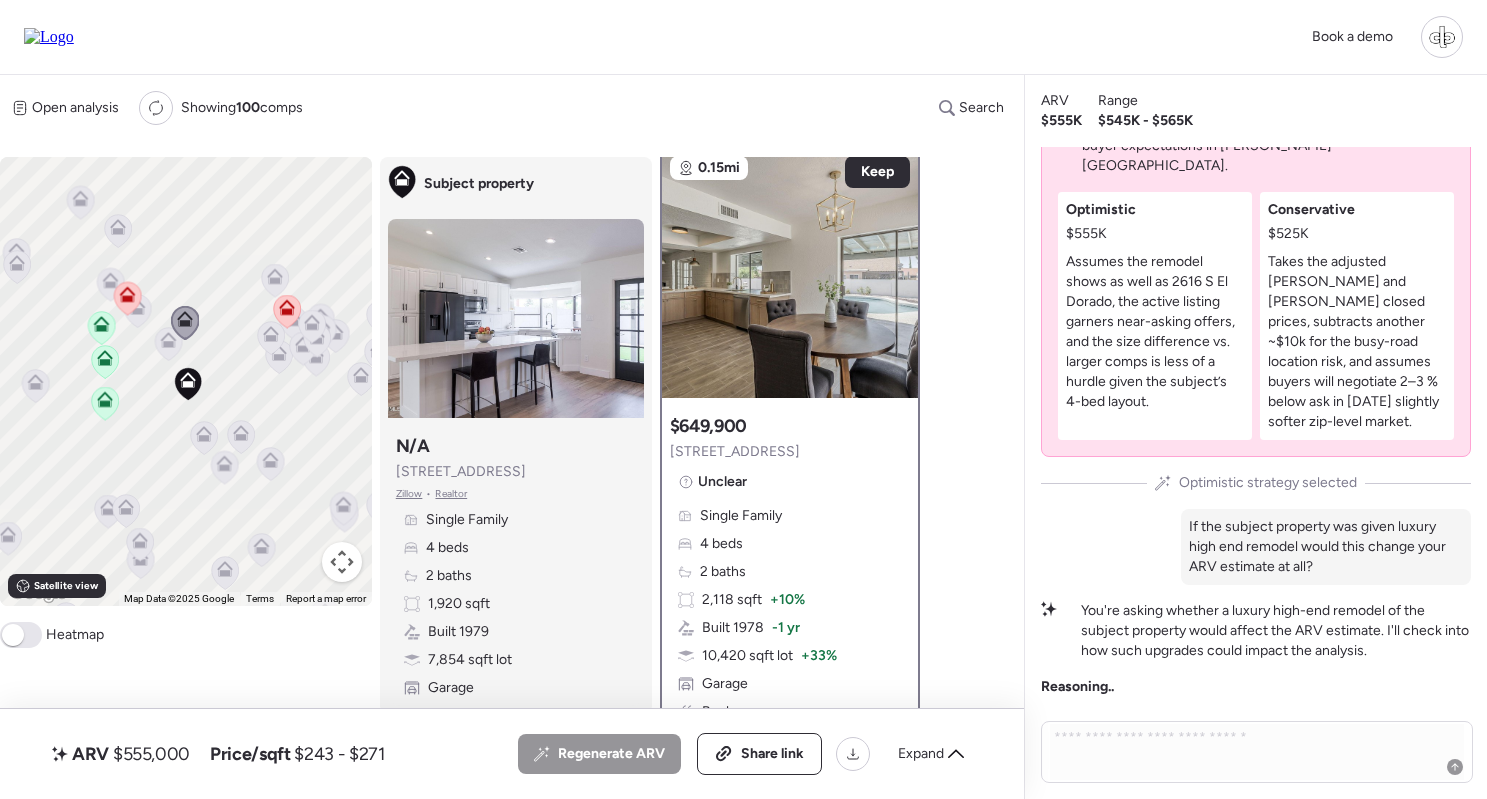scroll, scrollTop: 10, scrollLeft: 0, axis: vertical 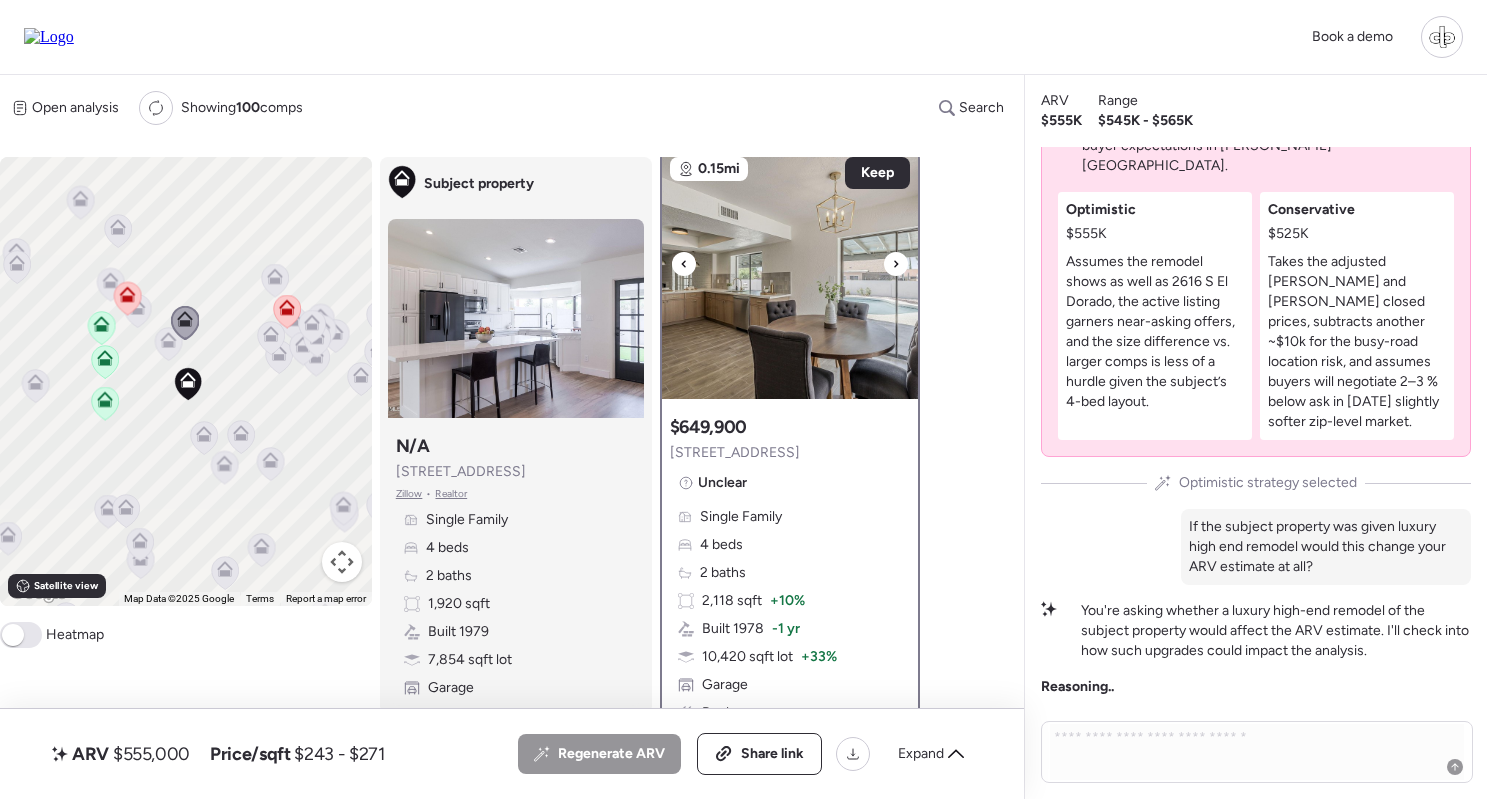 click at bounding box center [790, 274] 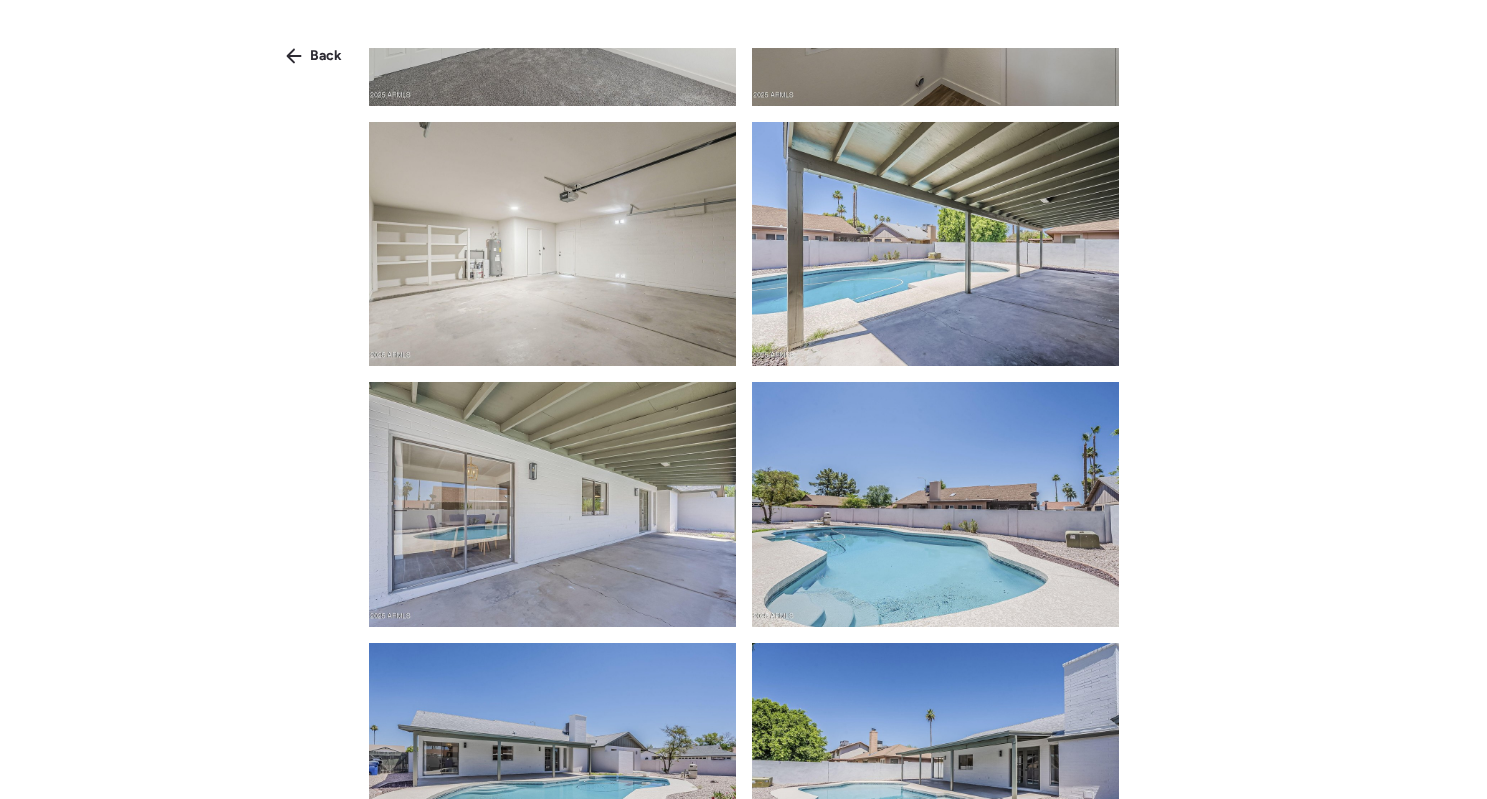 scroll, scrollTop: 5886, scrollLeft: 0, axis: vertical 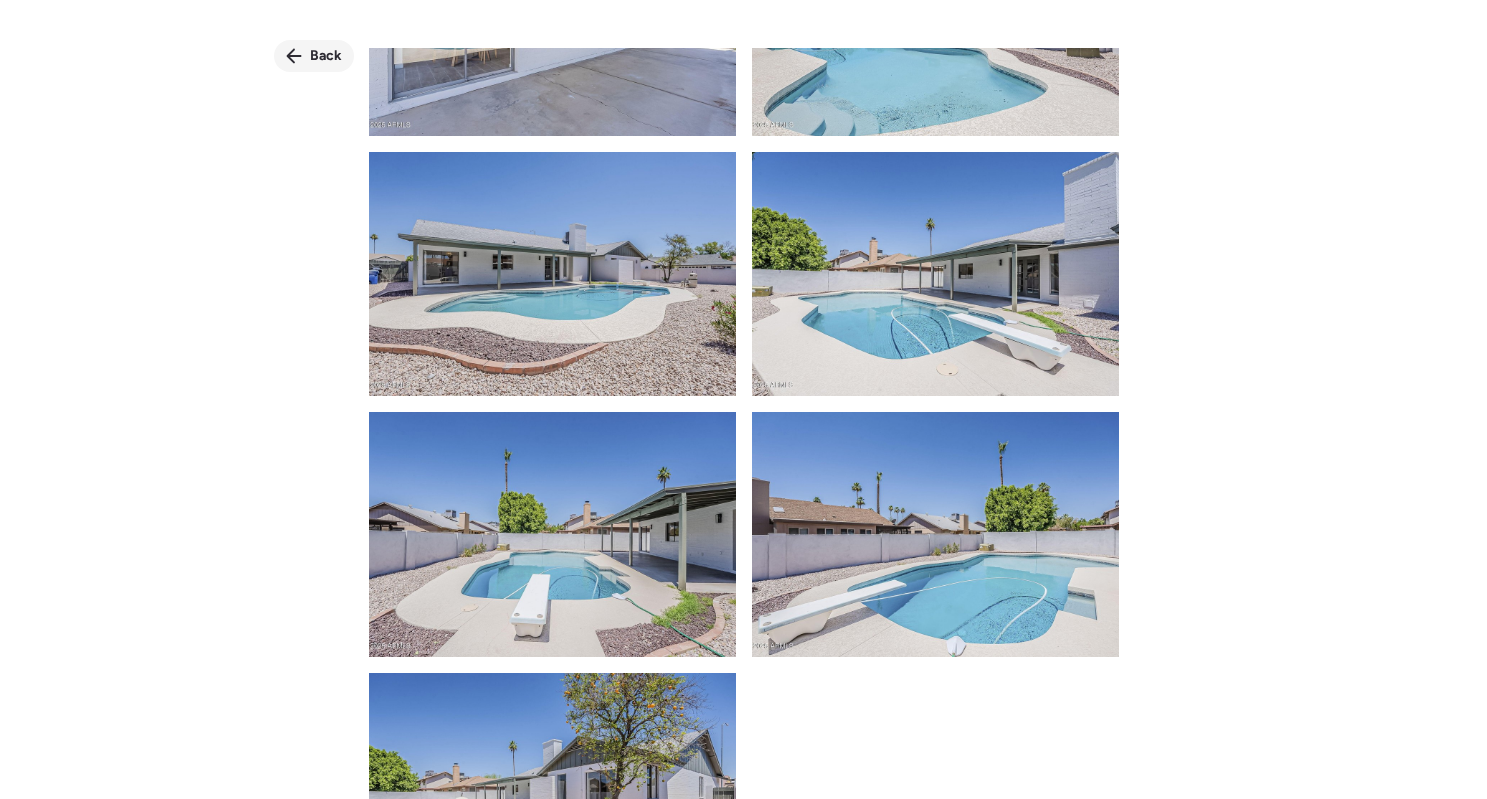 click on "Back" at bounding box center [326, 56] 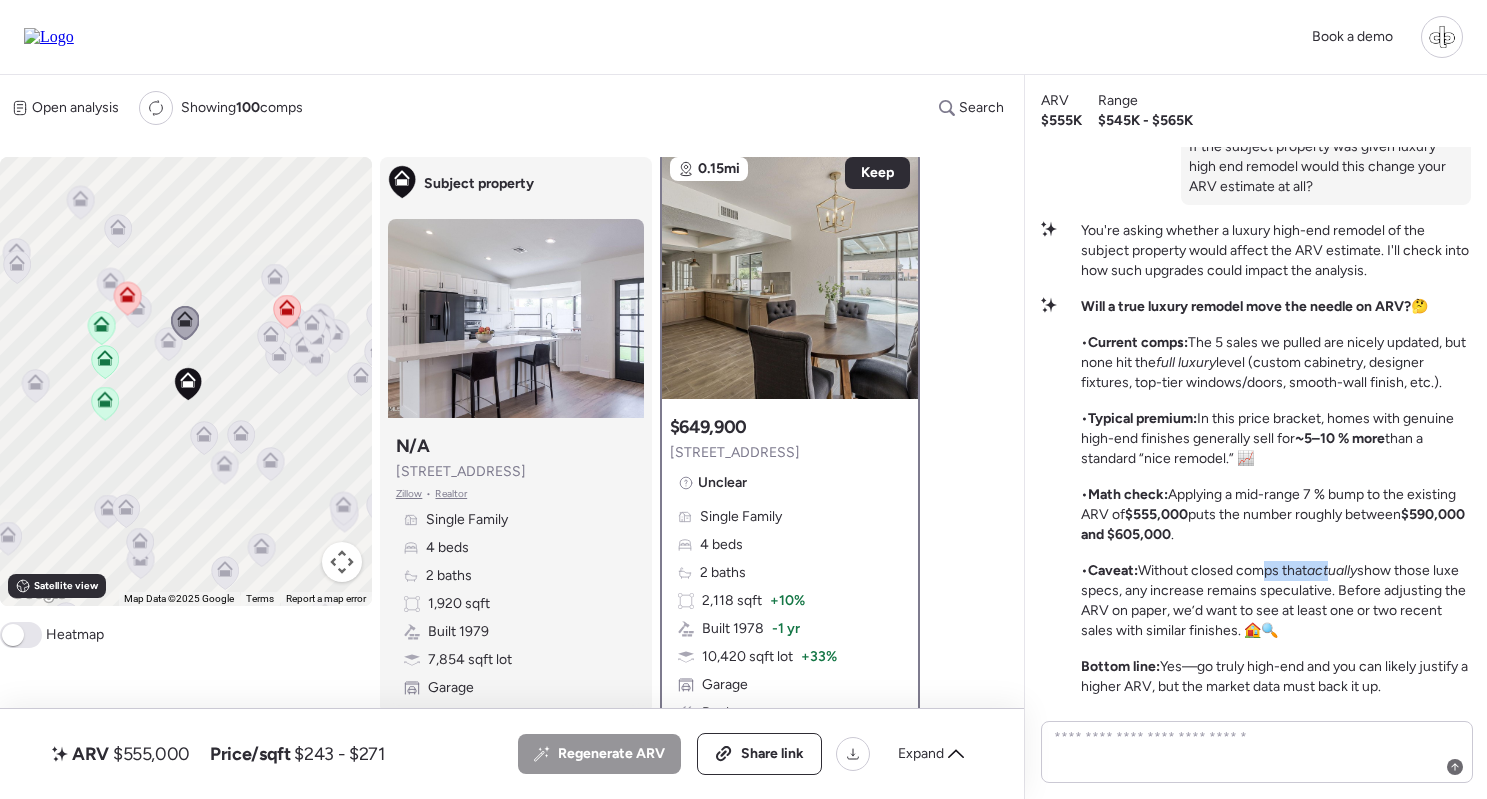 drag, startPoint x: 1261, startPoint y: 568, endPoint x: 1341, endPoint y: 568, distance: 80 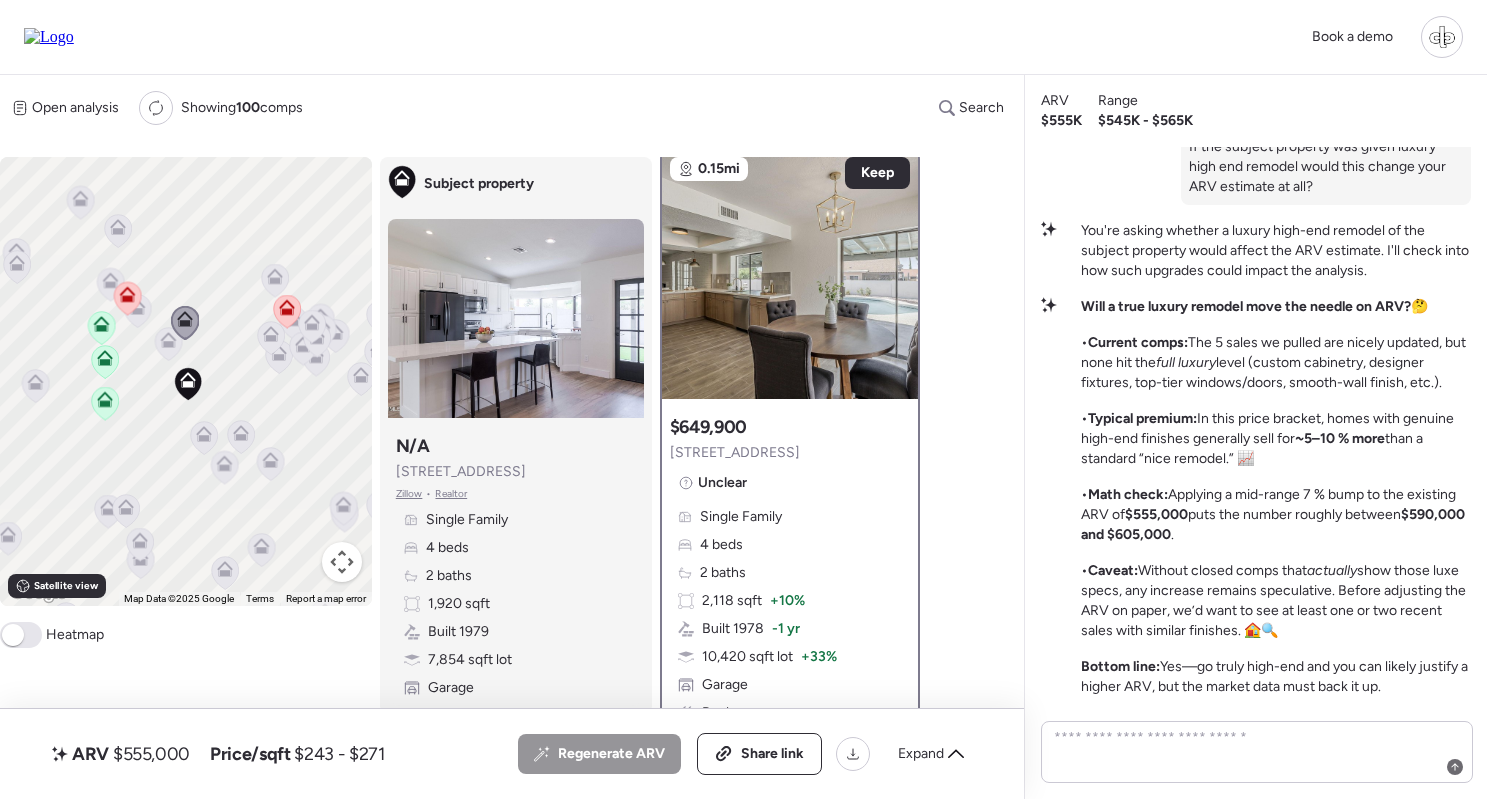 click 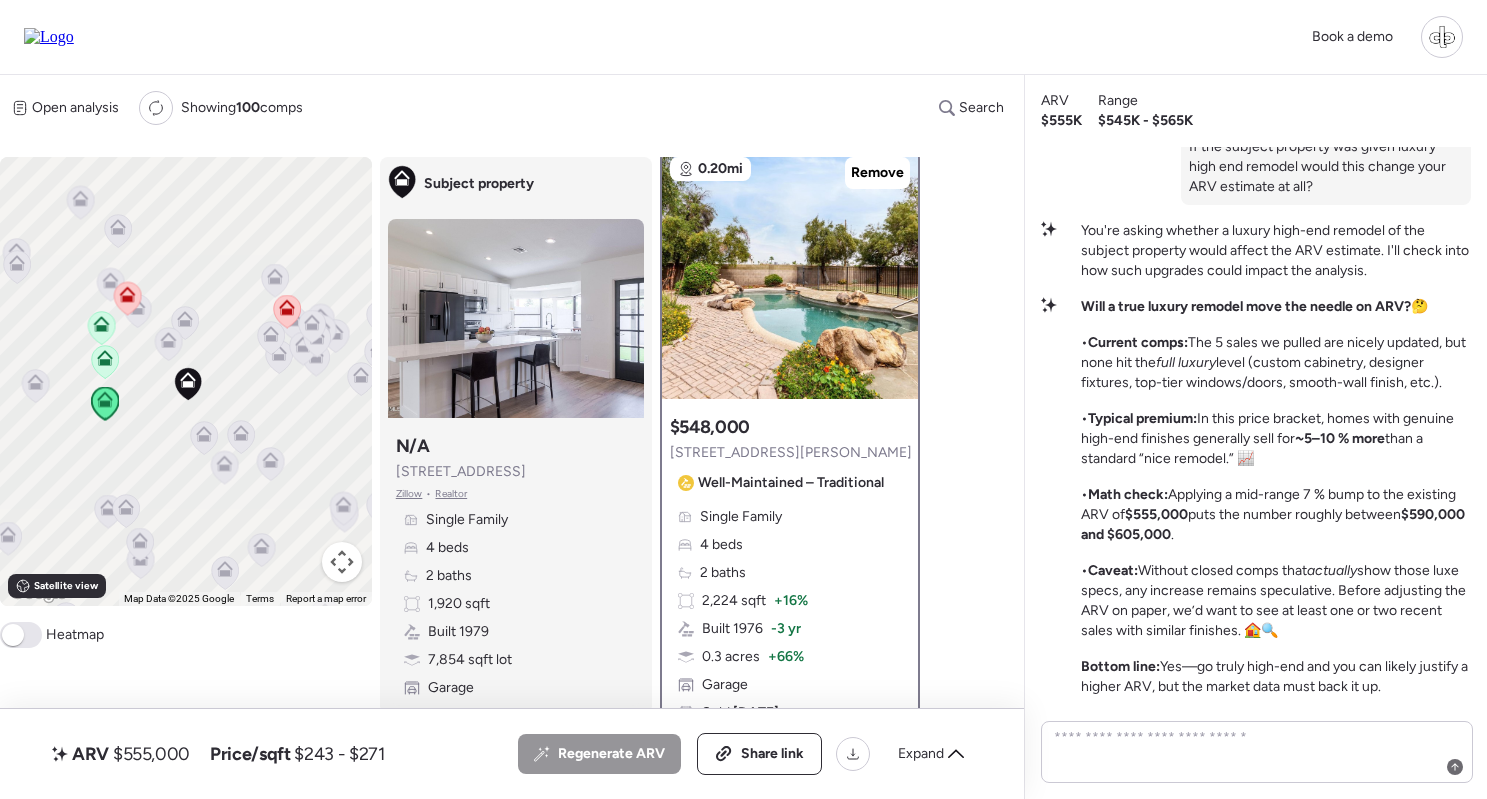 scroll, scrollTop: 0, scrollLeft: 0, axis: both 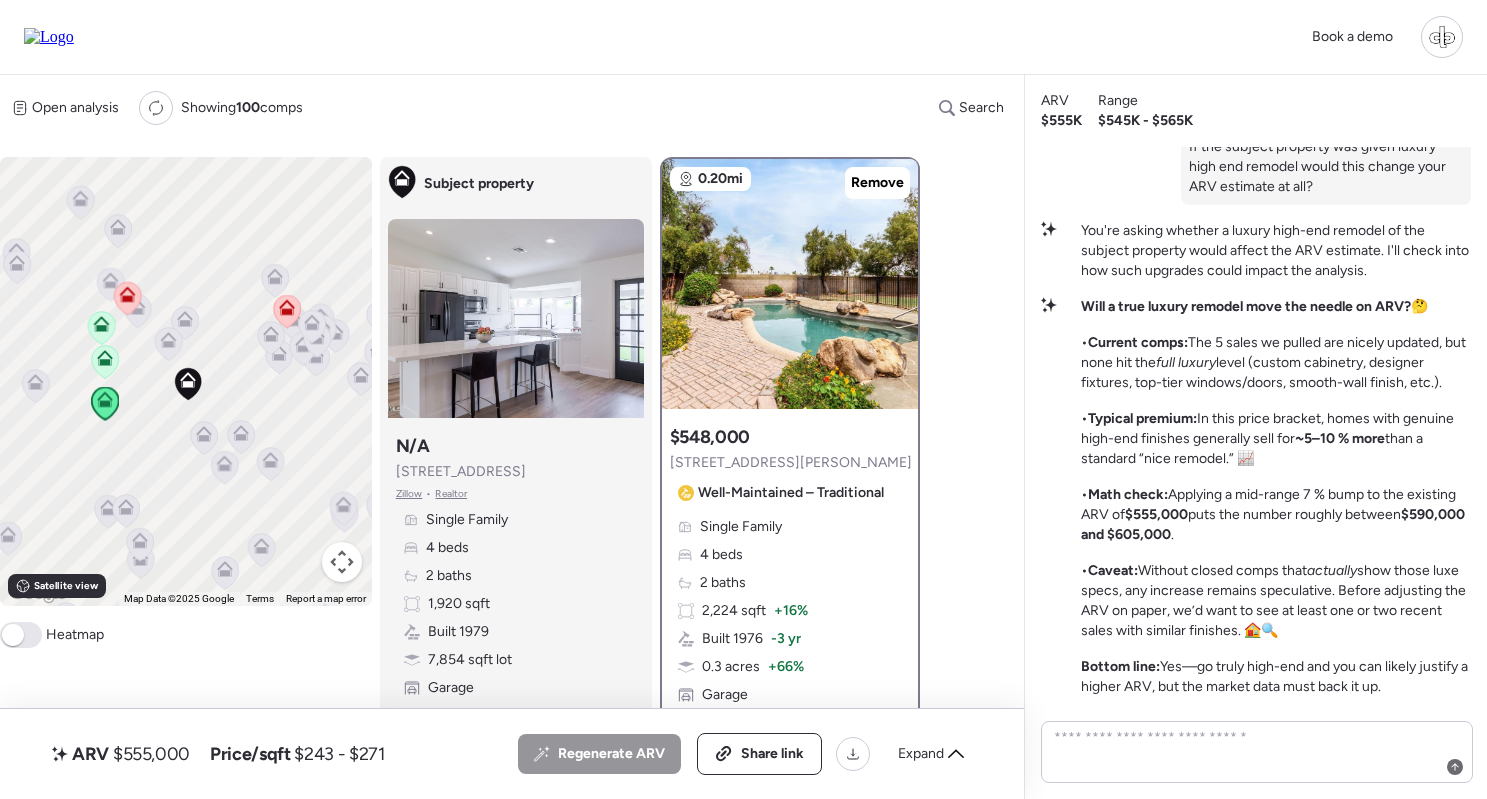 click 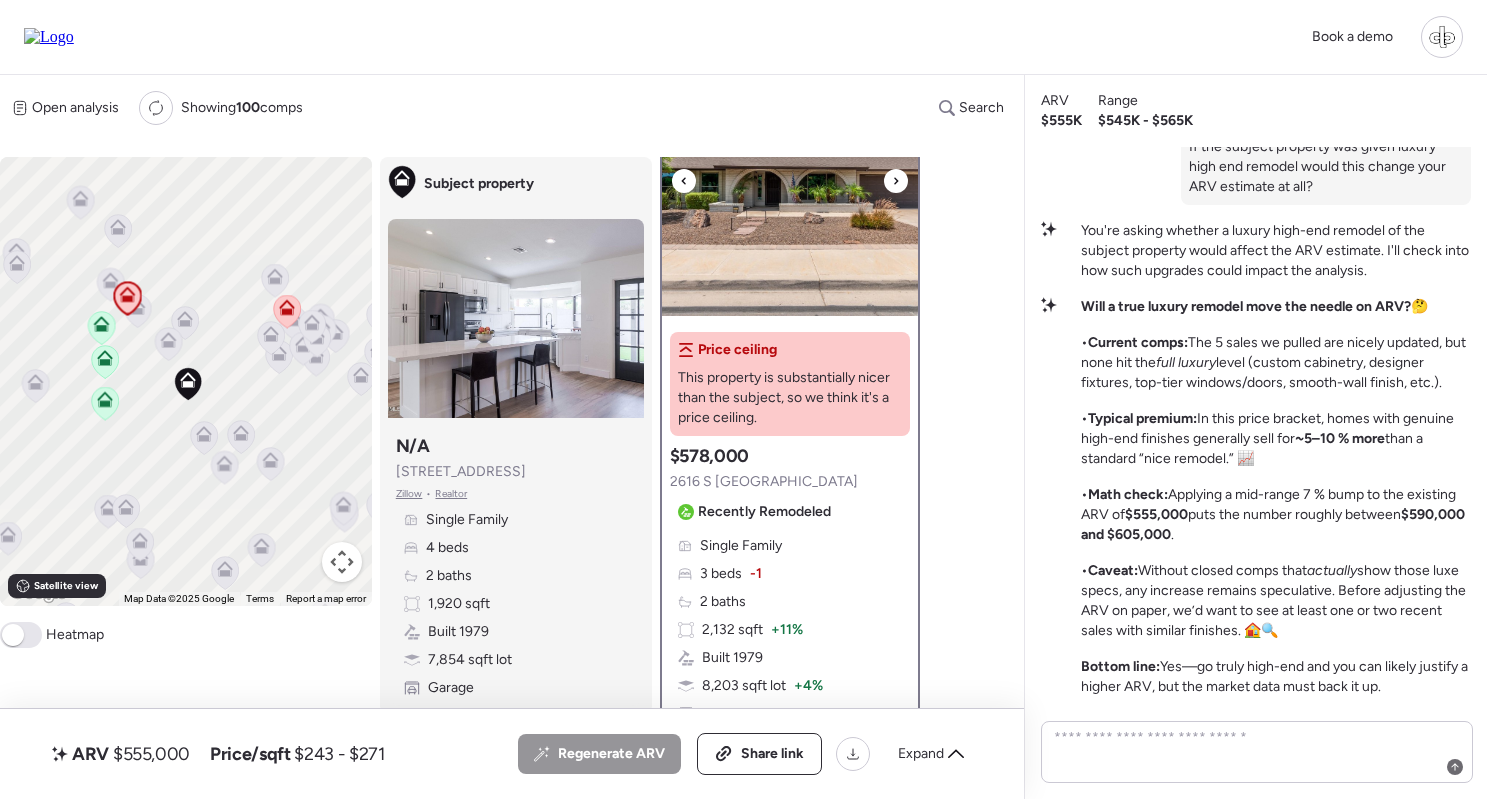 scroll, scrollTop: 92, scrollLeft: 0, axis: vertical 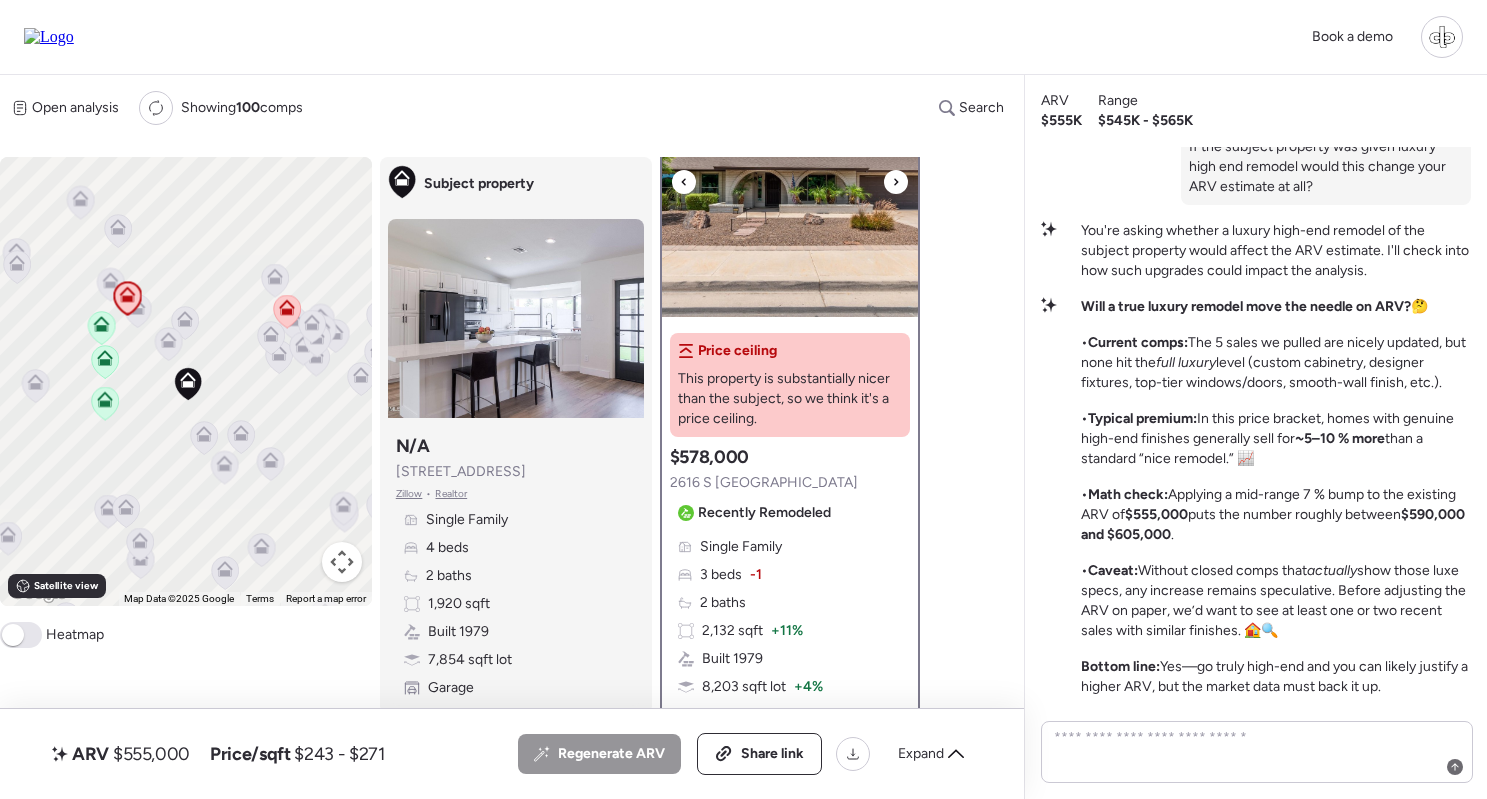 click at bounding box center (790, 192) 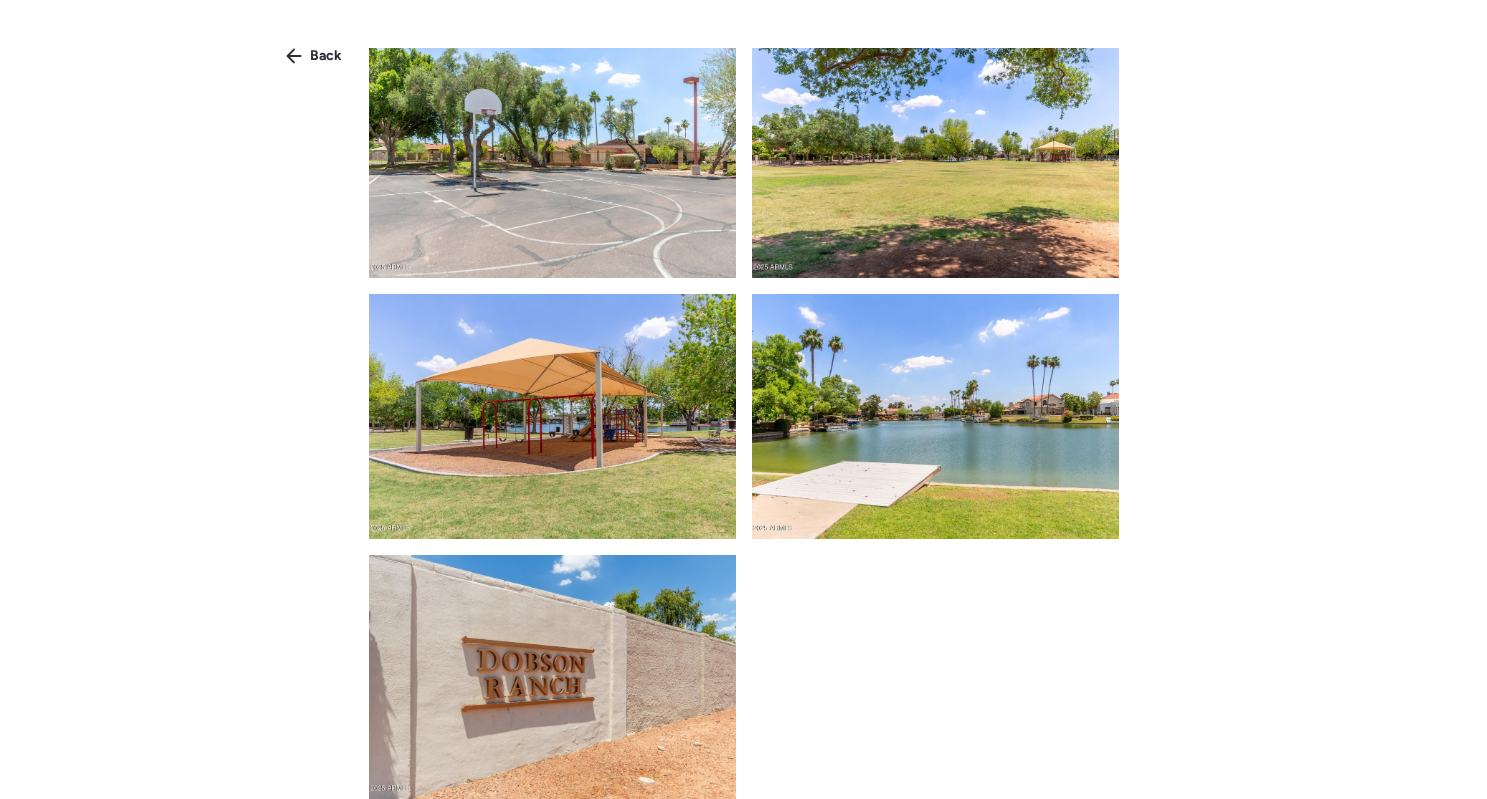 scroll, scrollTop: 4709, scrollLeft: 0, axis: vertical 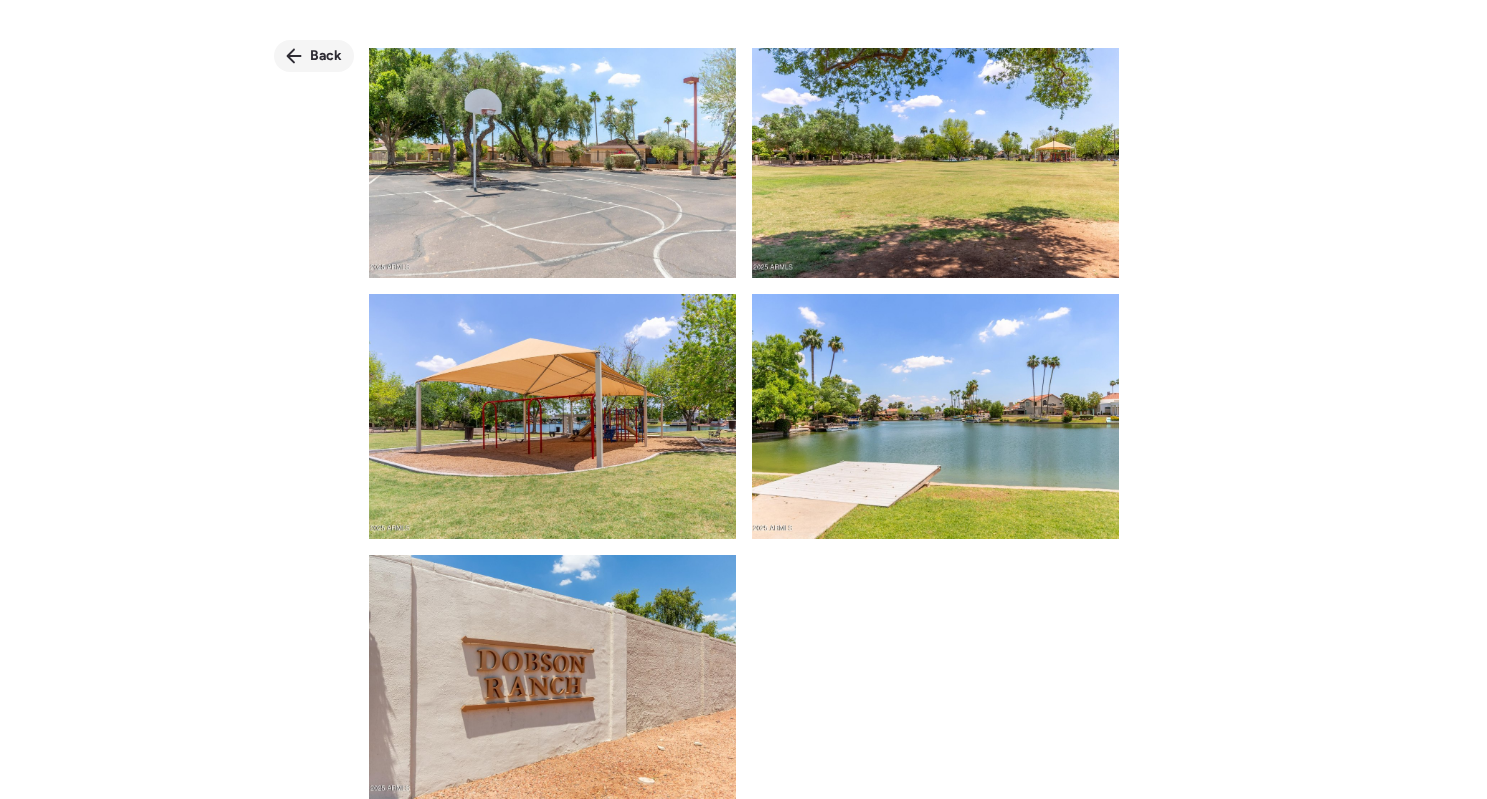 click on "Back" at bounding box center [326, 56] 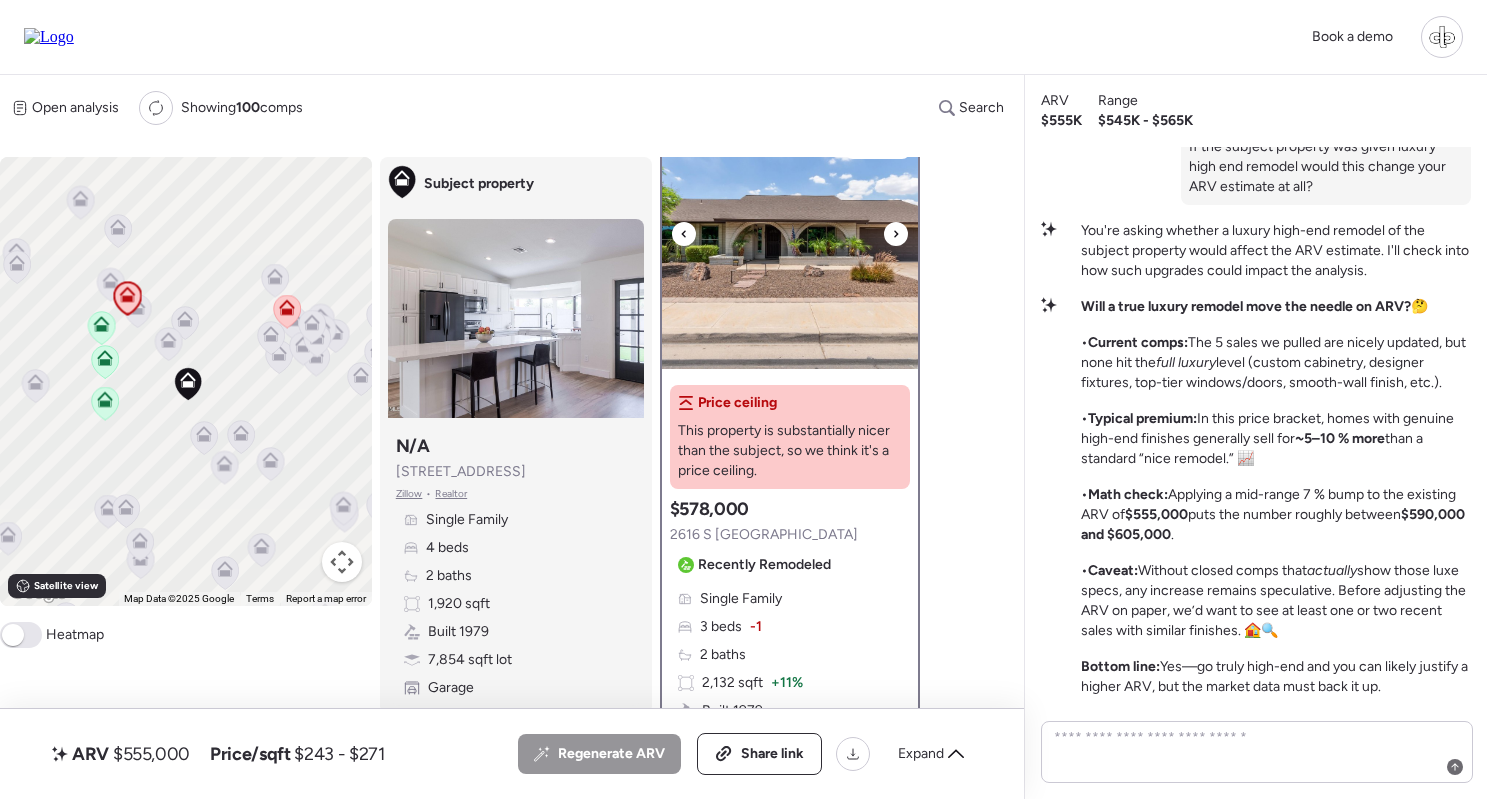 scroll, scrollTop: 38, scrollLeft: 0, axis: vertical 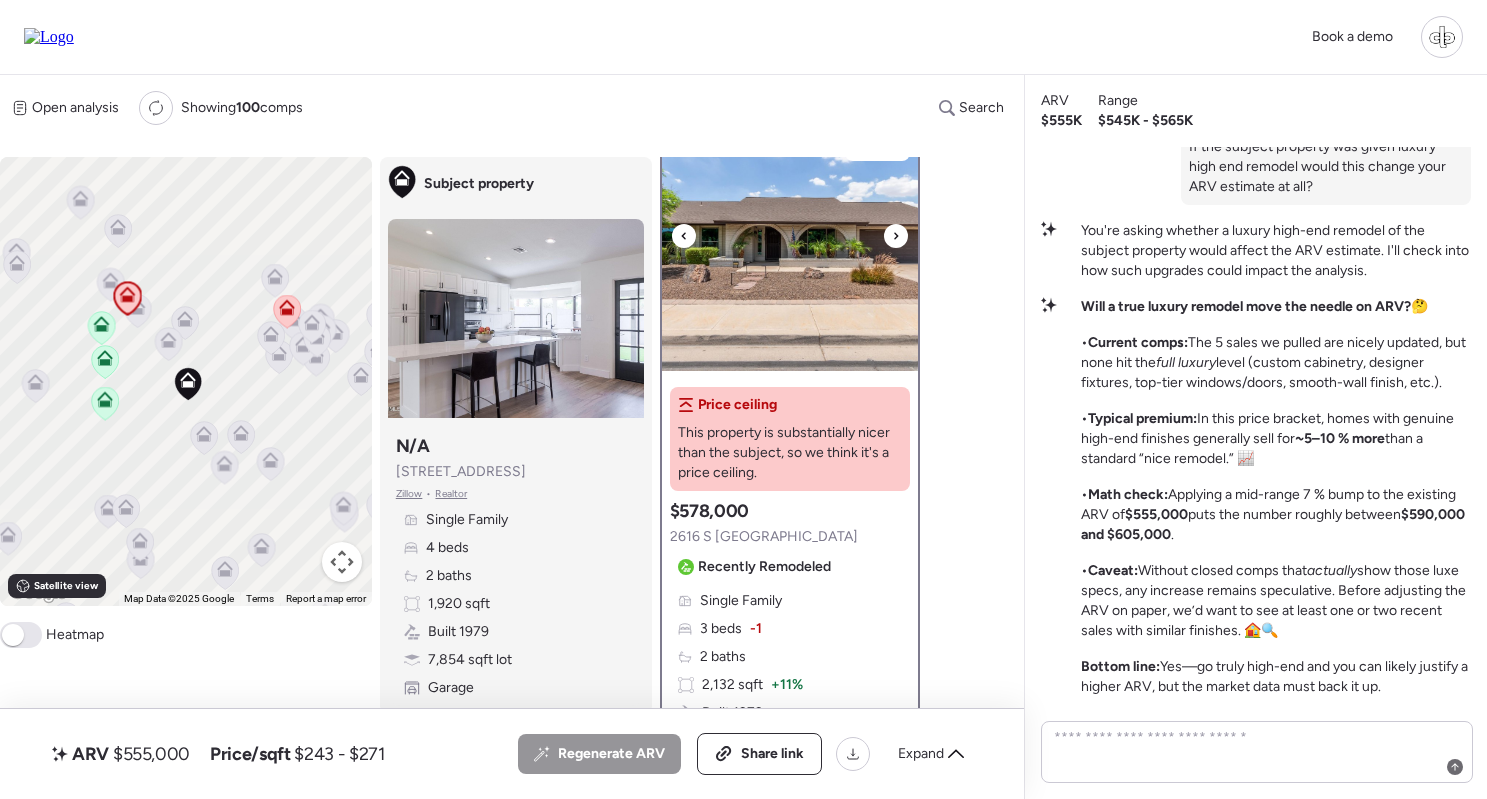click at bounding box center (790, 246) 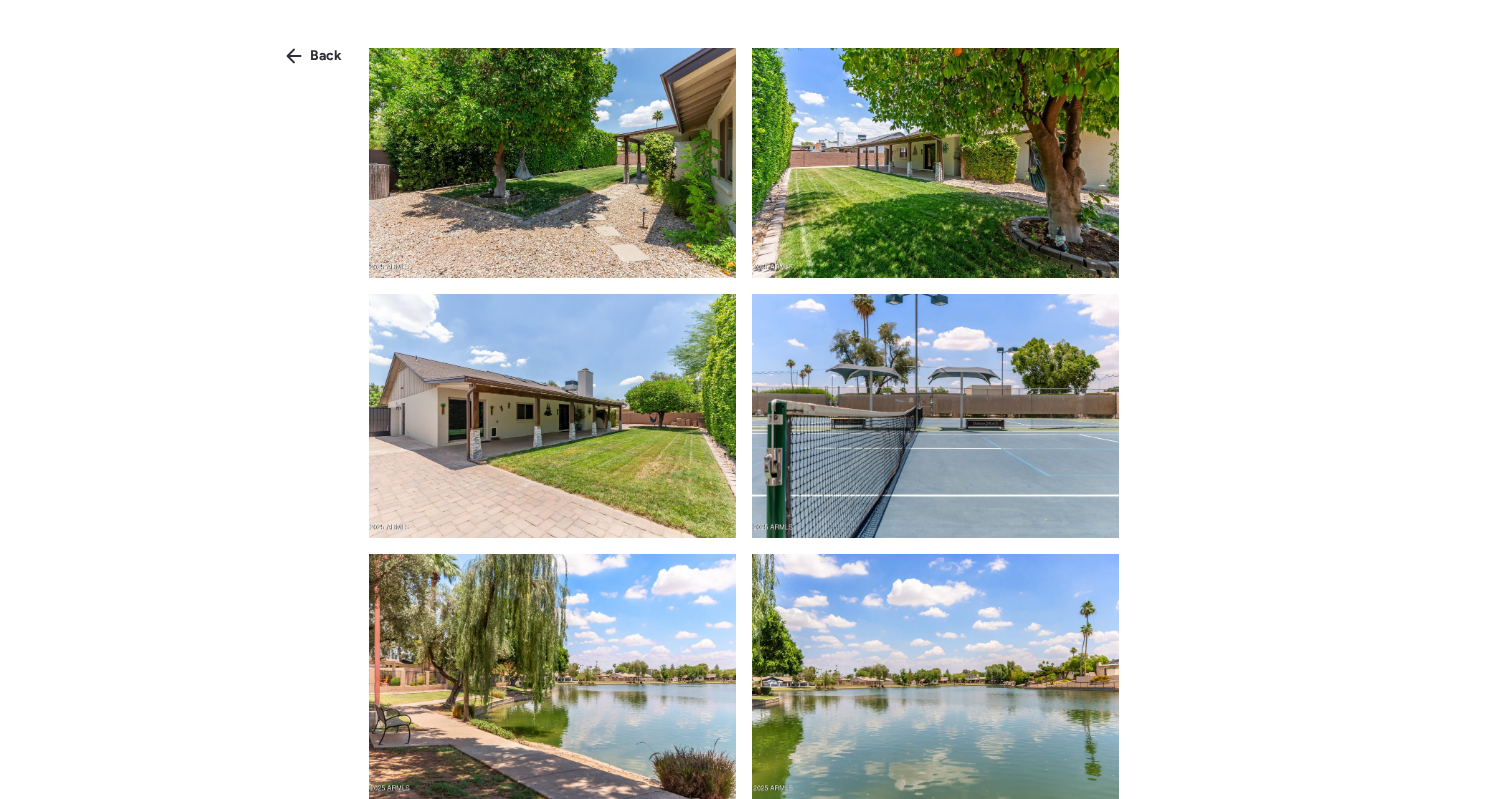 scroll, scrollTop: 4709, scrollLeft: 0, axis: vertical 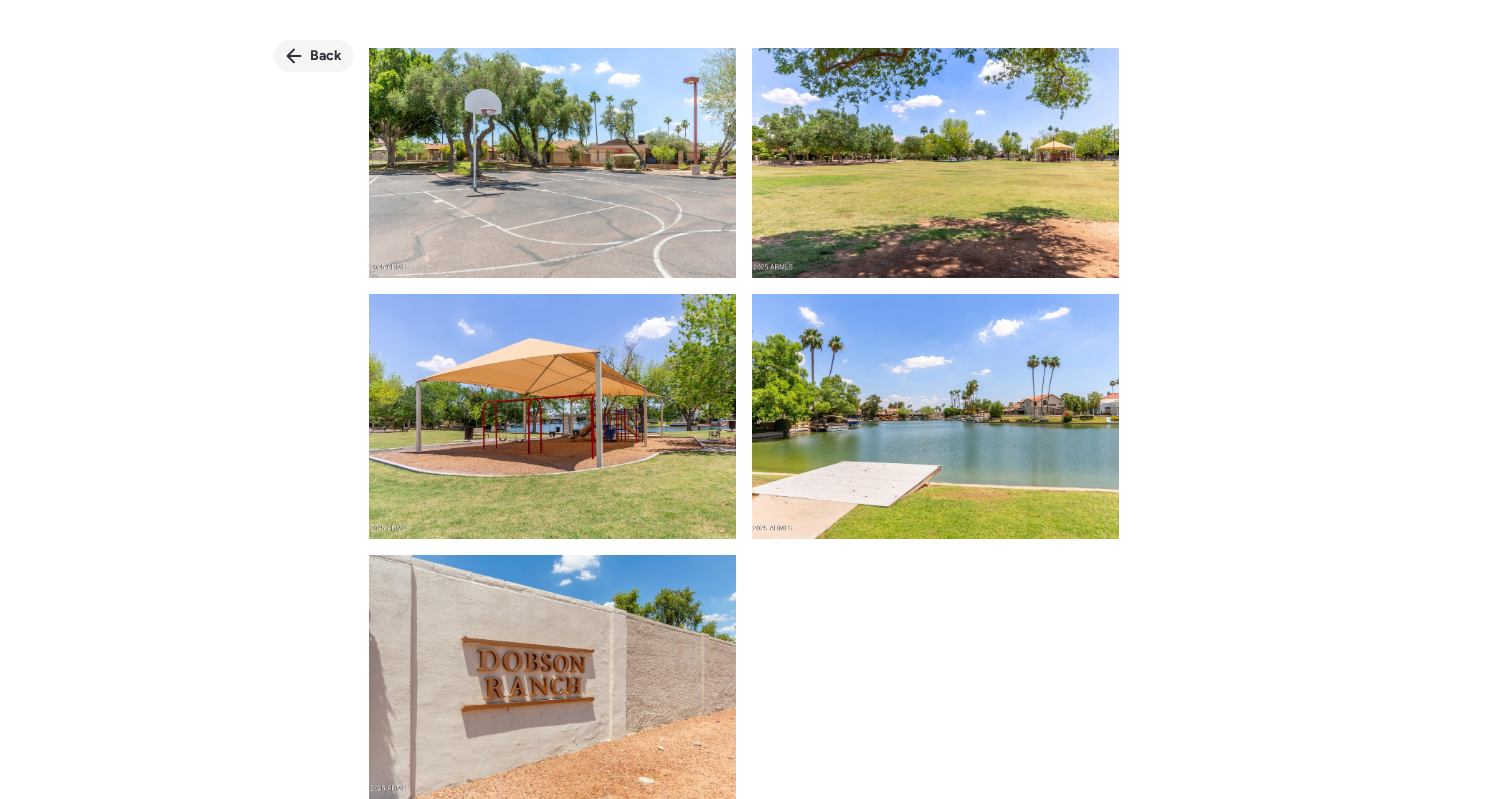 click on "Back" at bounding box center (326, 56) 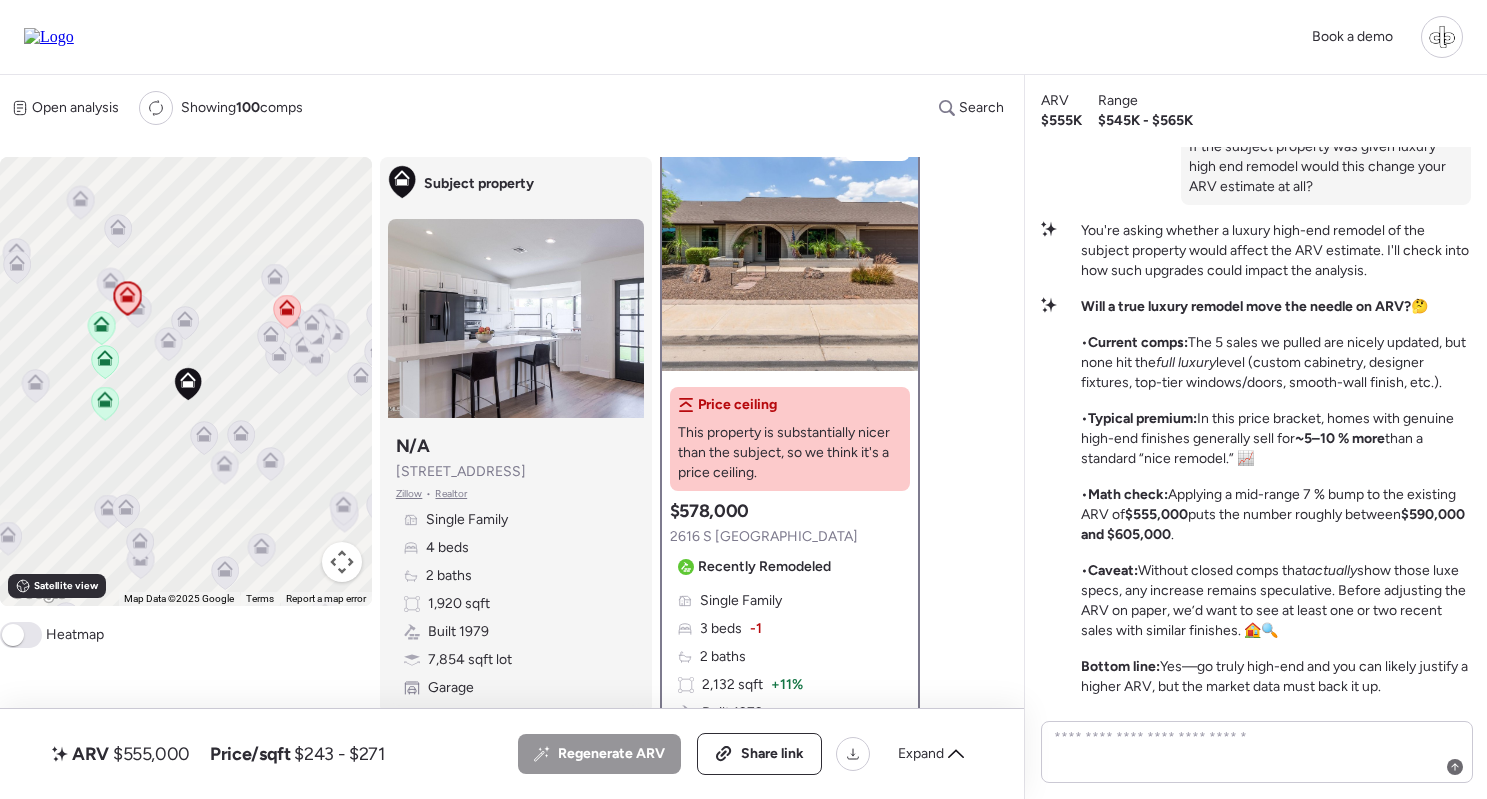 scroll, scrollTop: 0, scrollLeft: 0, axis: both 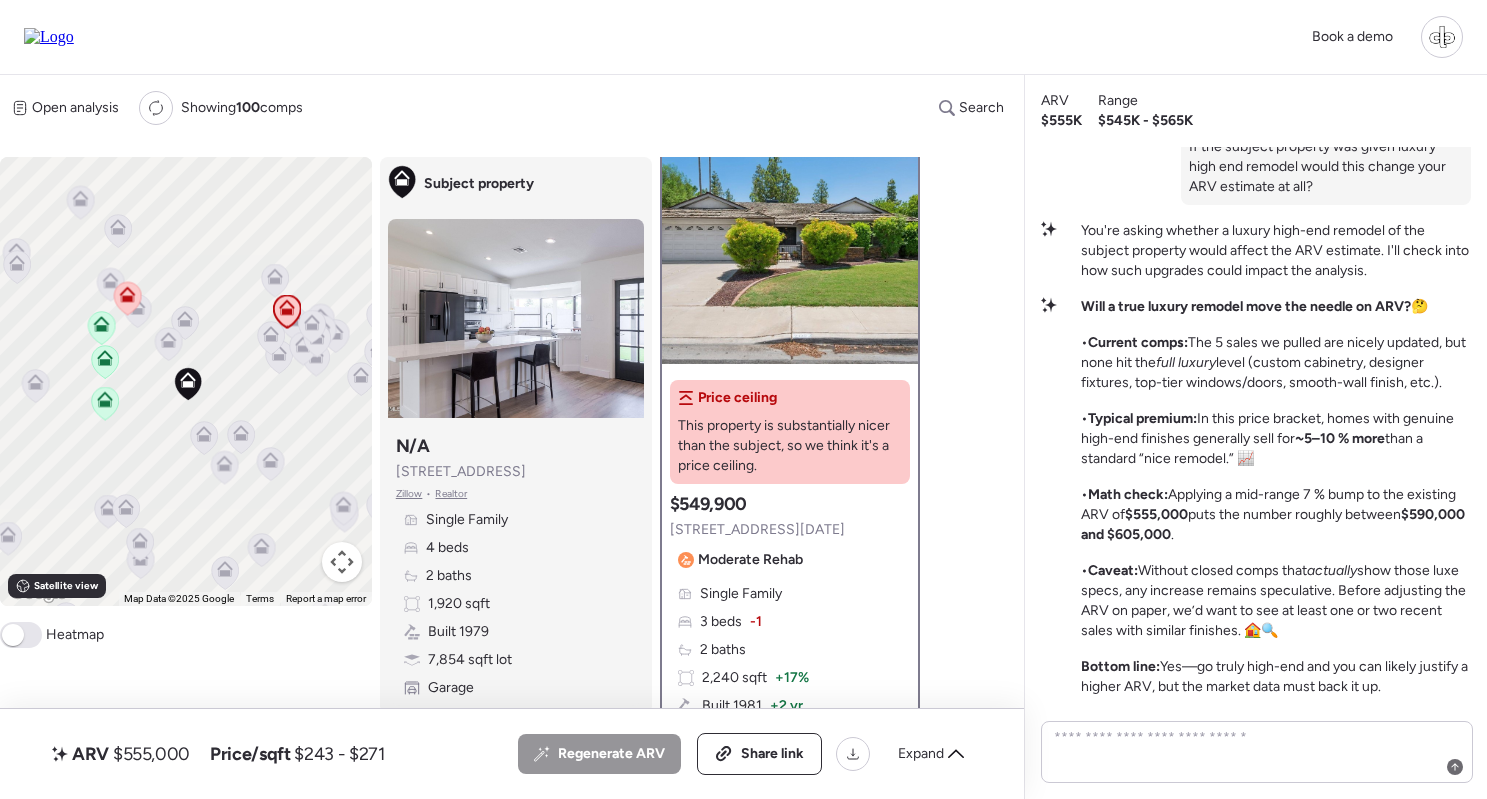click on "Moderate Rehab" at bounding box center (750, 560) 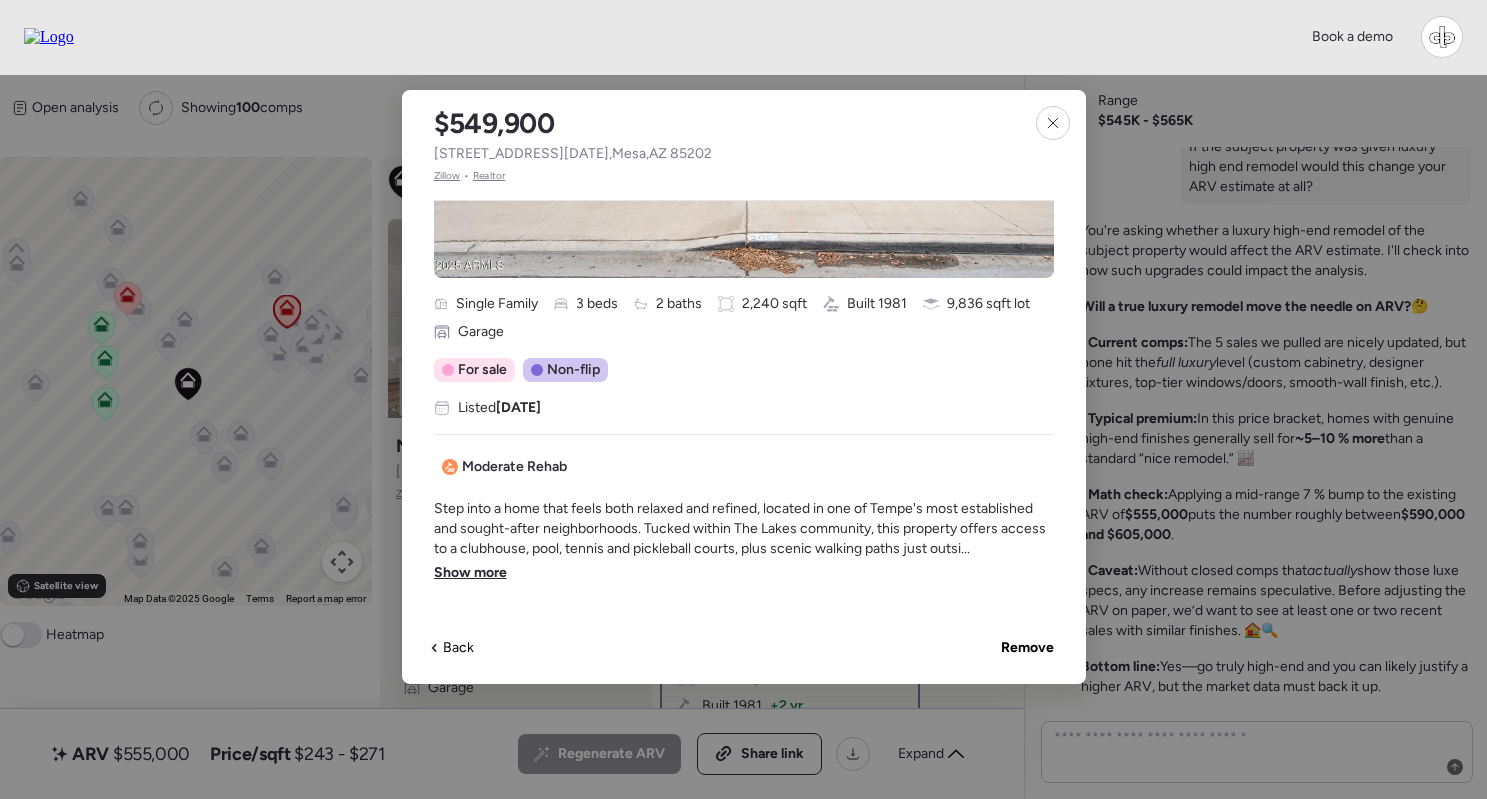 scroll, scrollTop: 600, scrollLeft: 0, axis: vertical 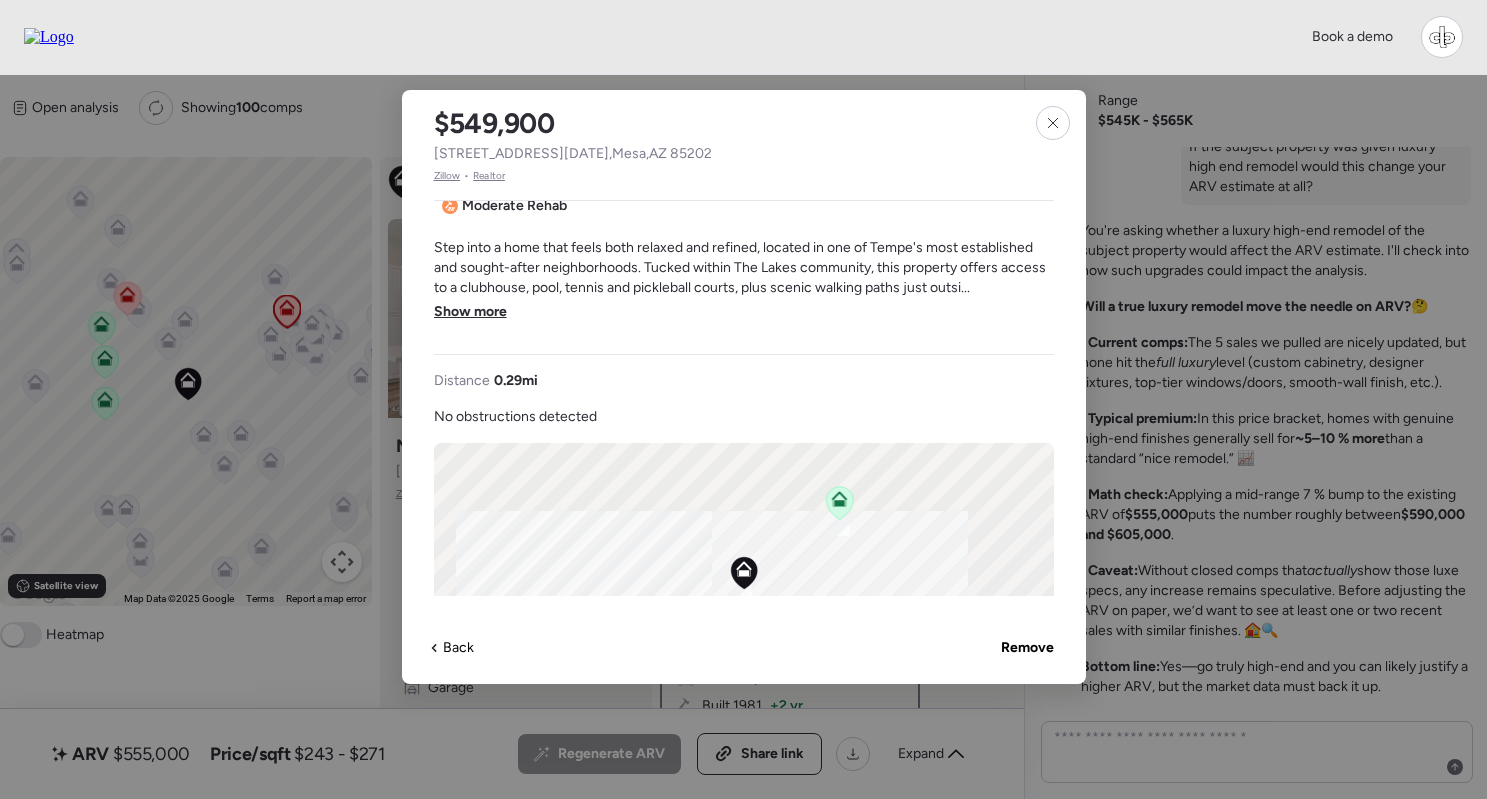 click on "Show more" at bounding box center [470, 312] 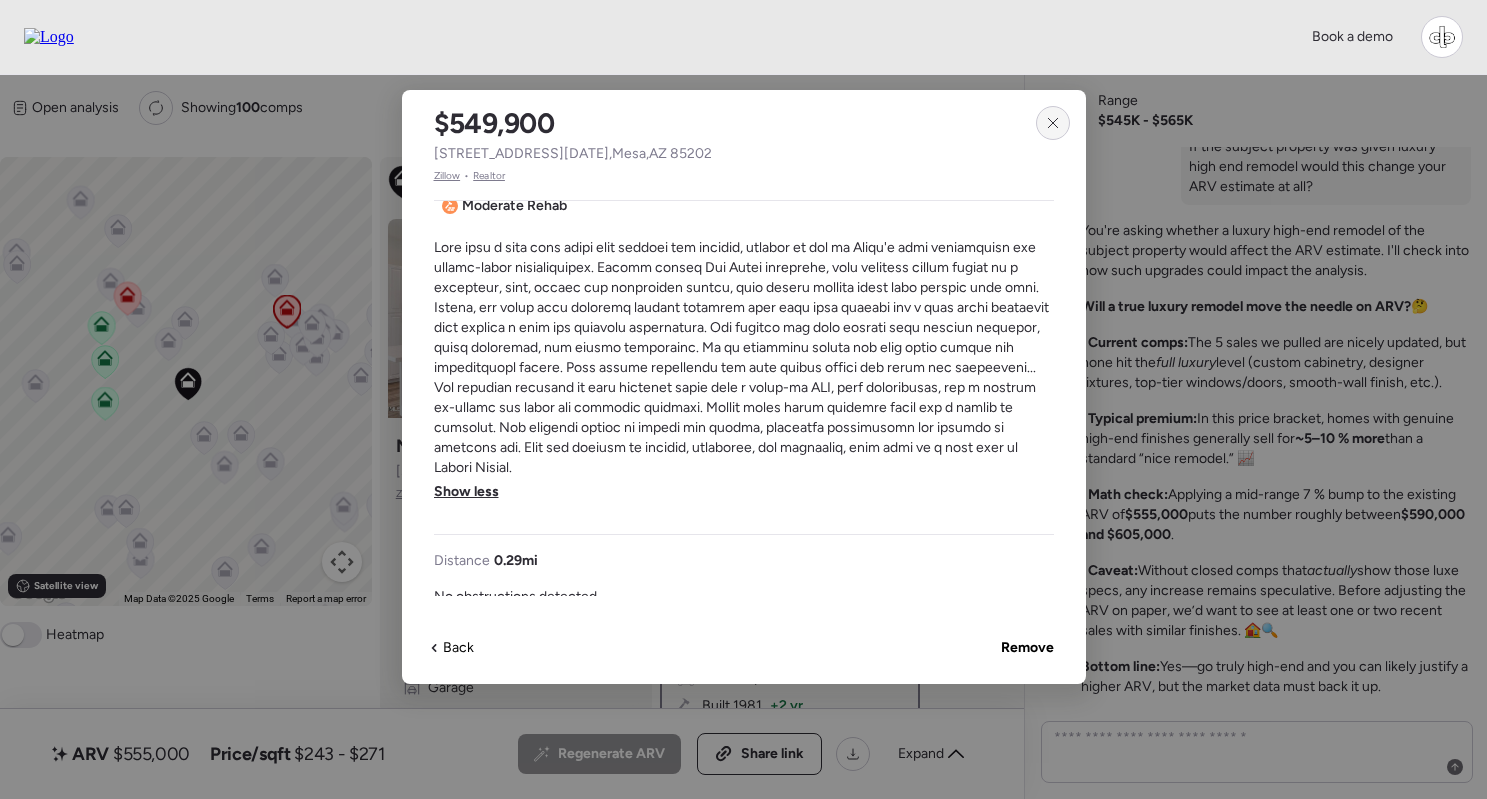 click at bounding box center (1053, 123) 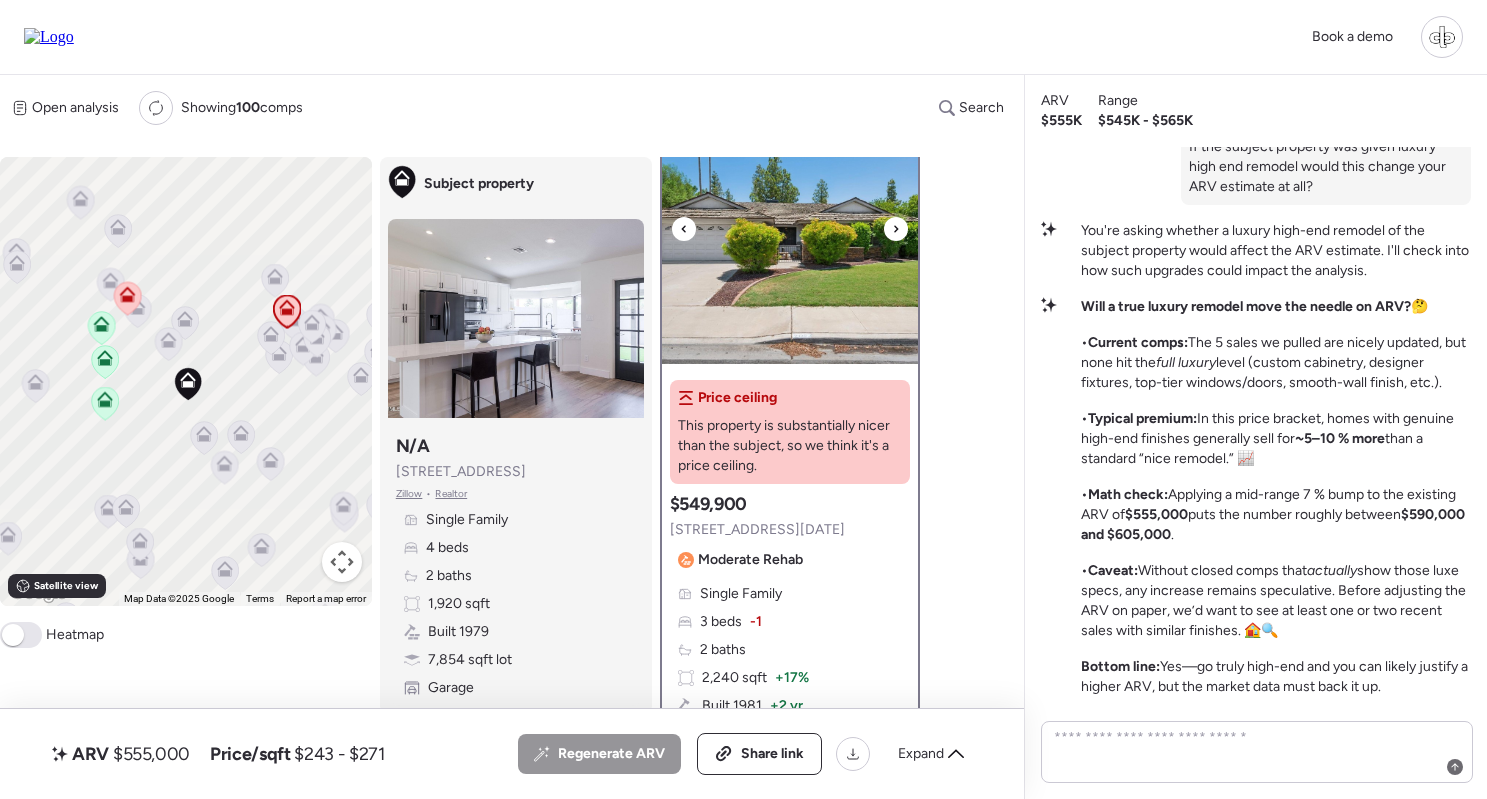 scroll, scrollTop: 7, scrollLeft: 0, axis: vertical 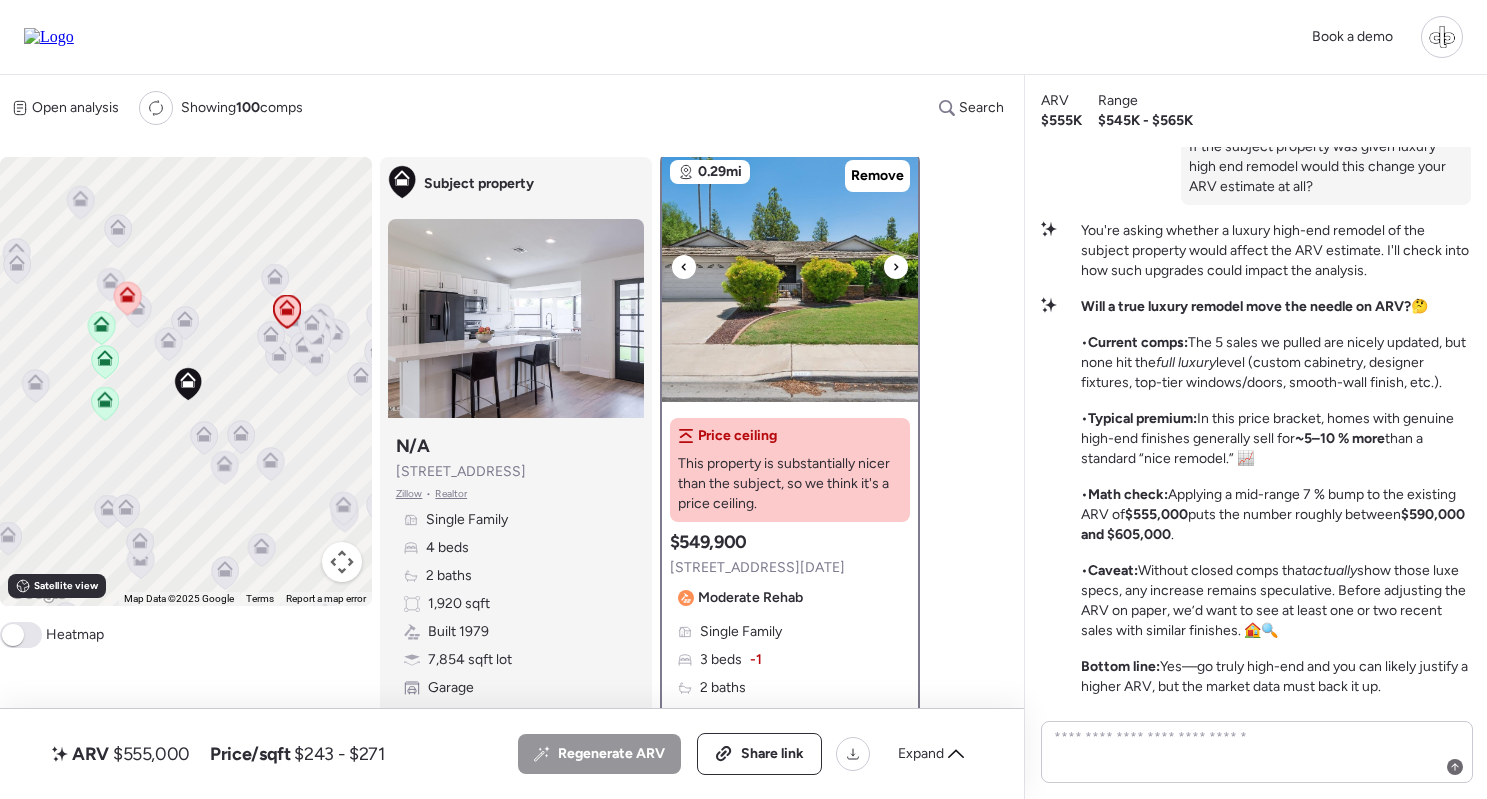 click at bounding box center (790, 277) 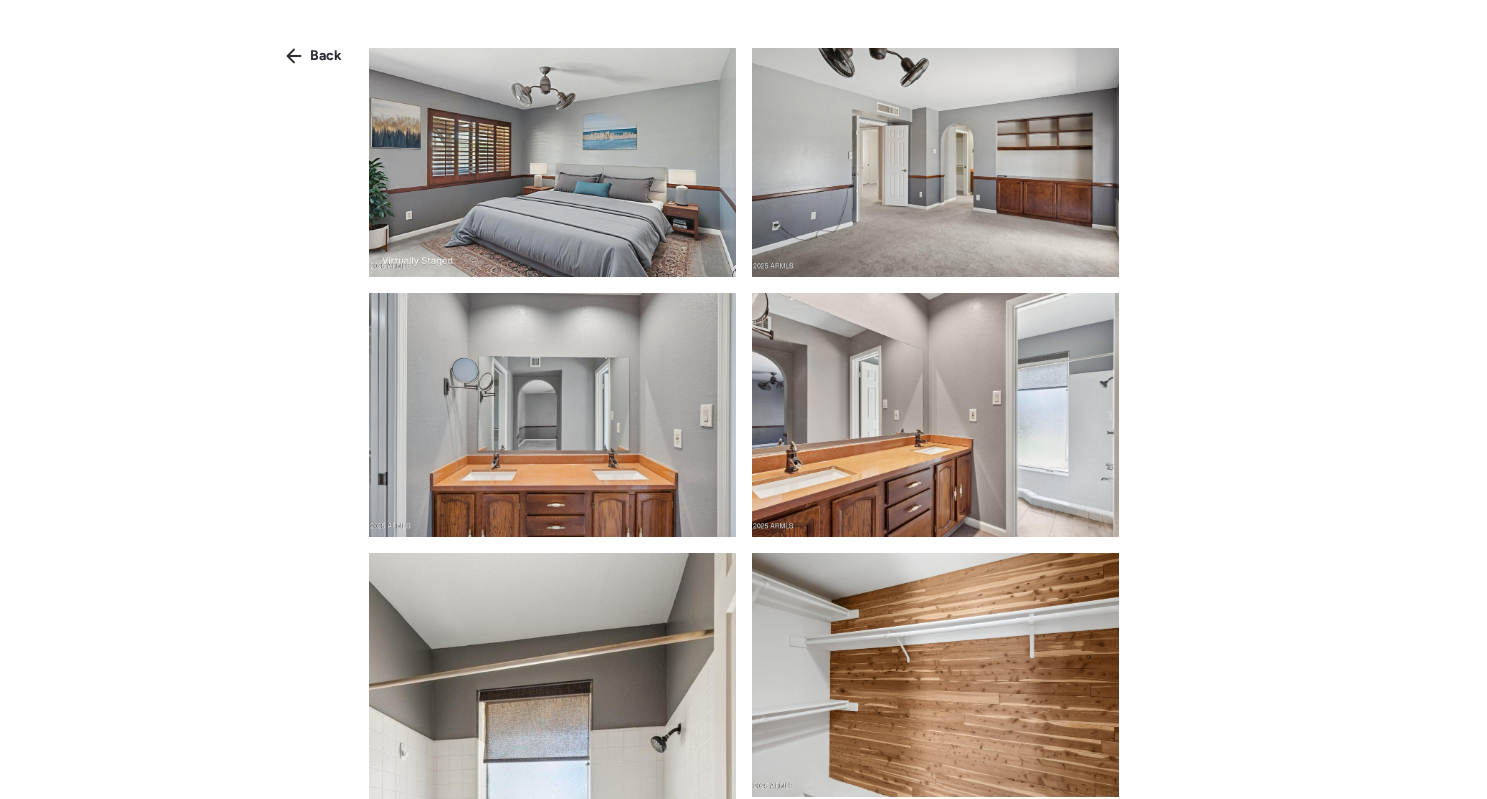 scroll, scrollTop: 3877, scrollLeft: 0, axis: vertical 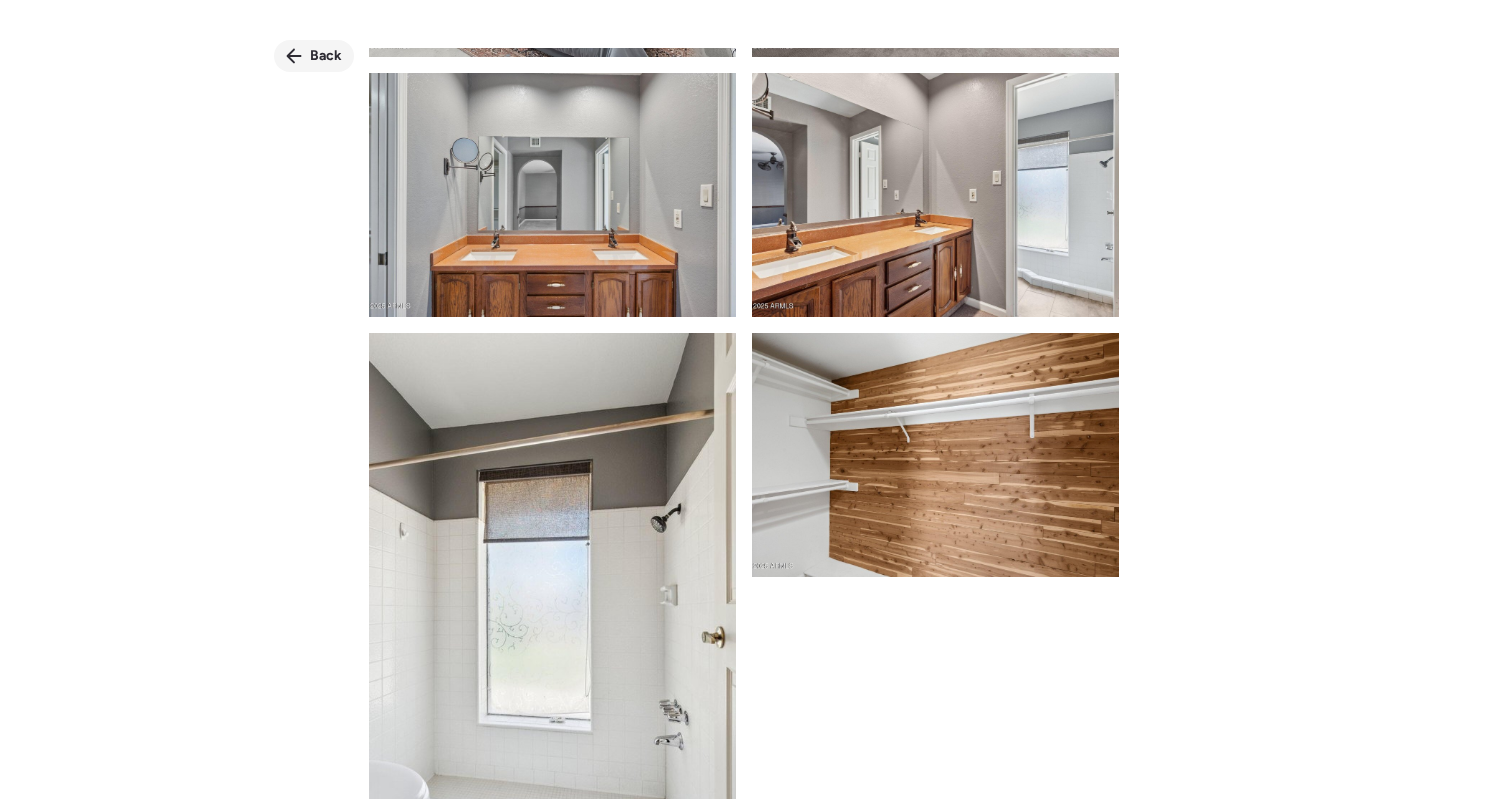 click on "Back" at bounding box center (326, 56) 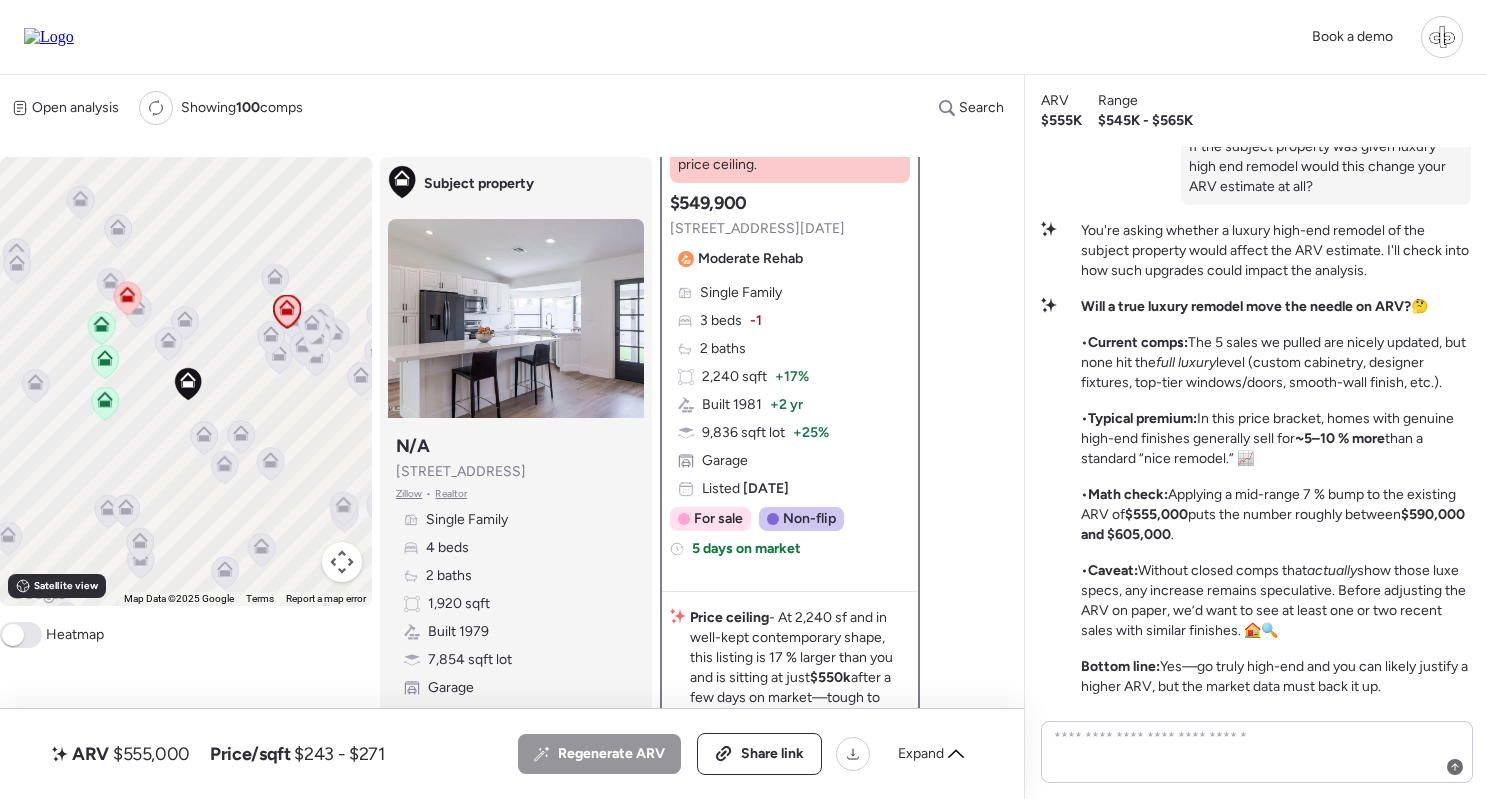 scroll, scrollTop: 265, scrollLeft: 0, axis: vertical 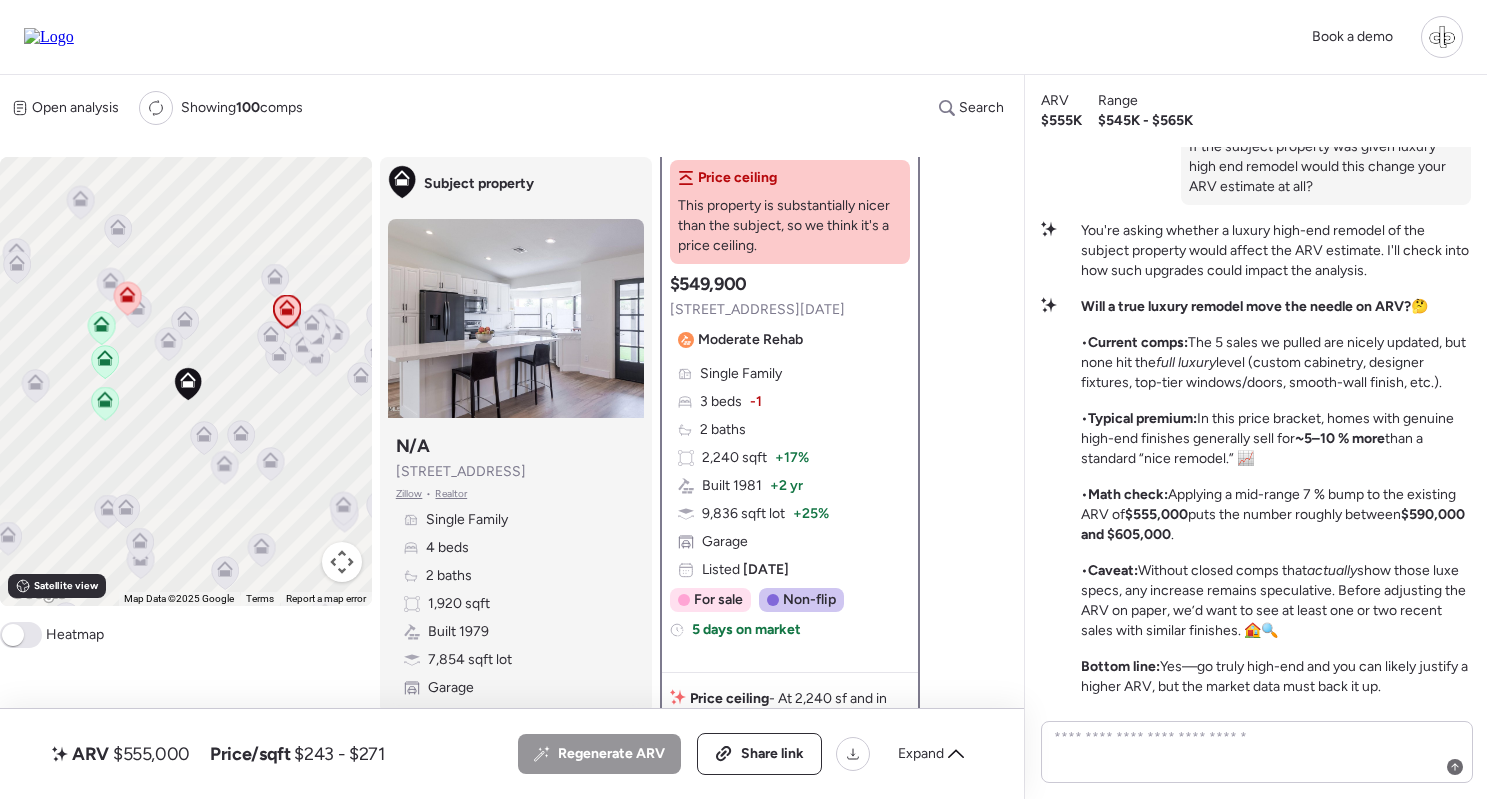 click on "3 beds" at bounding box center (721, 402) 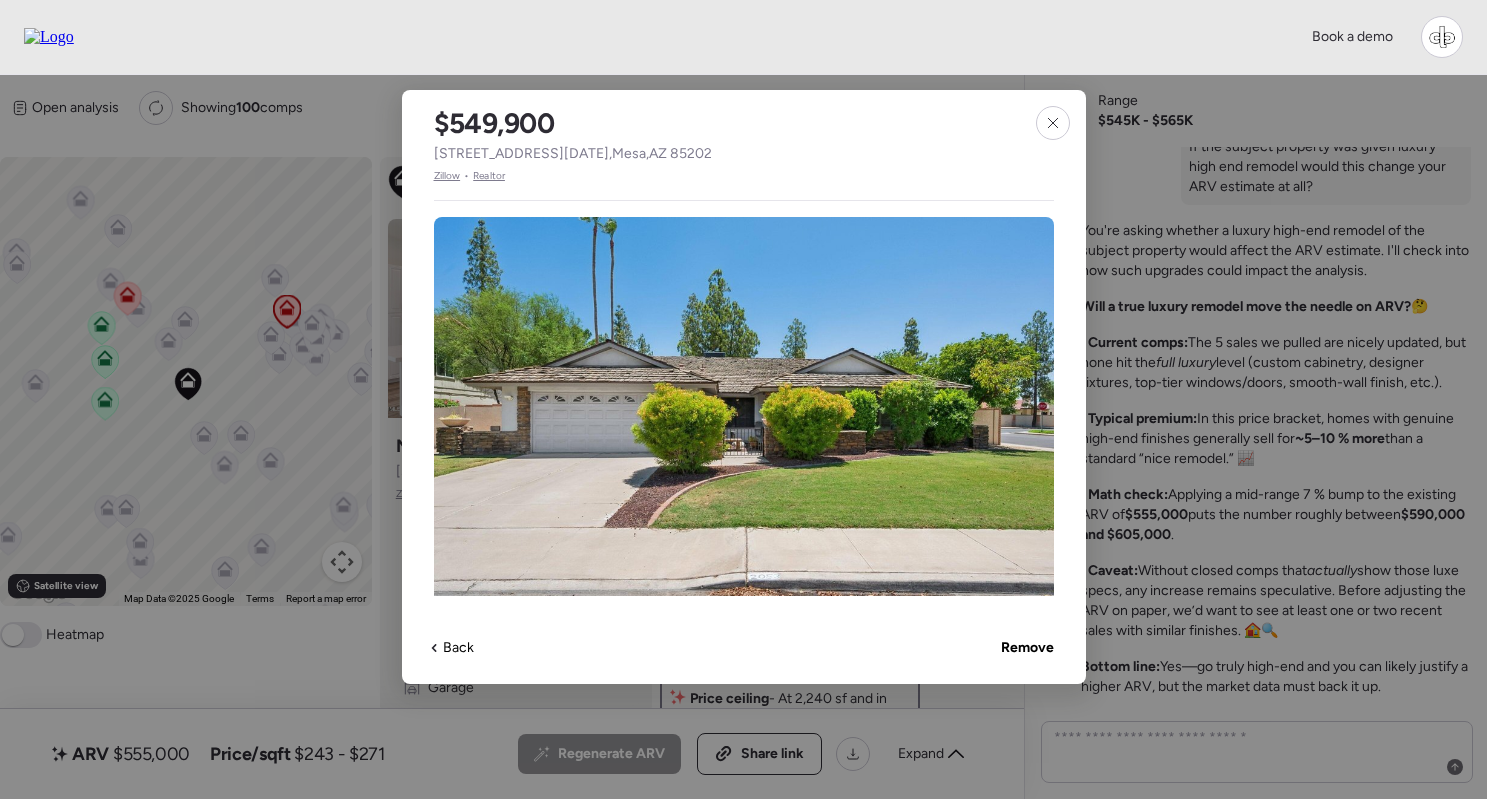 click on "Zillow" at bounding box center [447, 176] 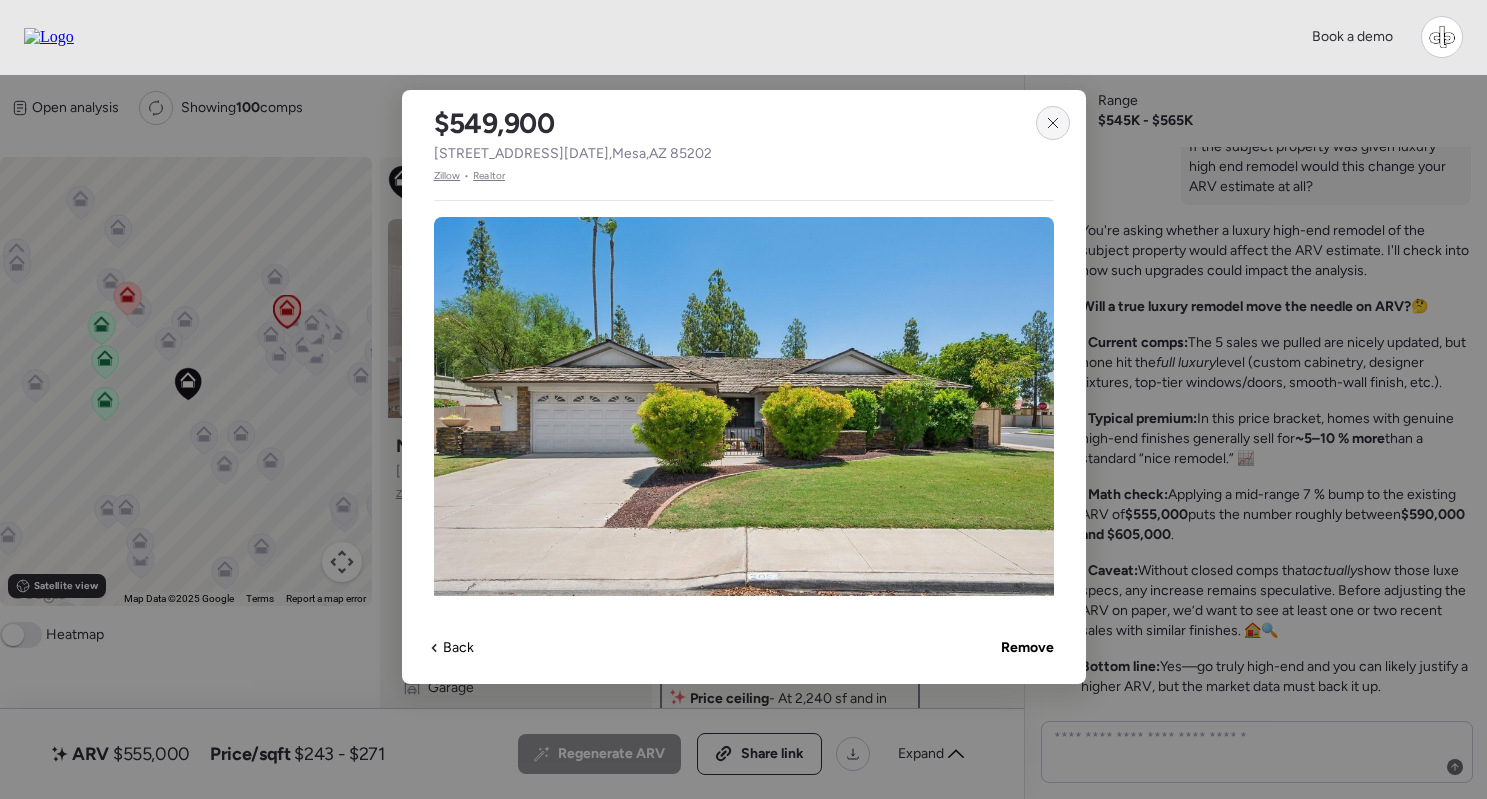click 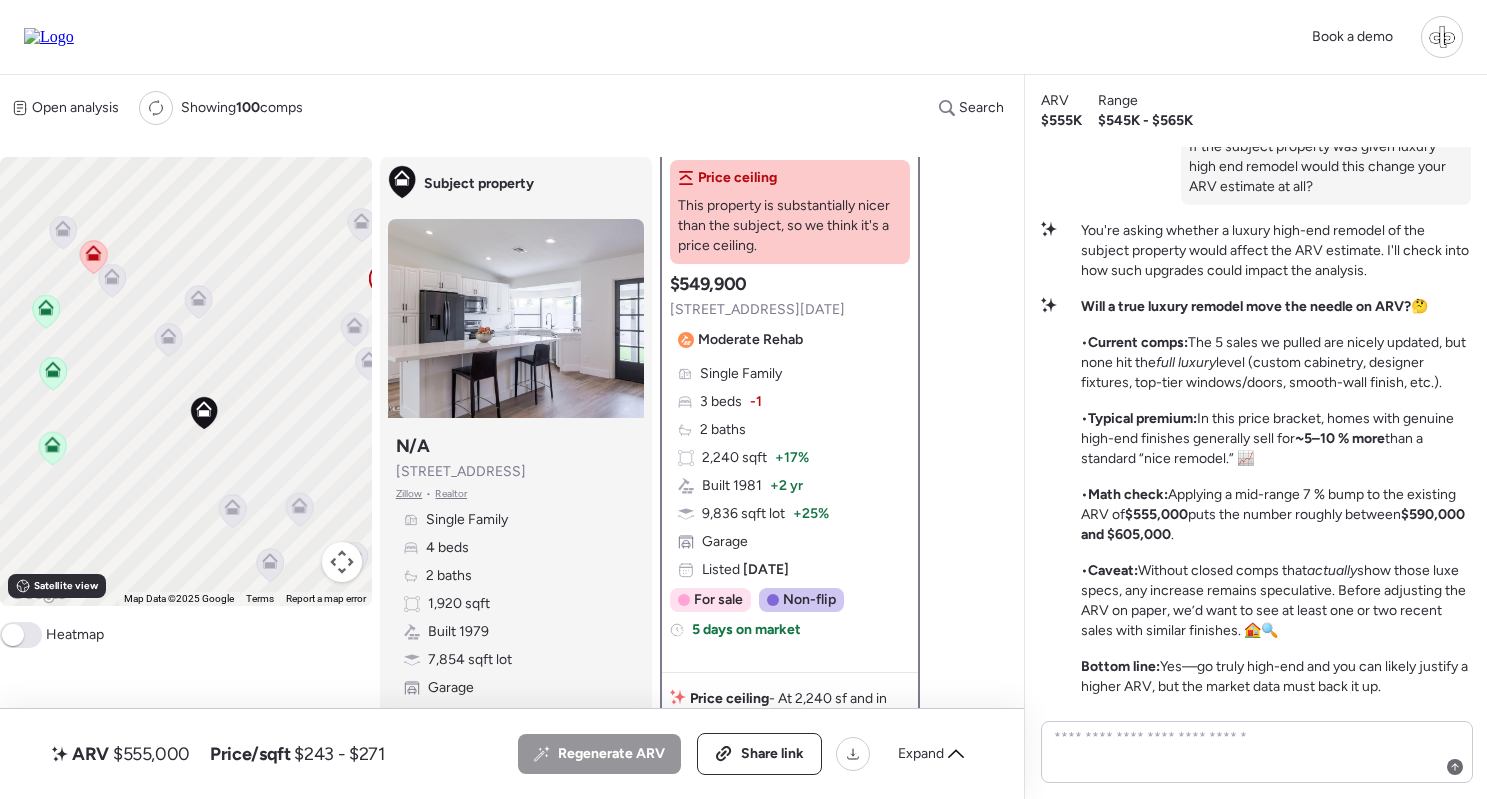 click 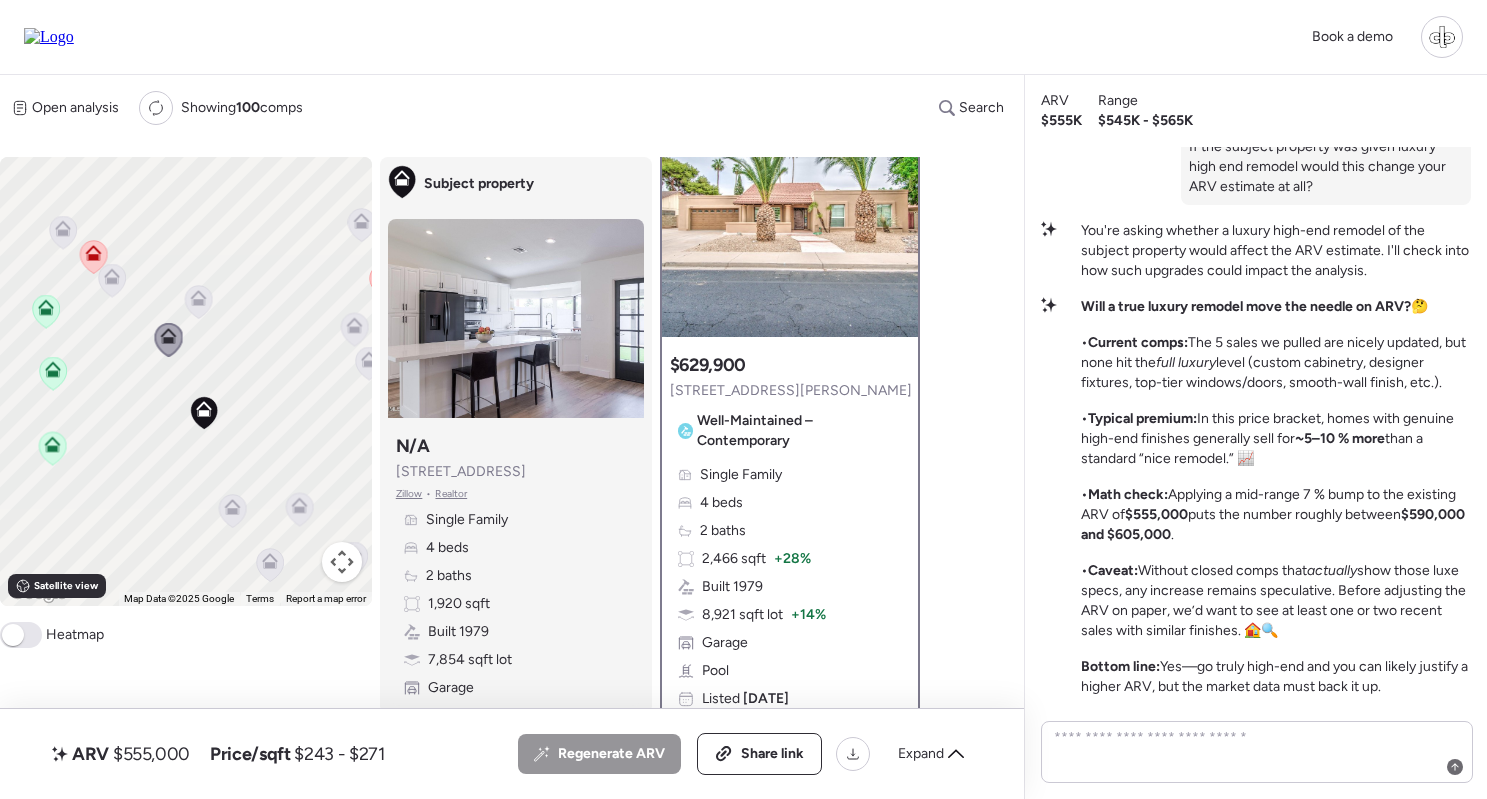 scroll, scrollTop: 186, scrollLeft: 0, axis: vertical 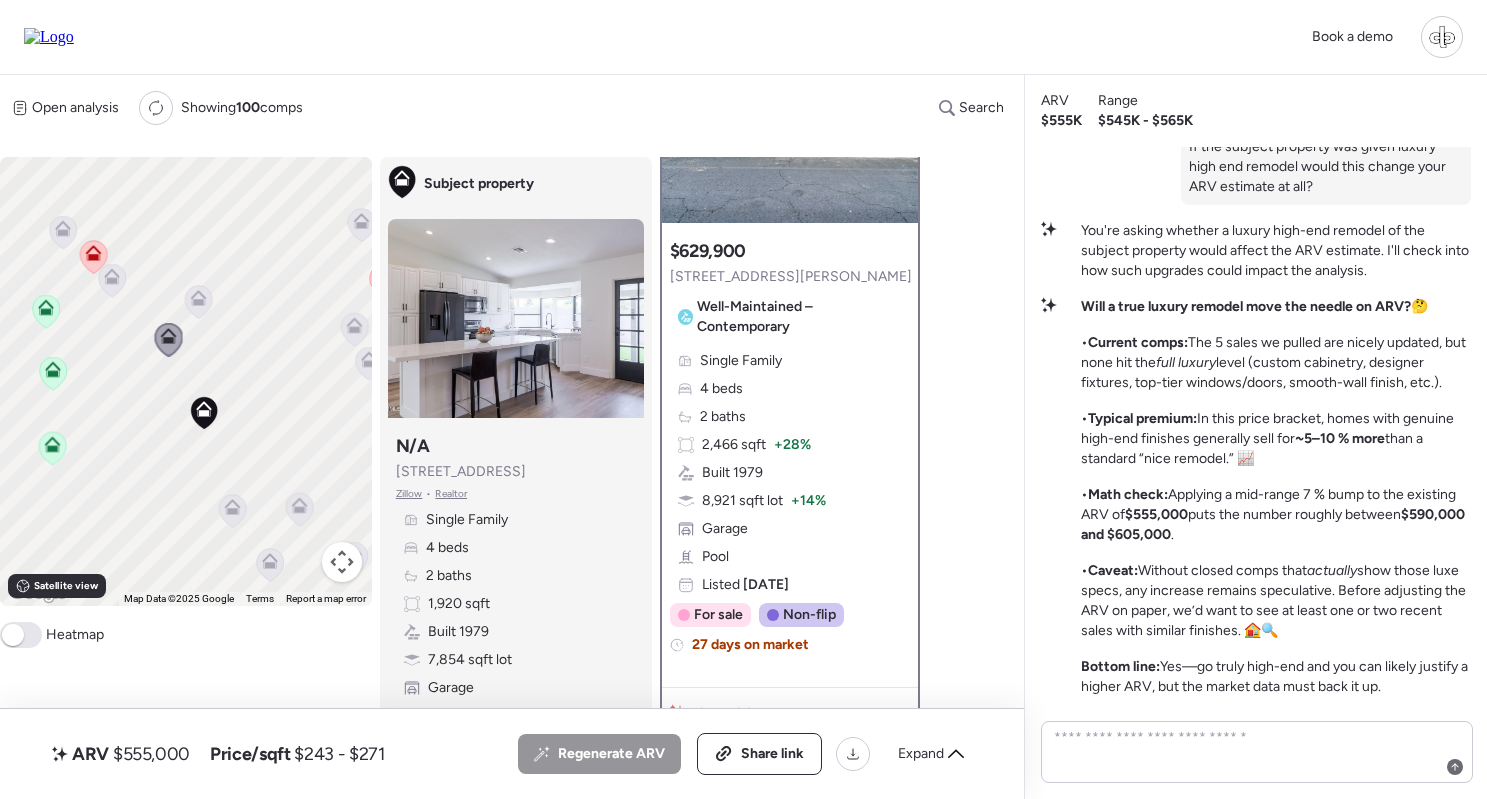 click 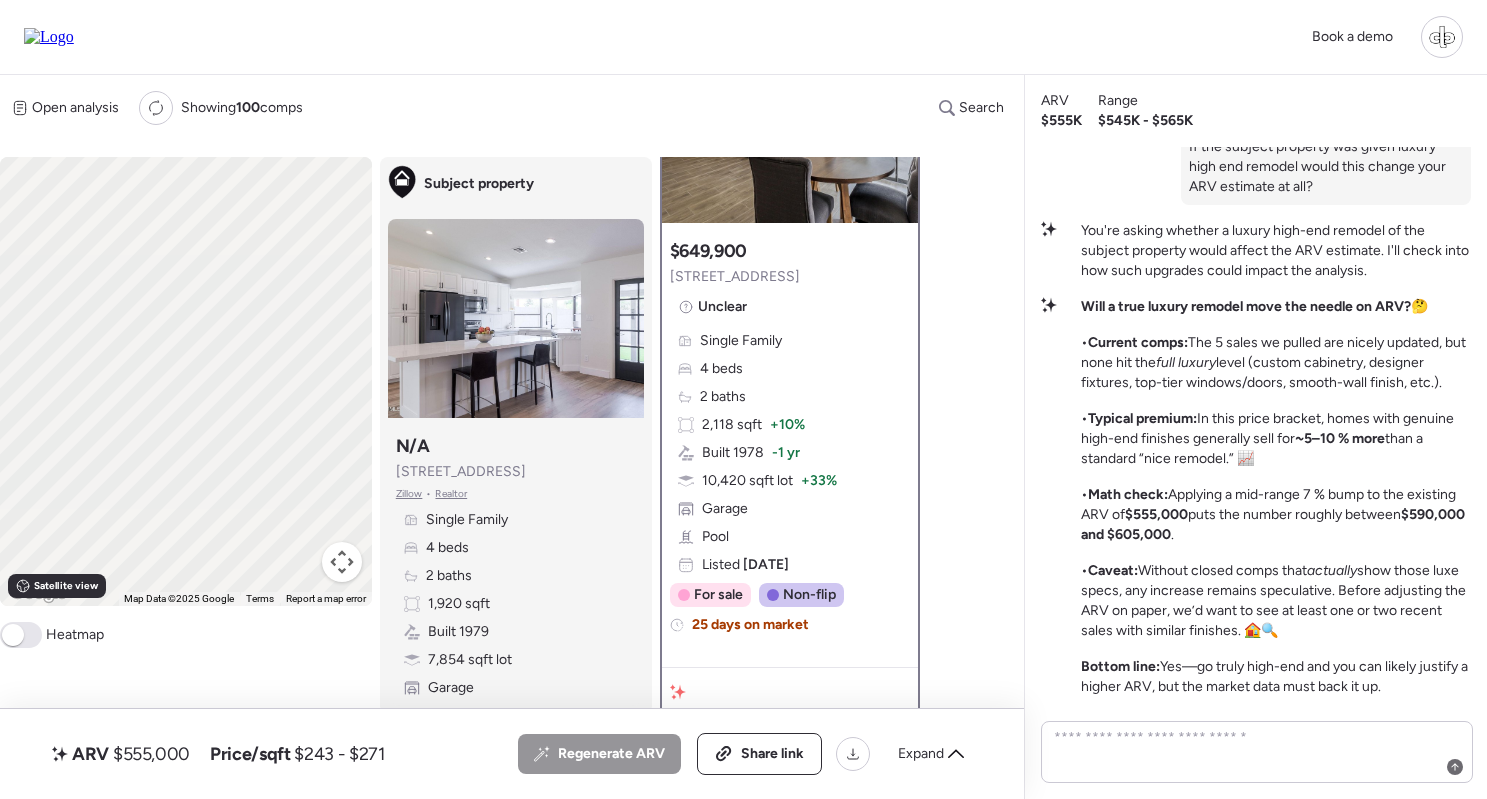 scroll, scrollTop: 0, scrollLeft: 0, axis: both 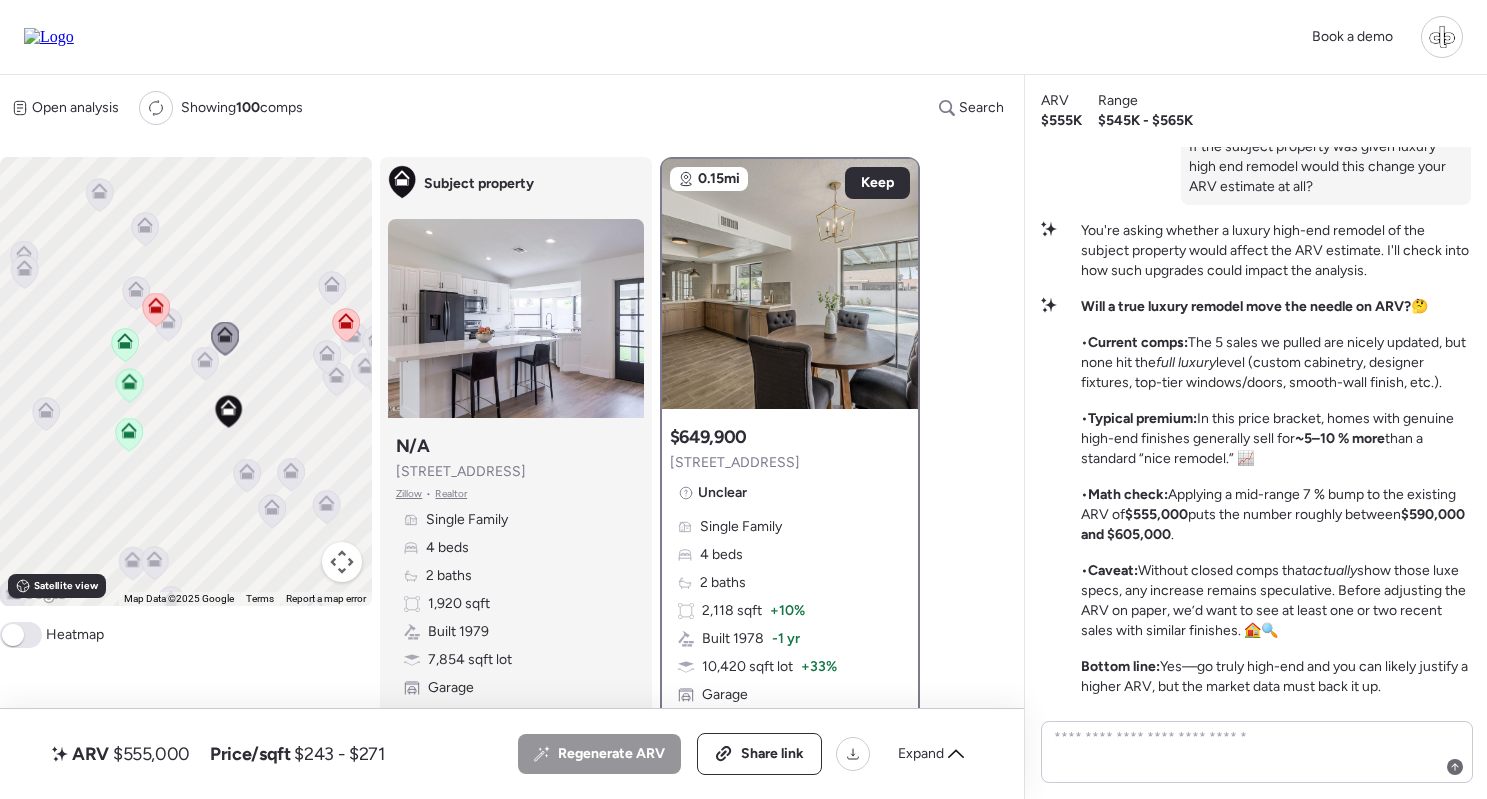 click 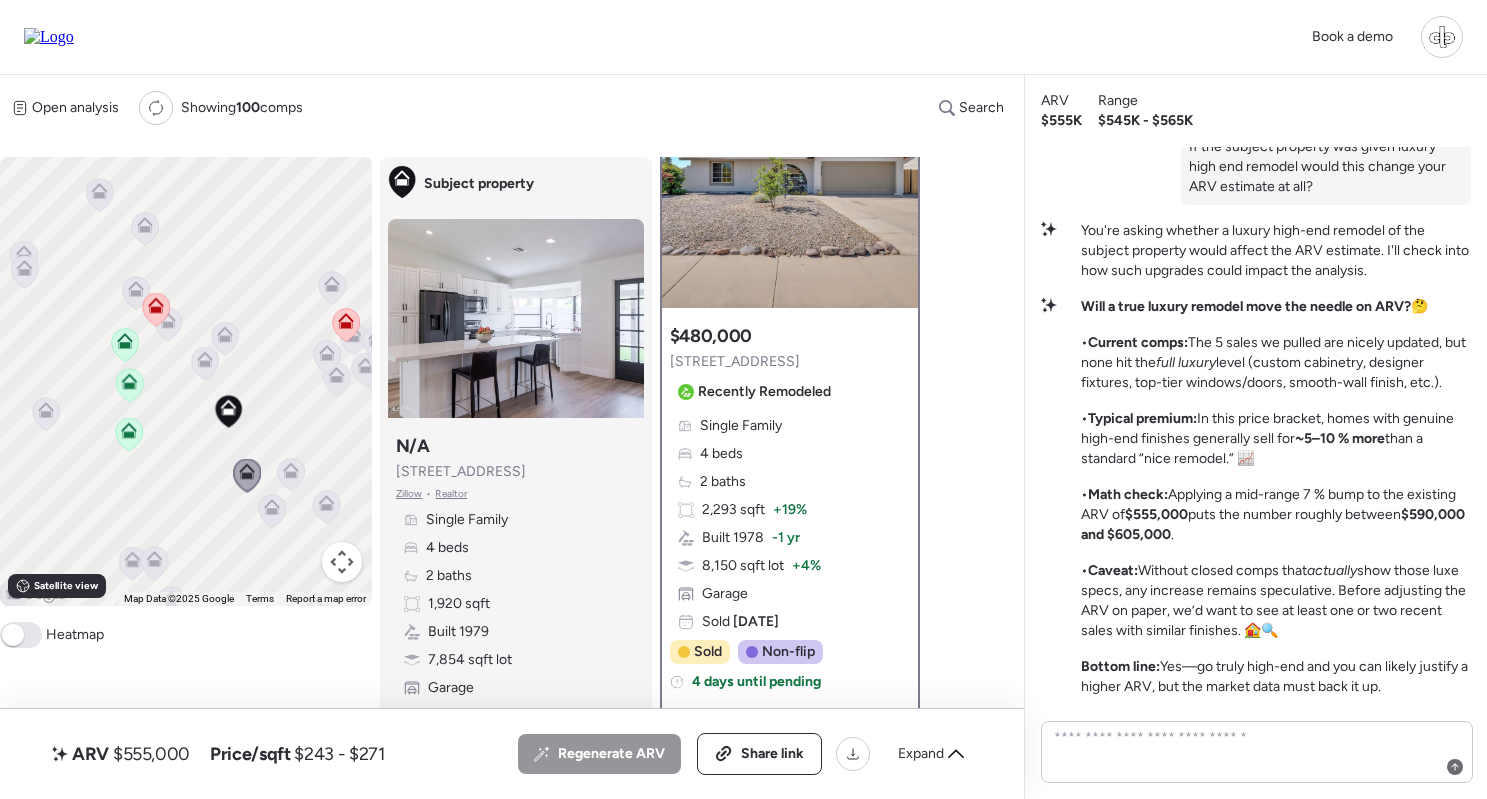 scroll, scrollTop: 99, scrollLeft: 0, axis: vertical 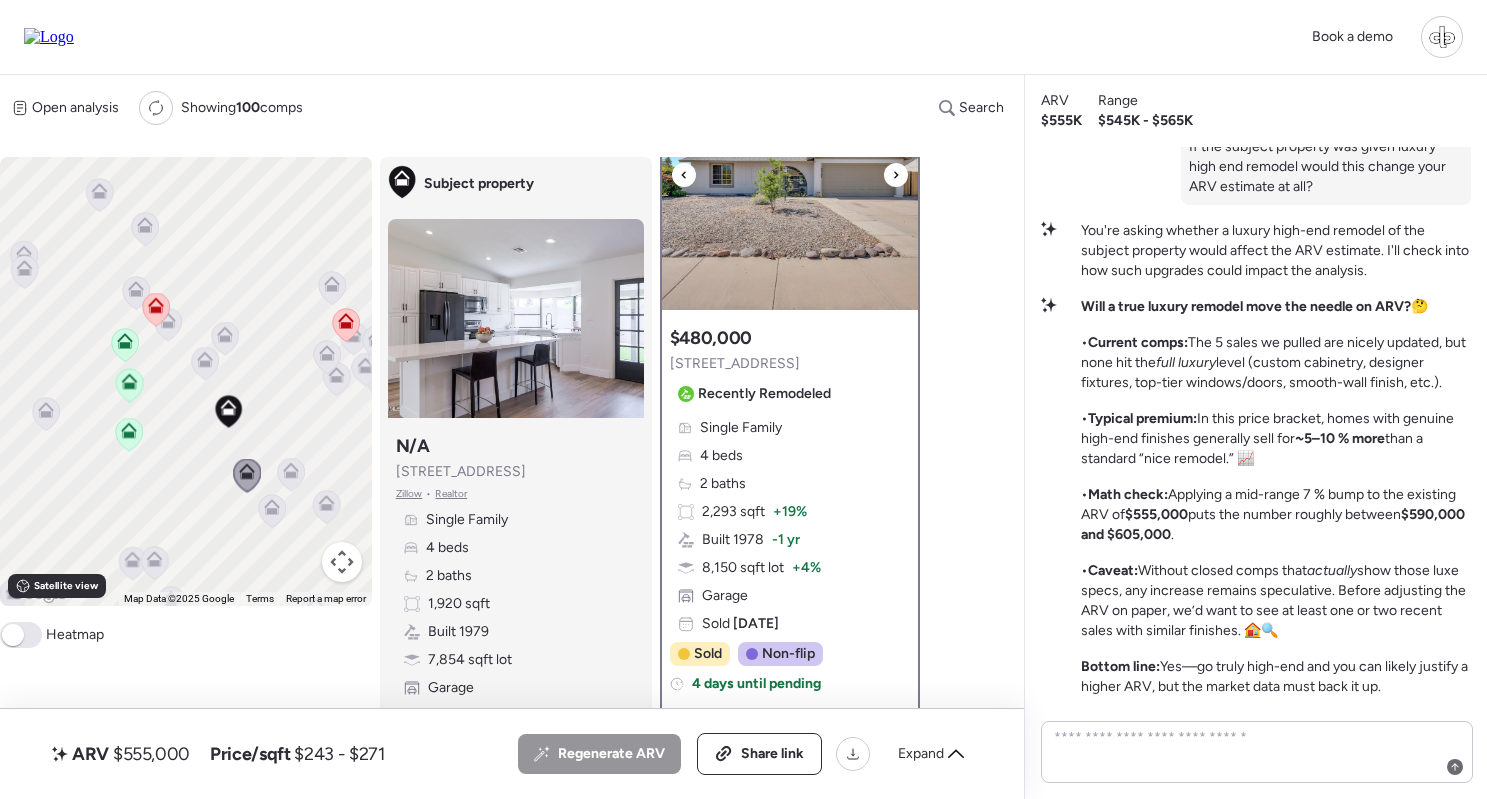click at bounding box center (790, 185) 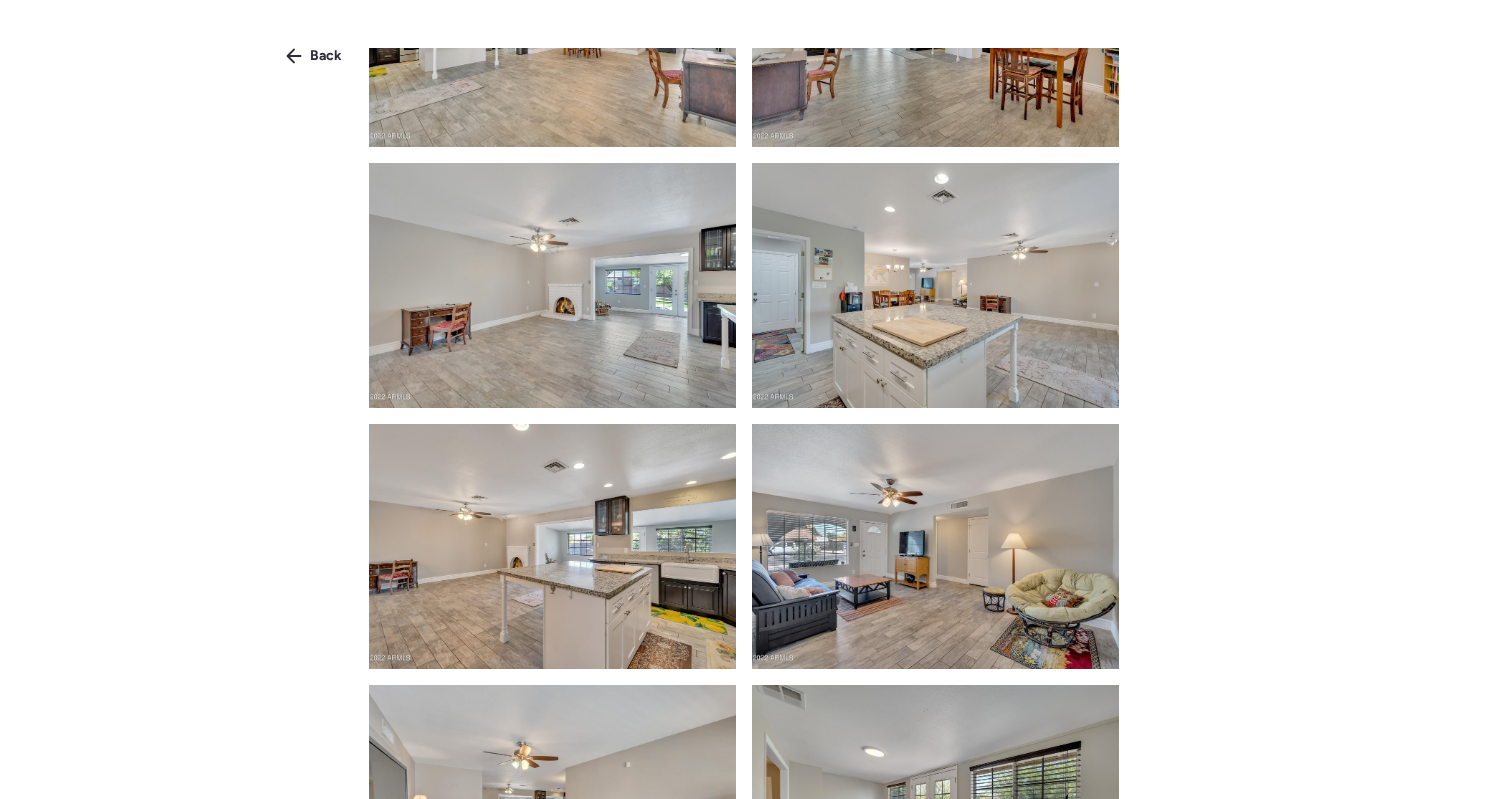 scroll, scrollTop: 774, scrollLeft: 0, axis: vertical 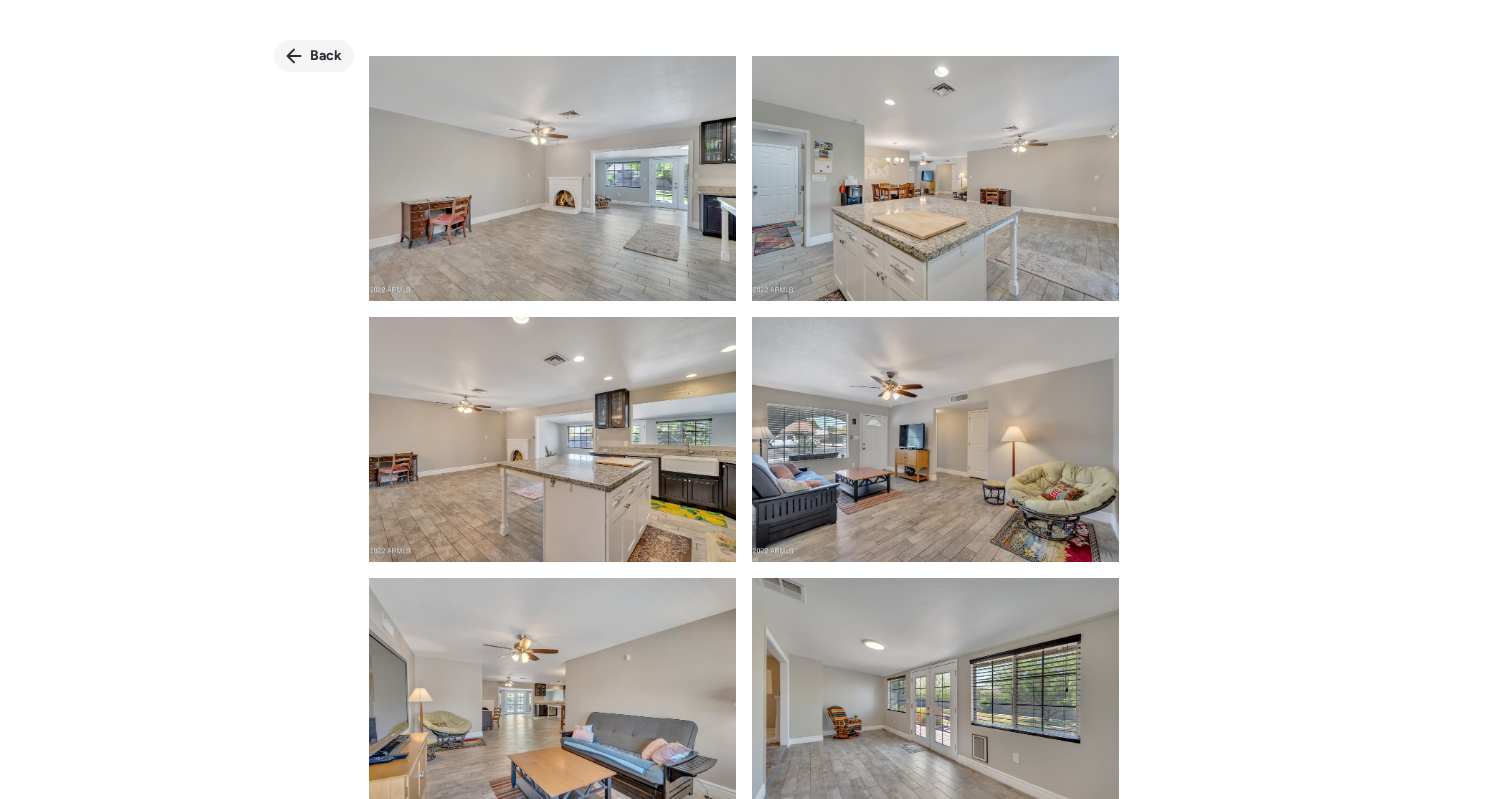 click on "Back" at bounding box center [326, 56] 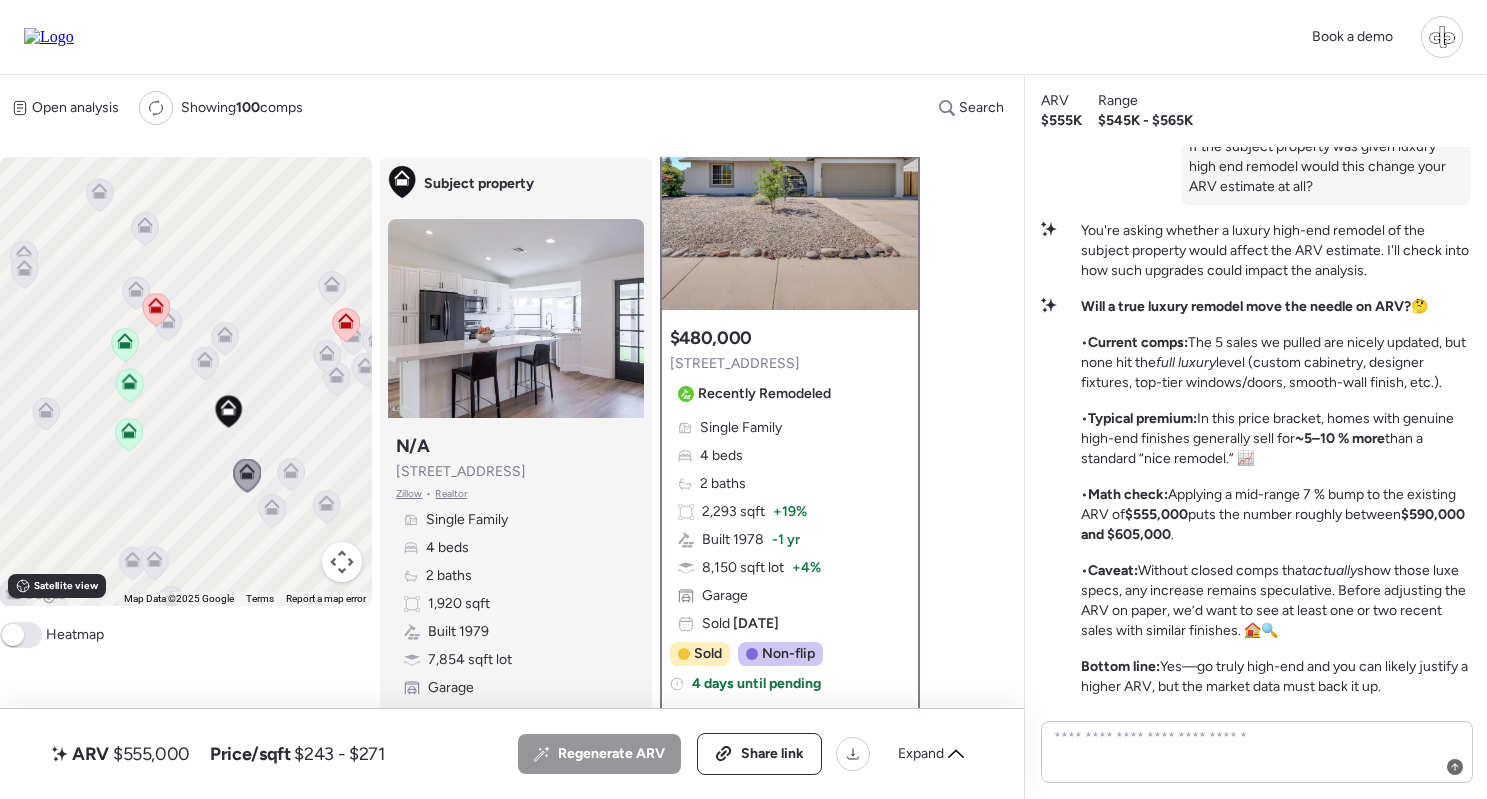 click 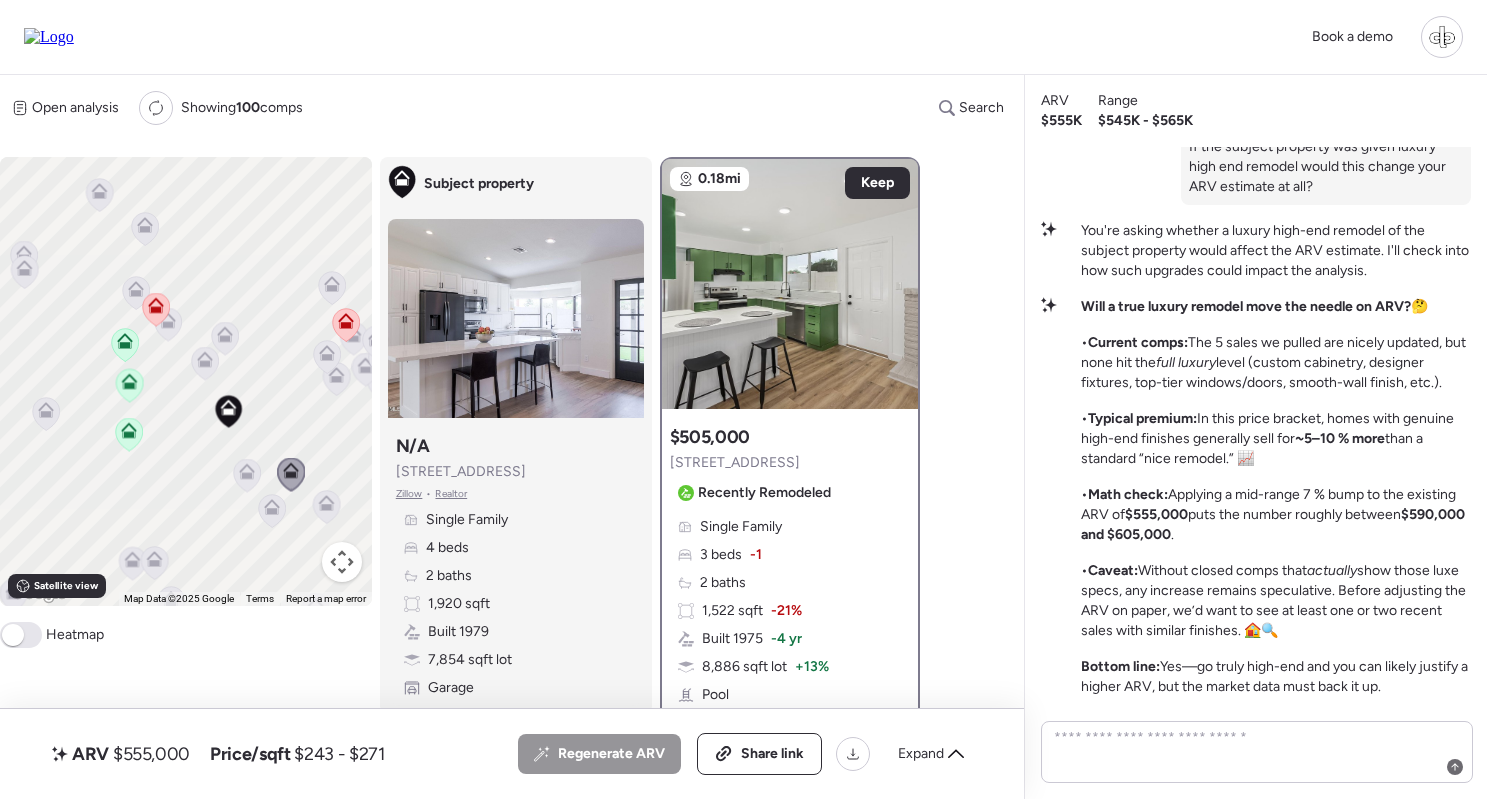 scroll, scrollTop: 0, scrollLeft: 0, axis: both 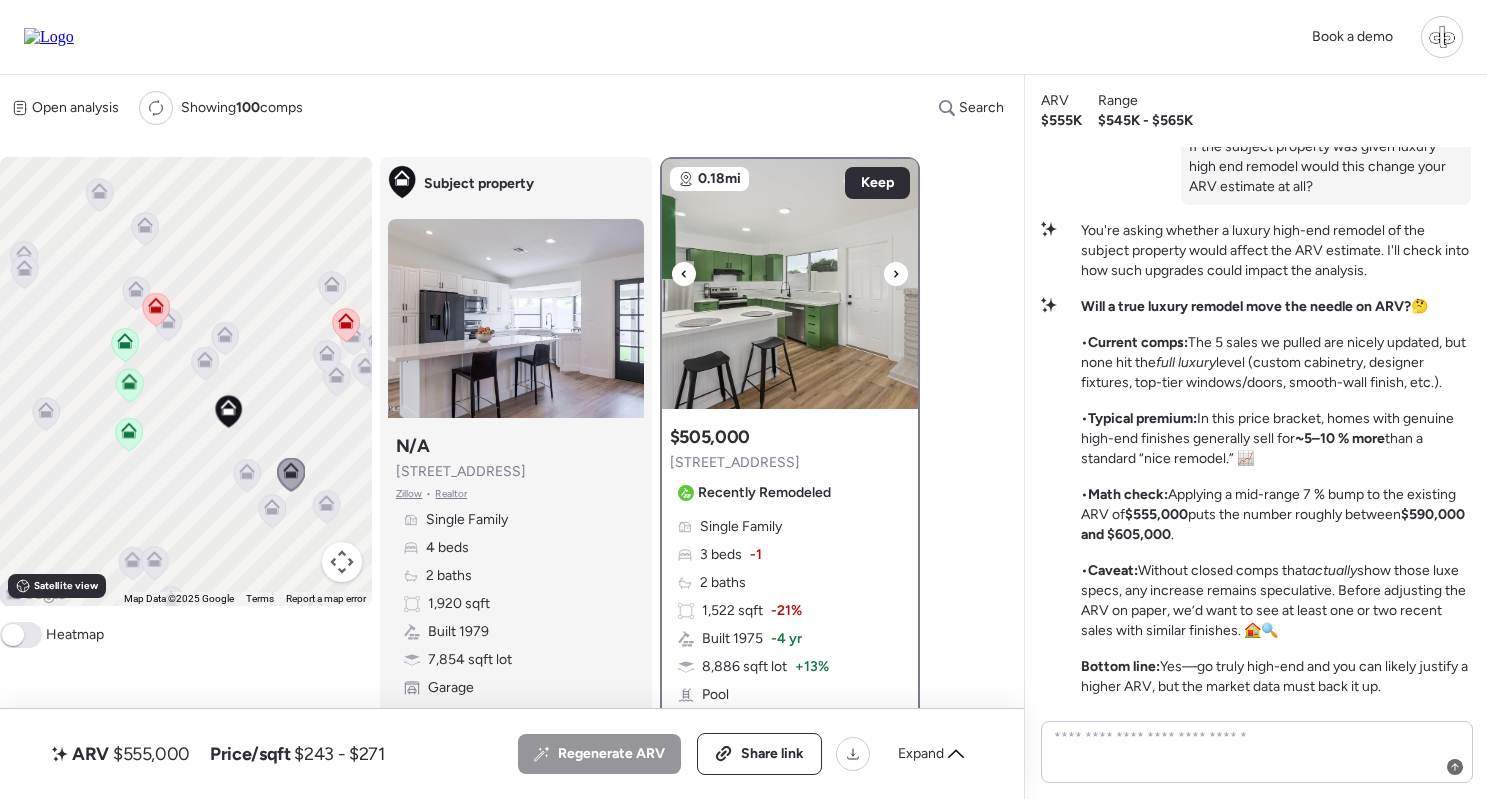 click at bounding box center [790, 284] 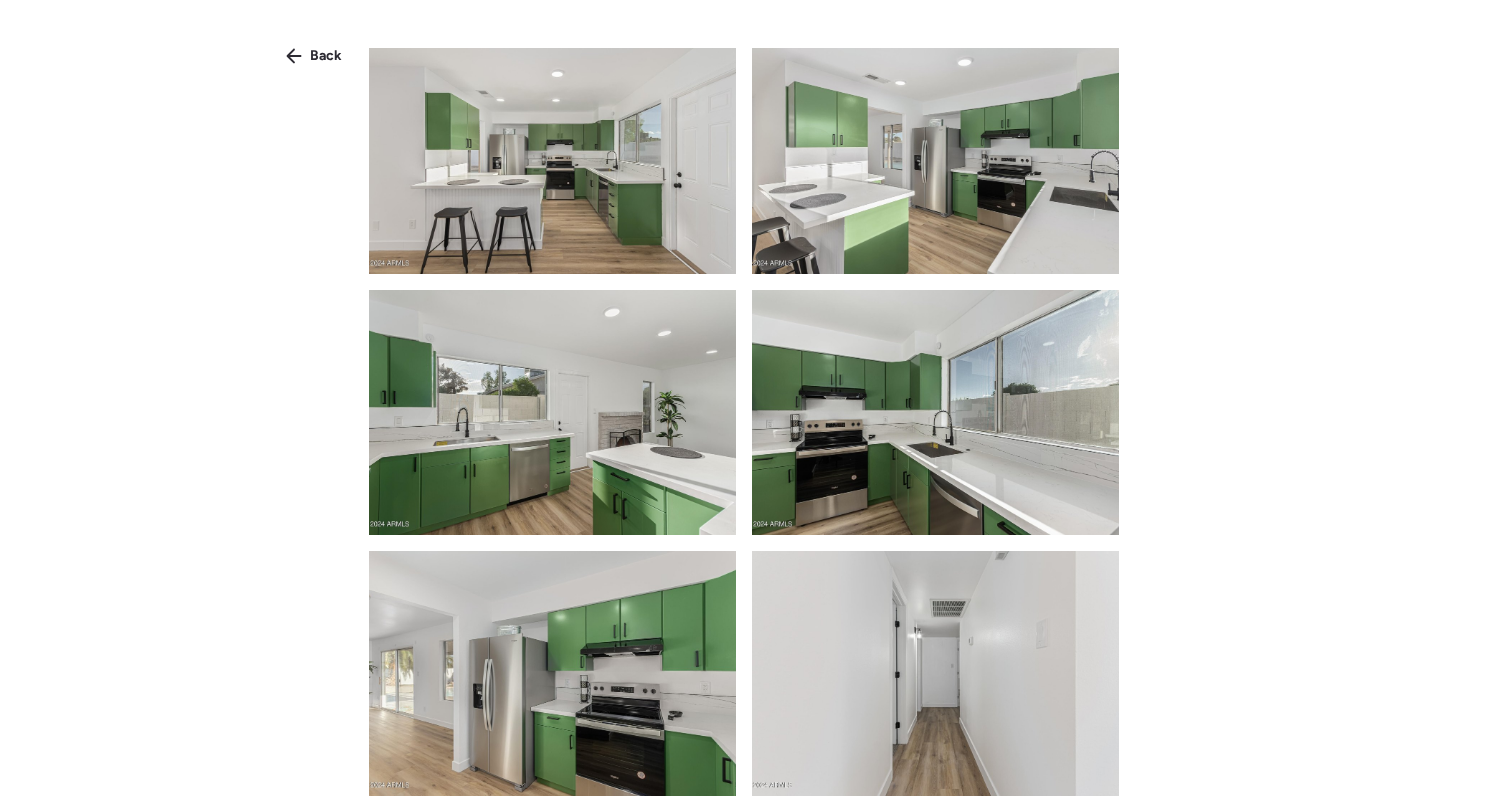 scroll, scrollTop: 1622, scrollLeft: 0, axis: vertical 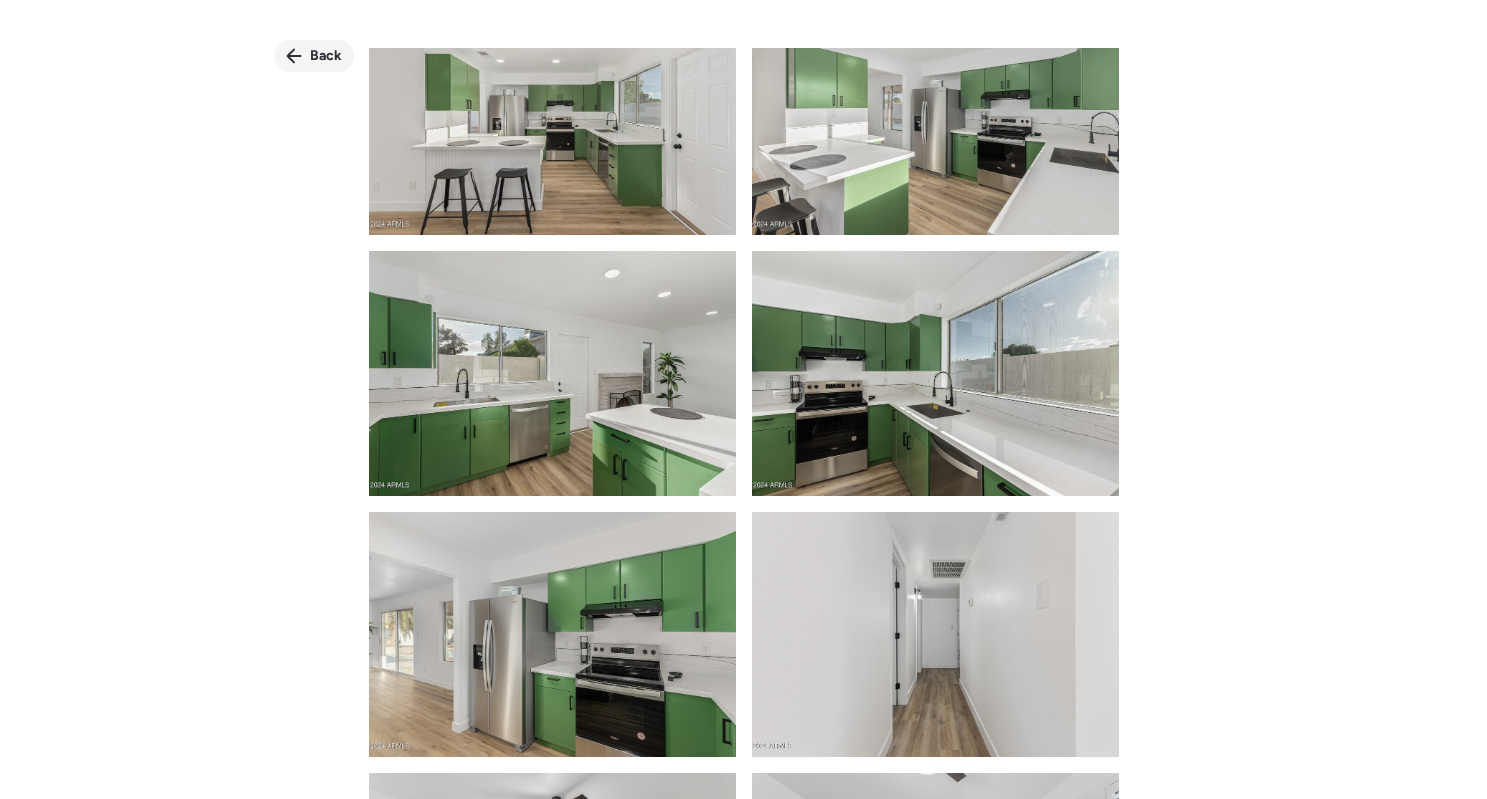 click on "Back" at bounding box center (326, 56) 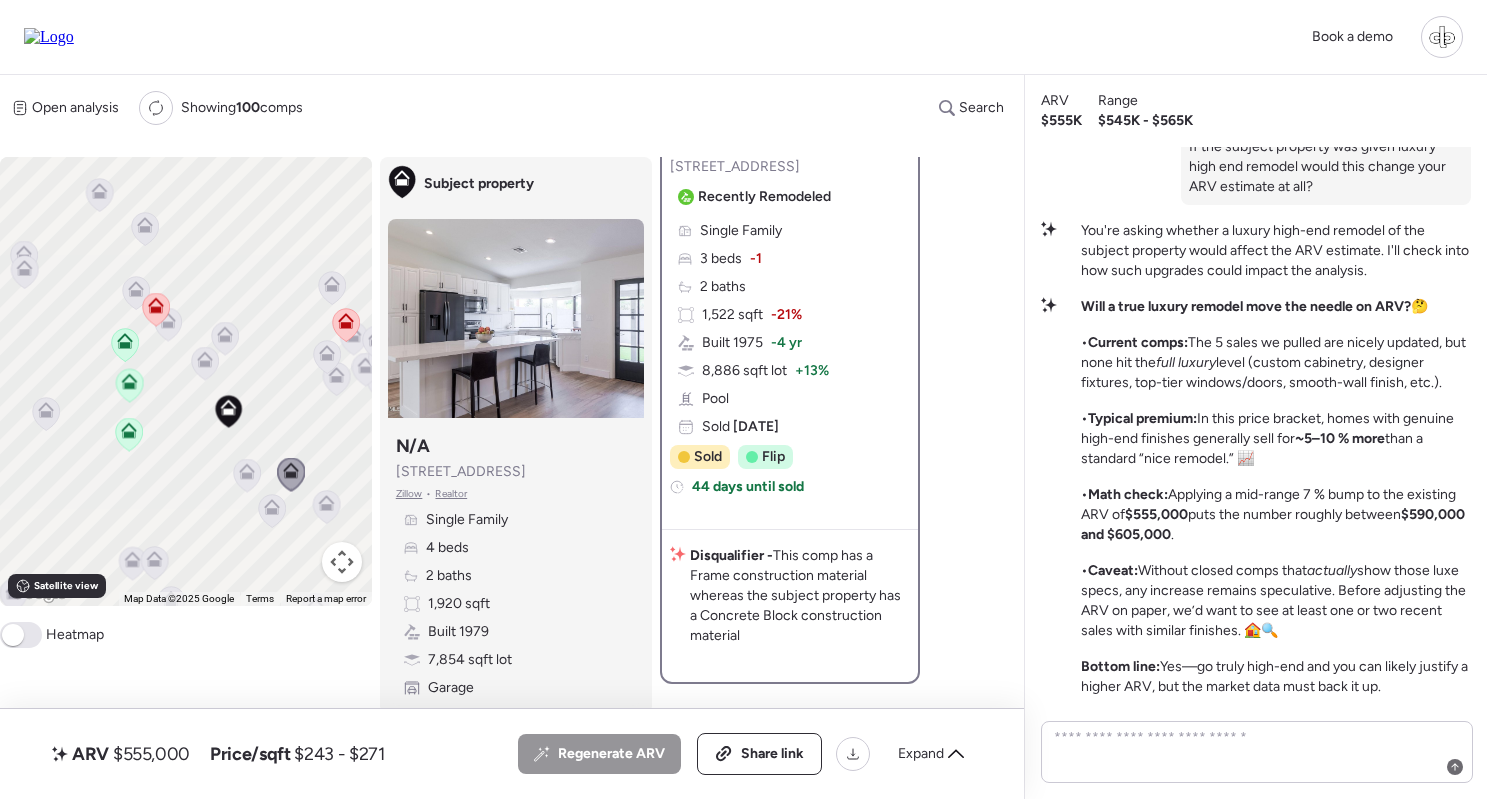 scroll, scrollTop: 298, scrollLeft: 0, axis: vertical 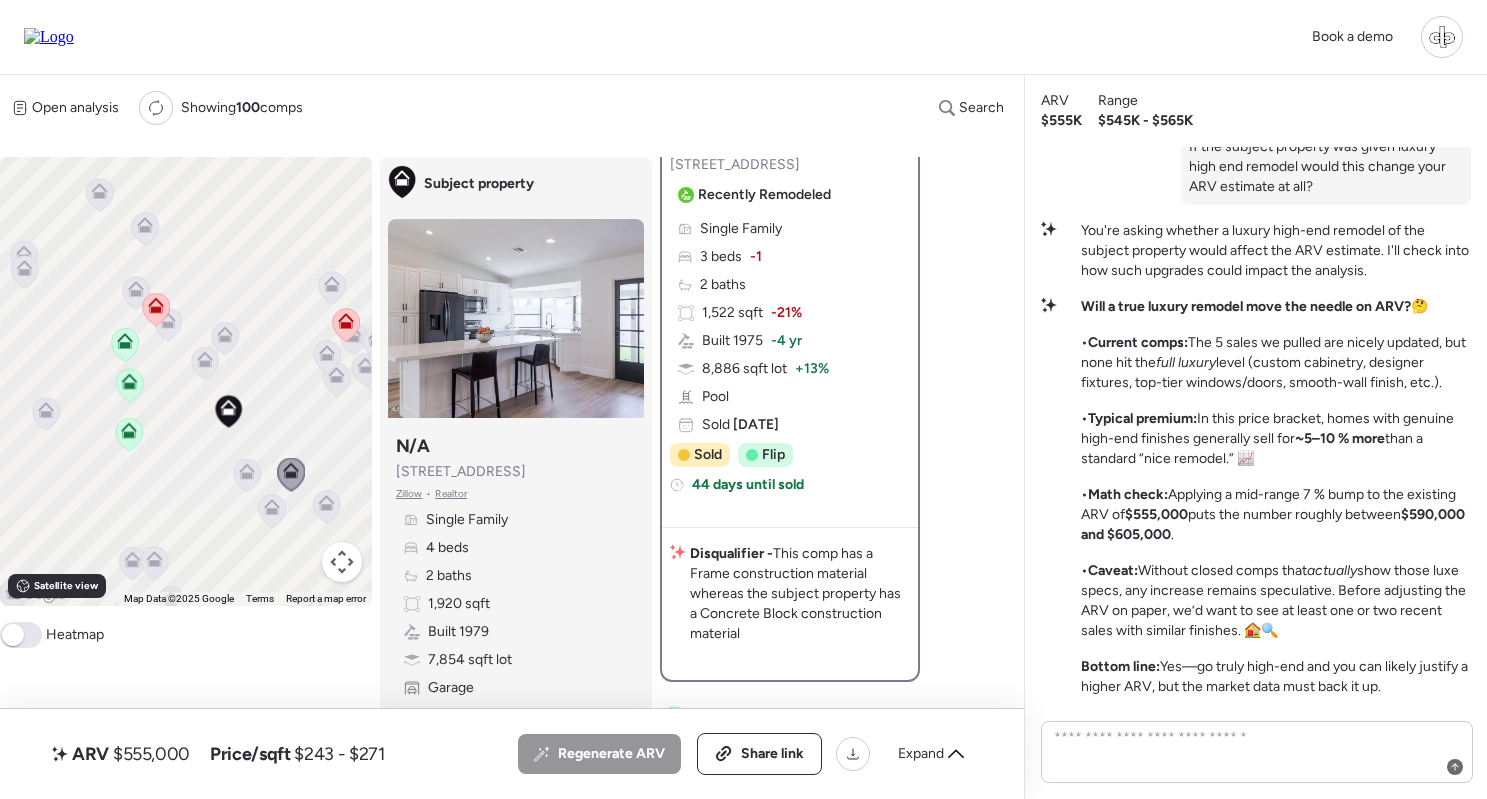 click 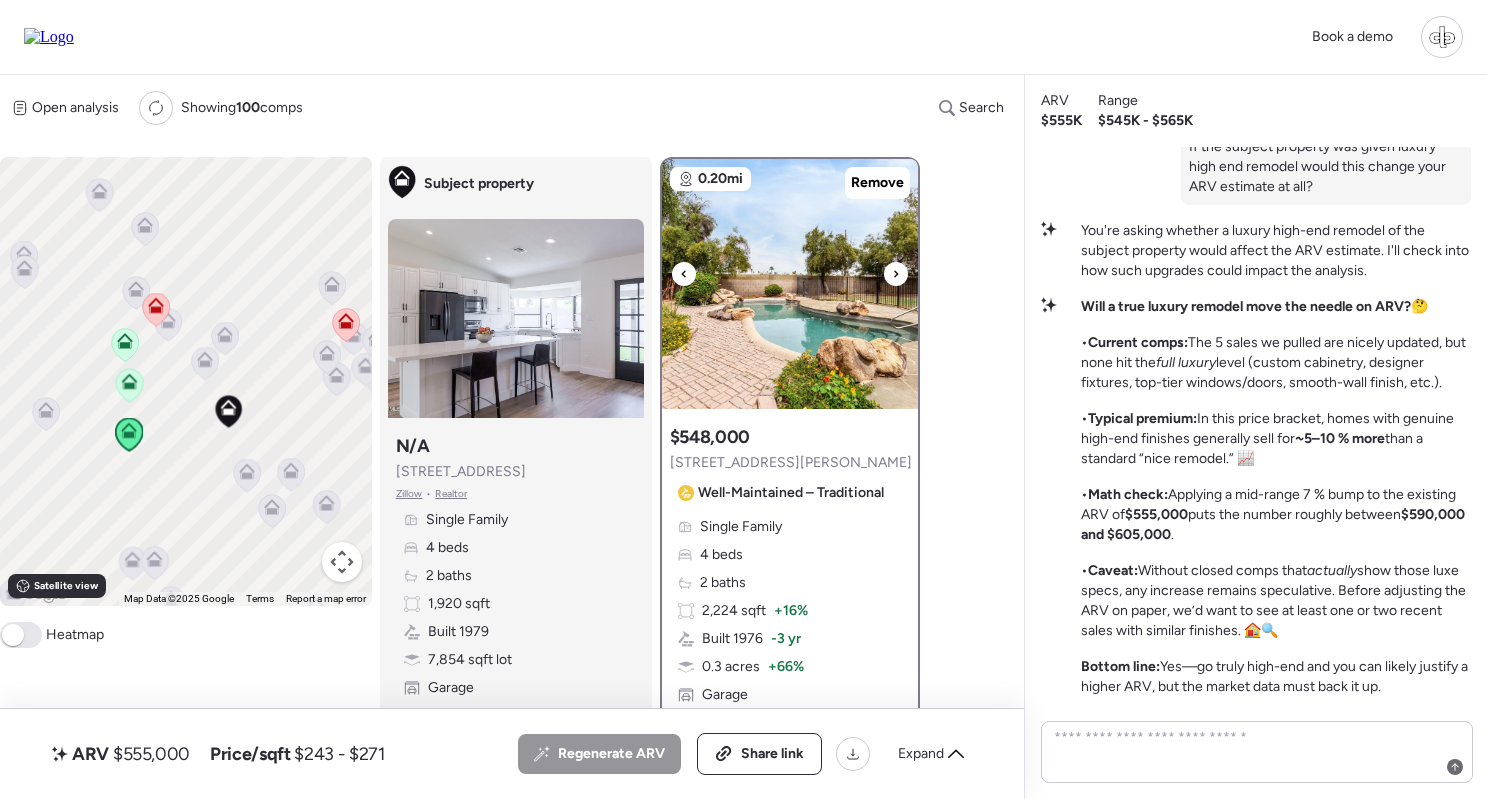 scroll, scrollTop: -1, scrollLeft: 0, axis: vertical 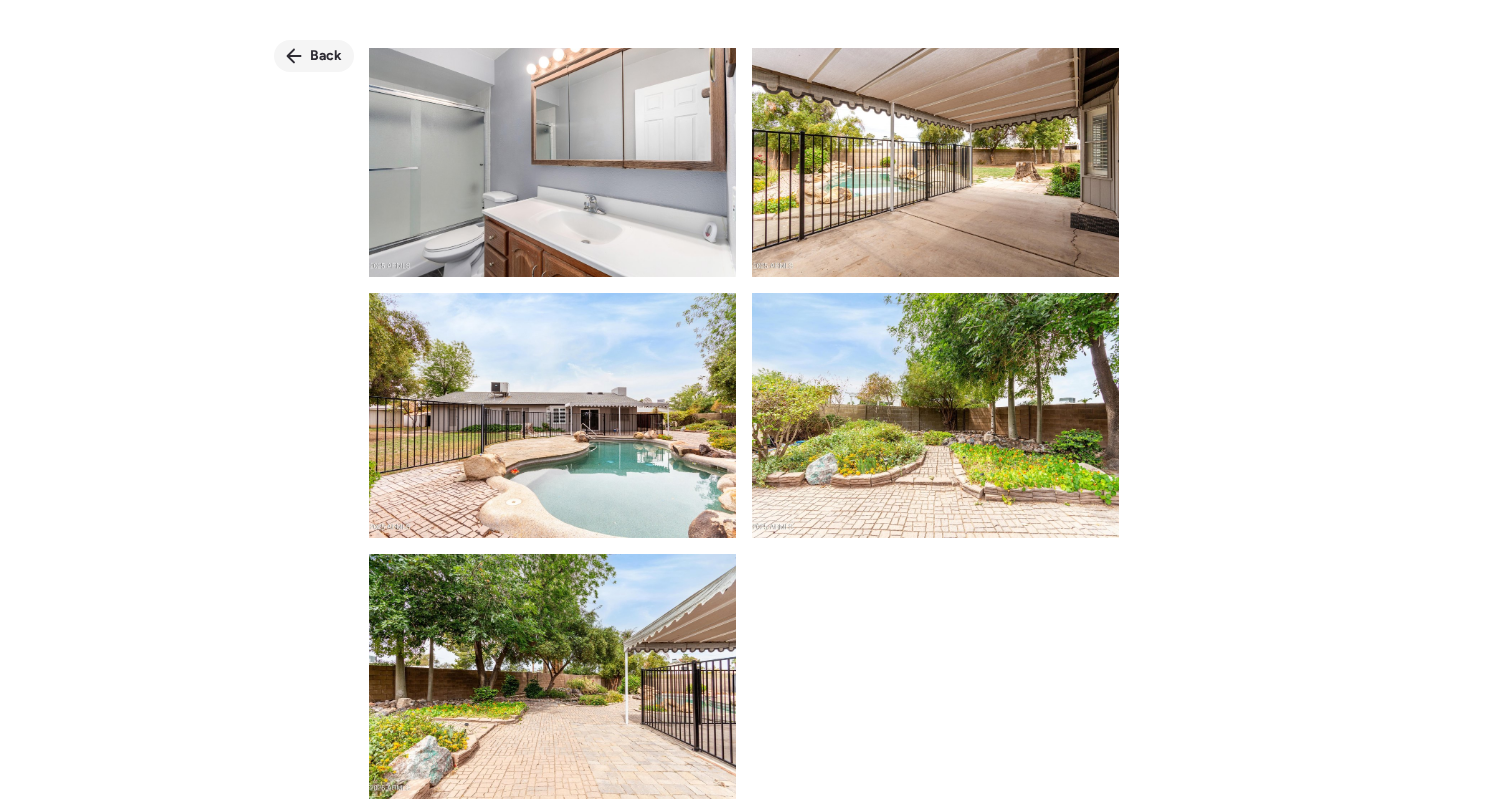 click on "Back" at bounding box center [326, 56] 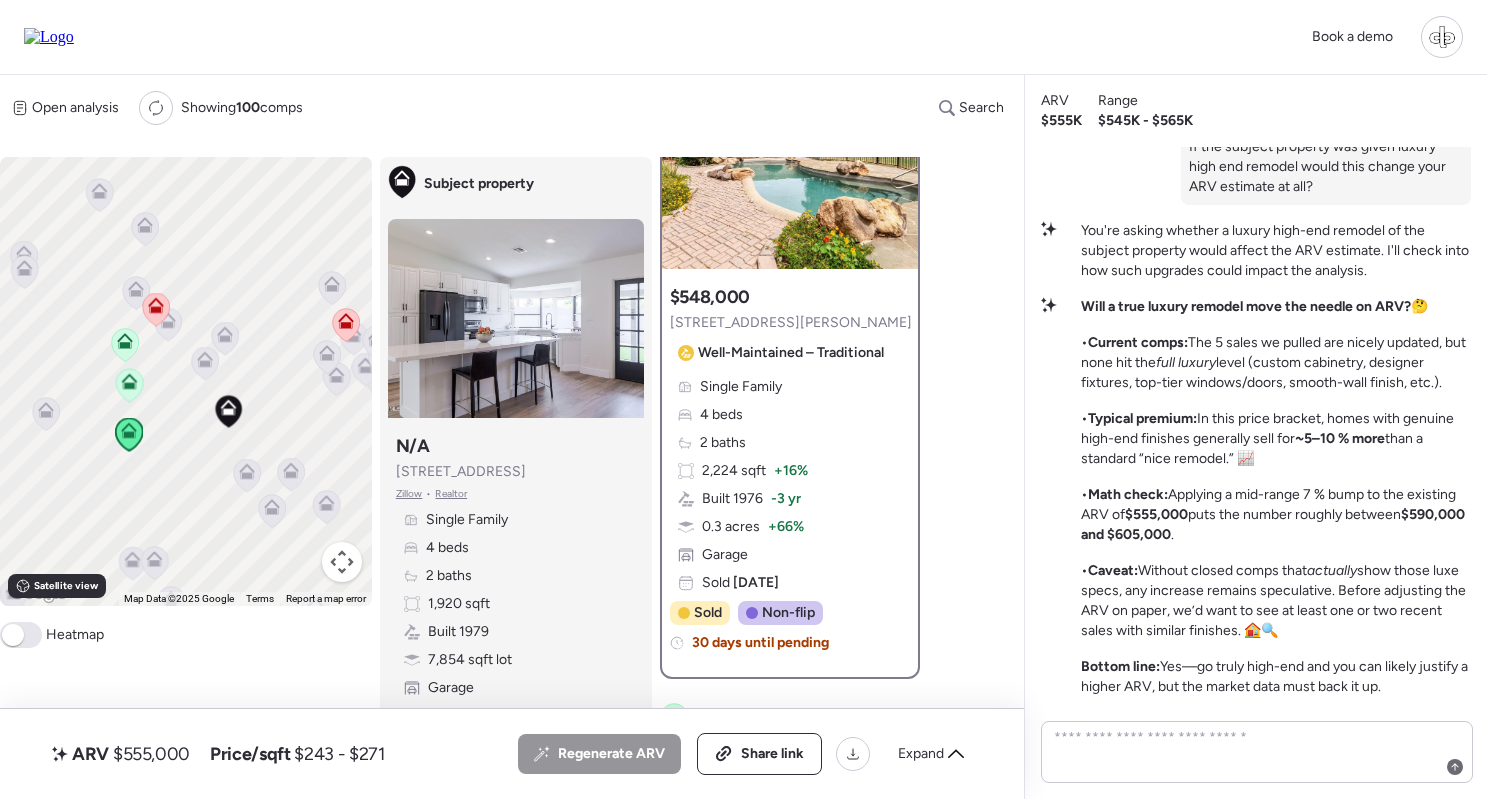 scroll, scrollTop: 137, scrollLeft: 0, axis: vertical 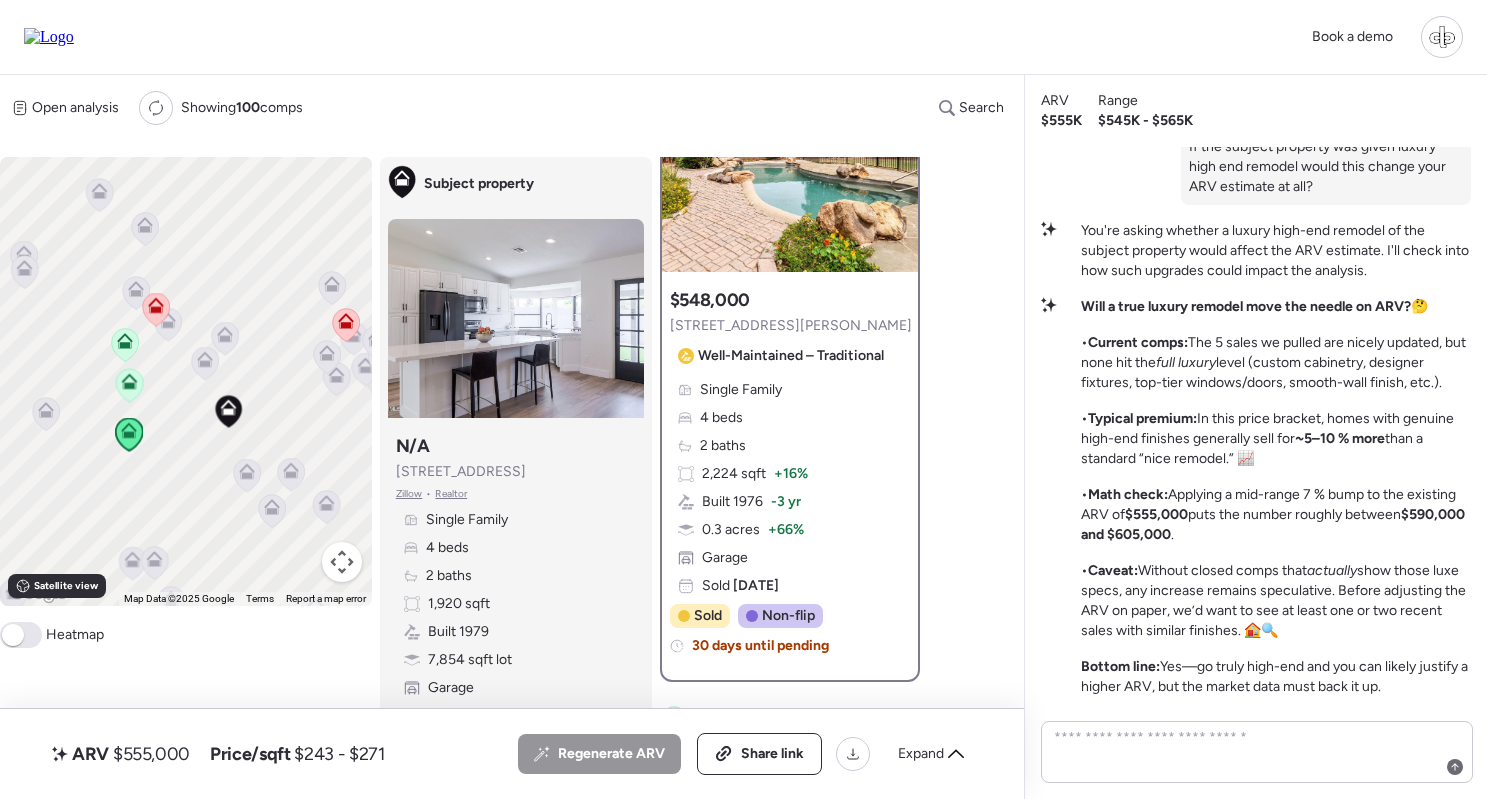 click 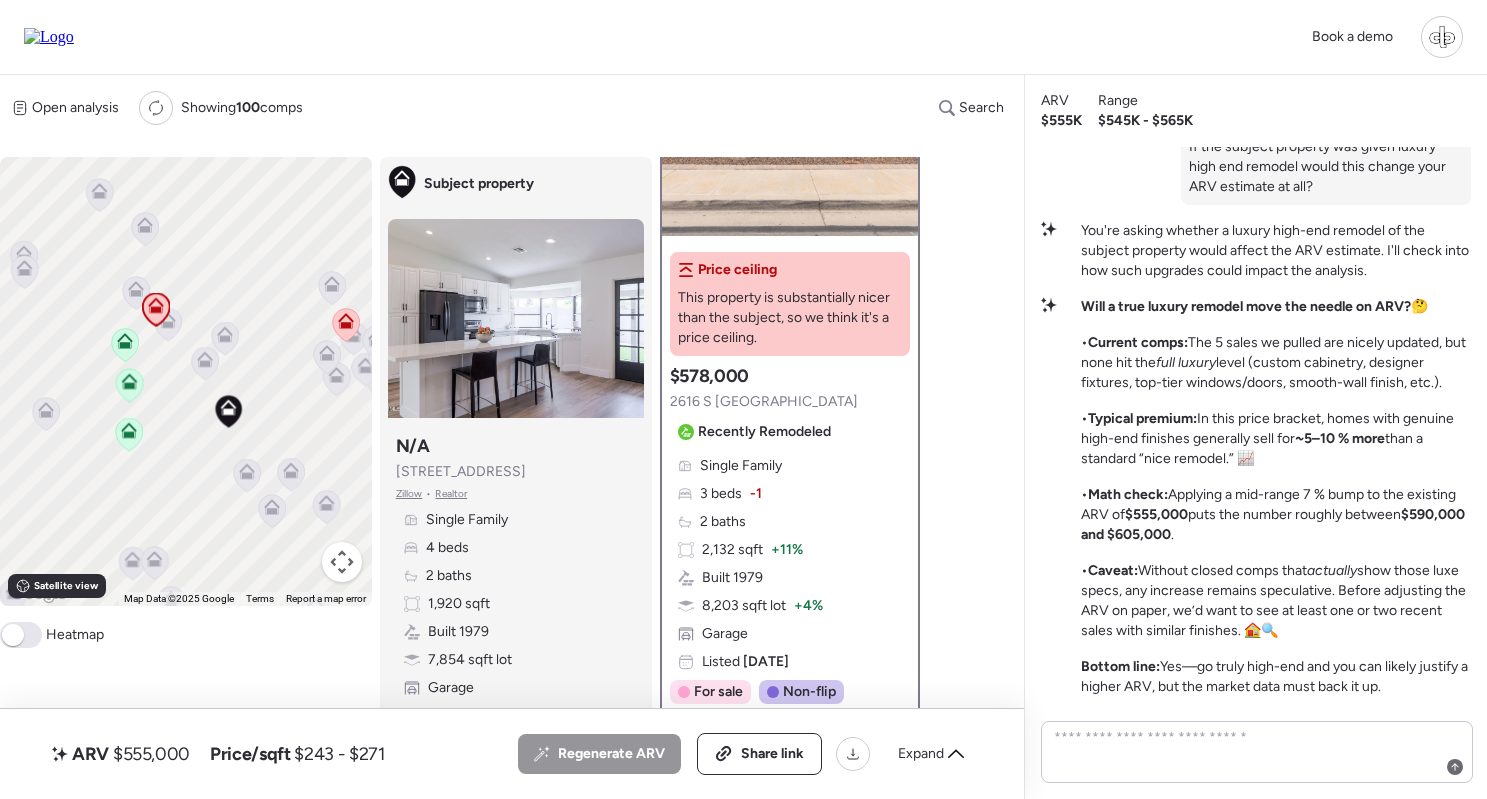 scroll, scrollTop: 137, scrollLeft: 0, axis: vertical 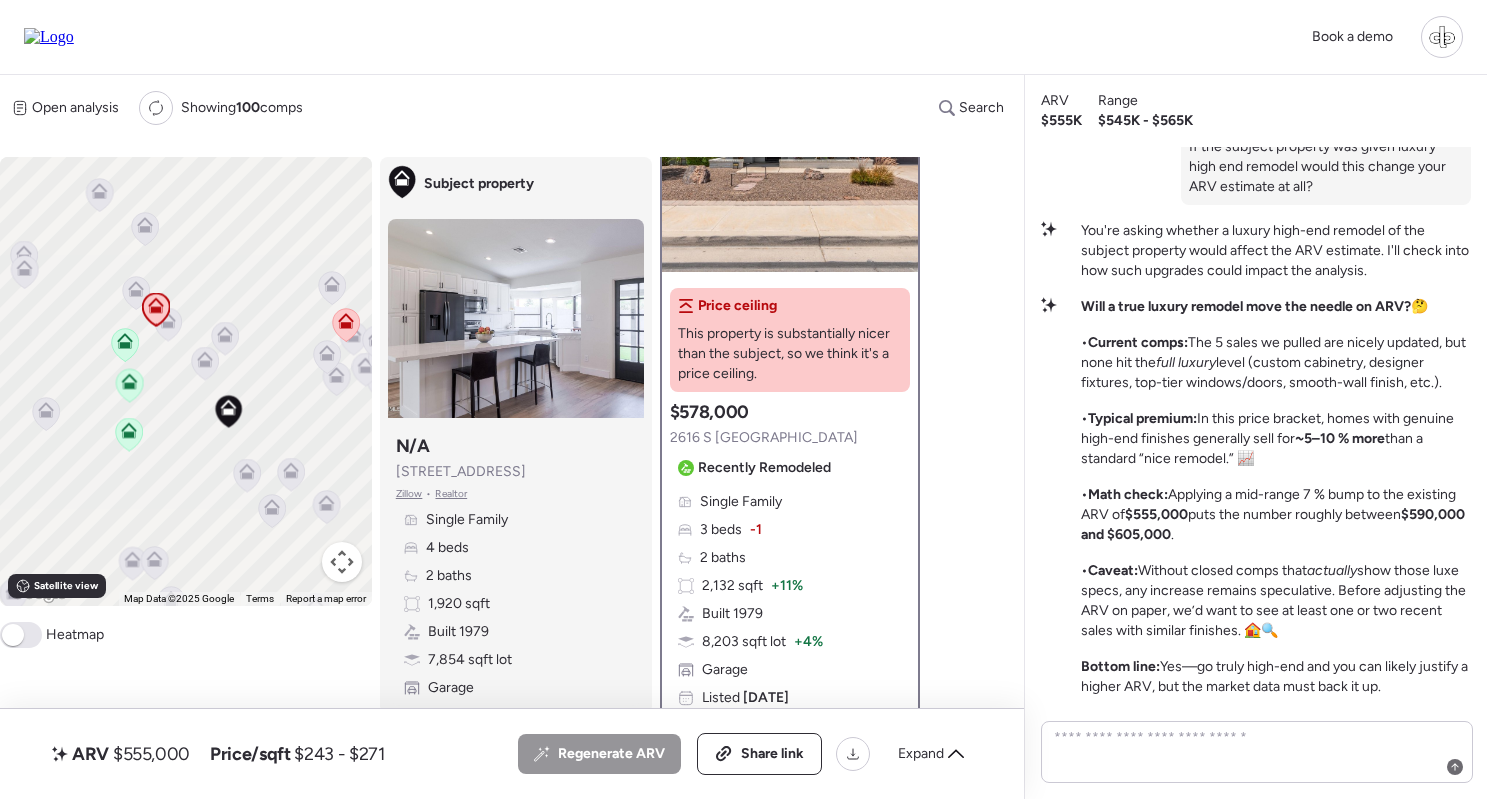 click at bounding box center (790, 147) 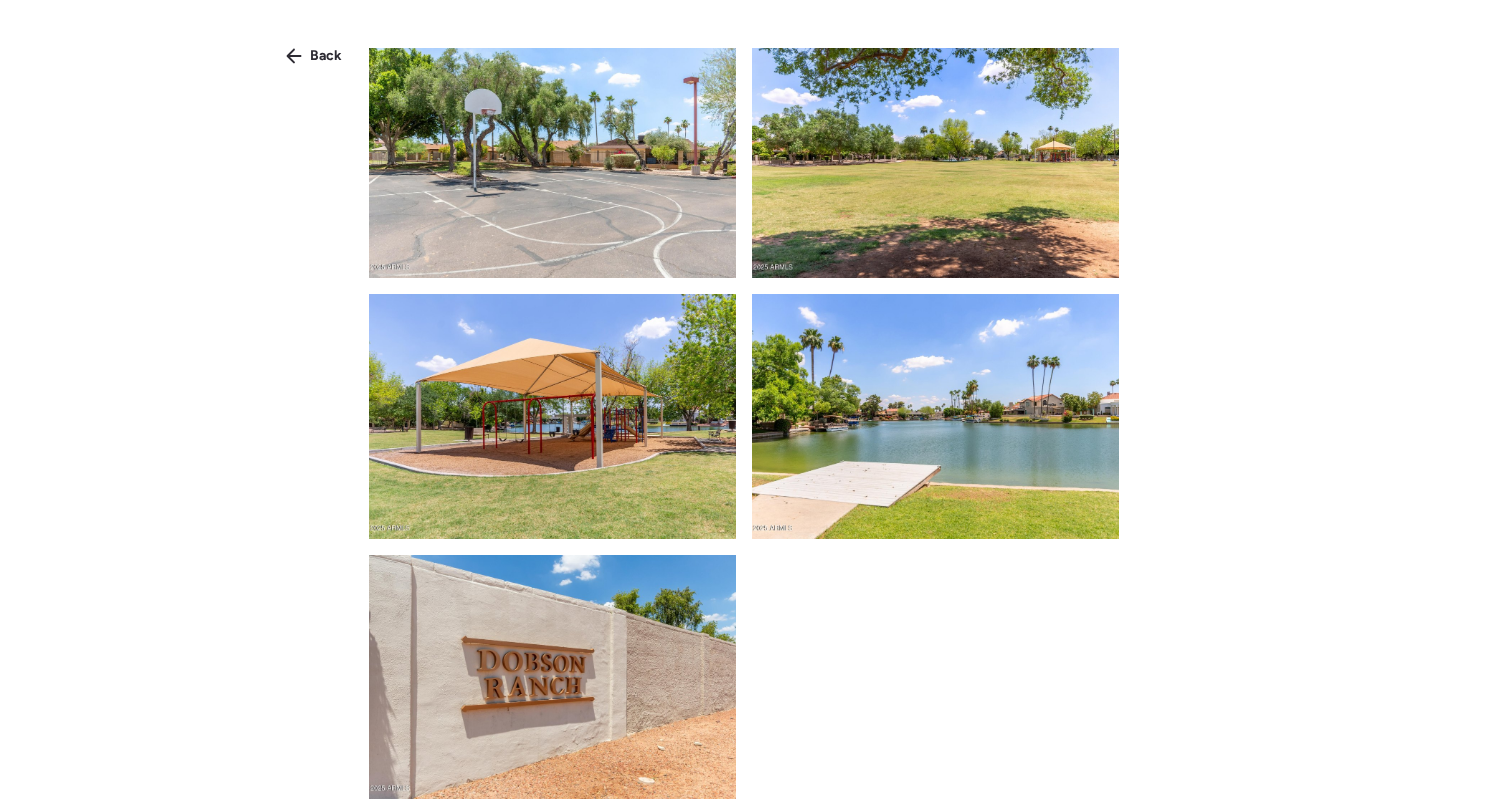 scroll, scrollTop: 4714, scrollLeft: 0, axis: vertical 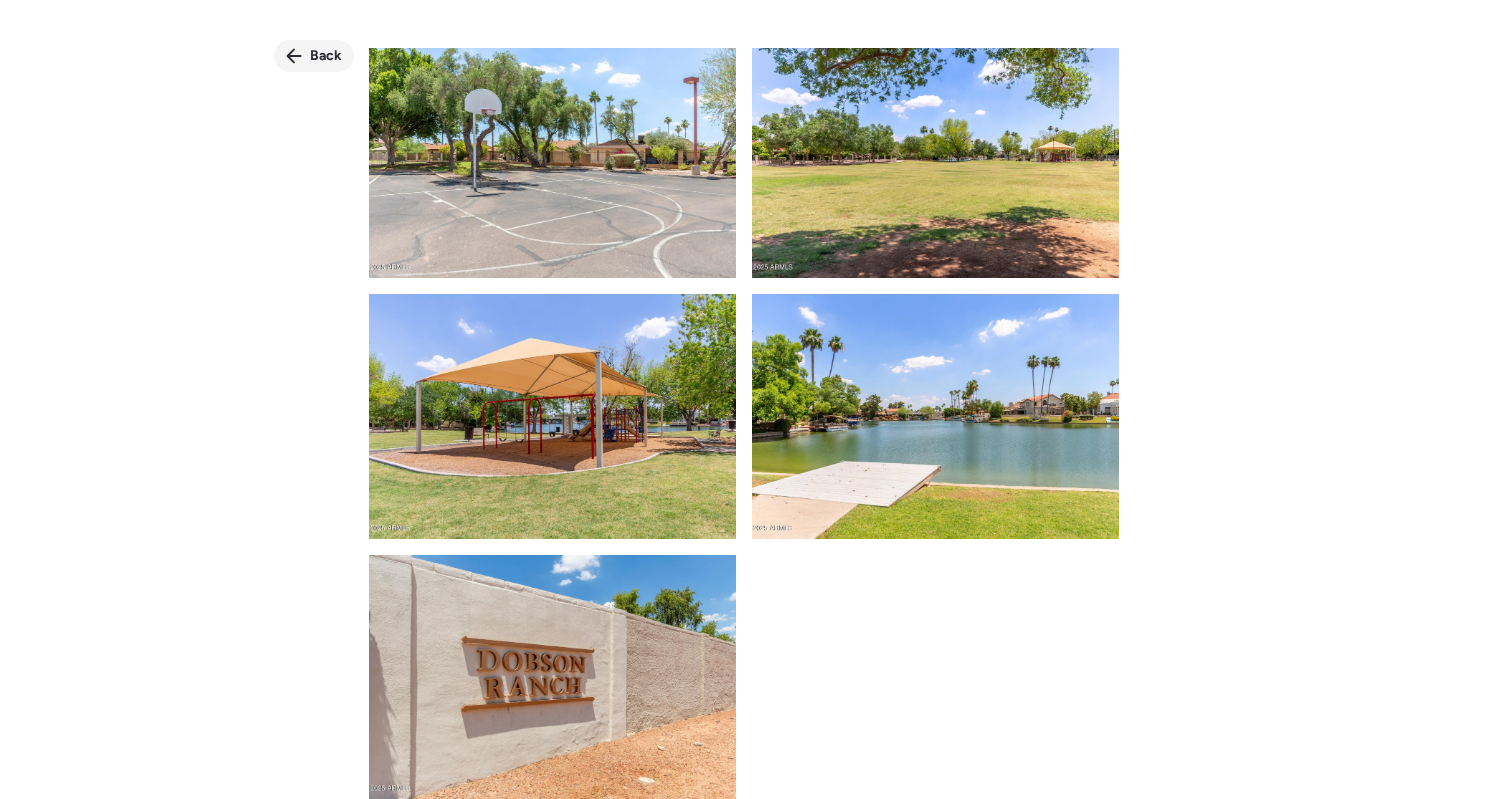 click on "Back" at bounding box center (314, 56) 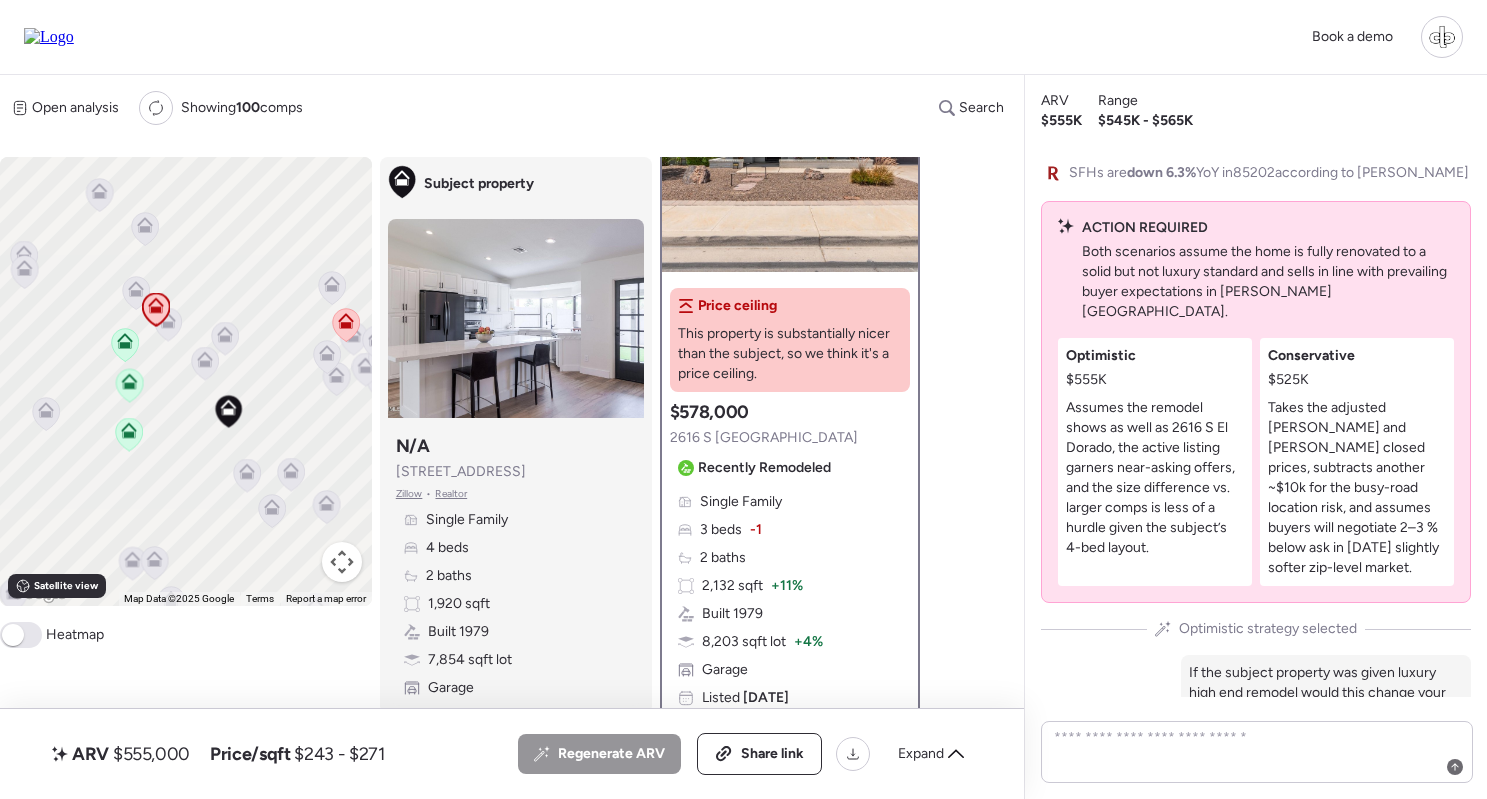 scroll, scrollTop: -525, scrollLeft: 0, axis: vertical 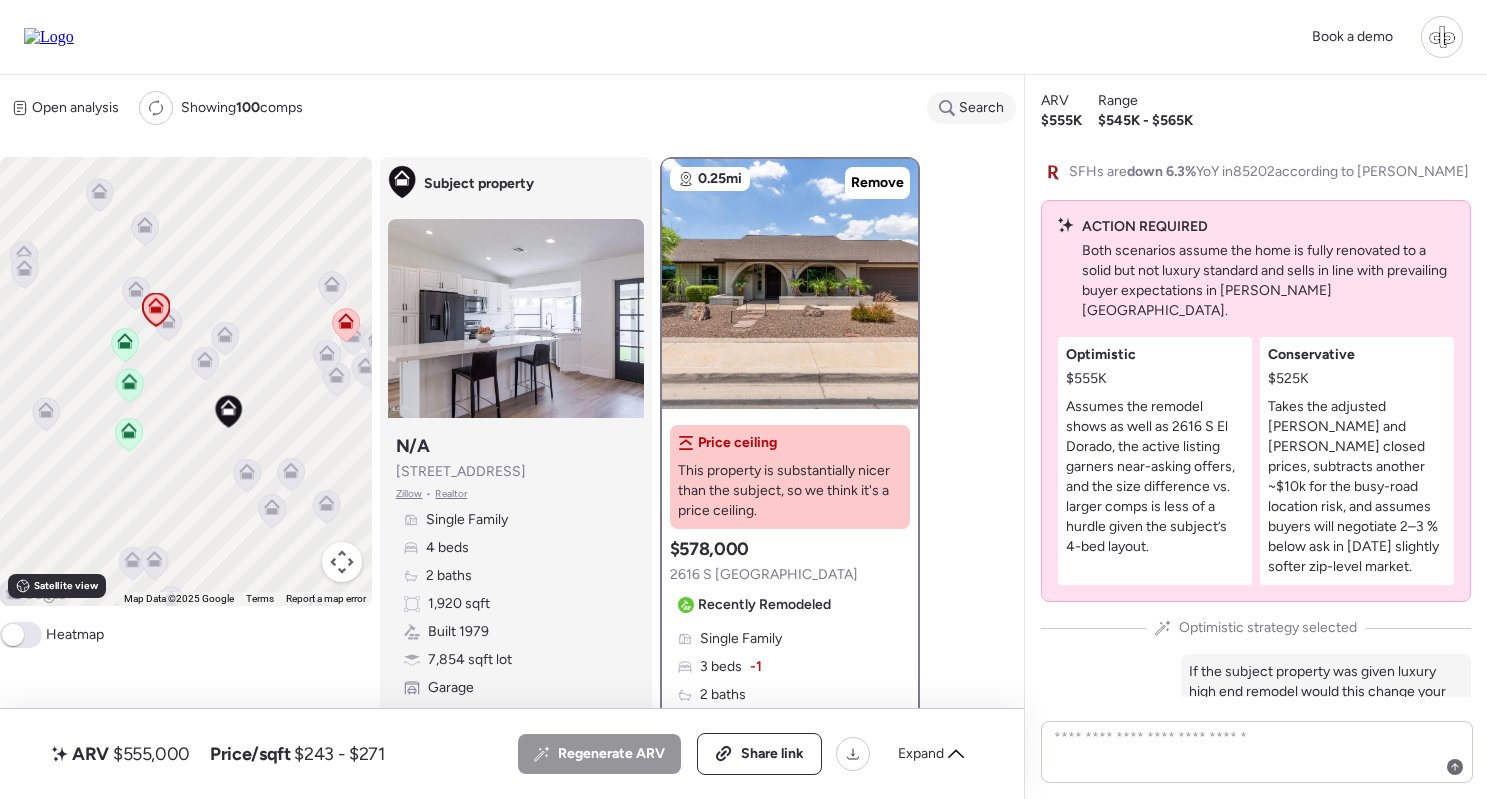 click on "Search" at bounding box center [981, 108] 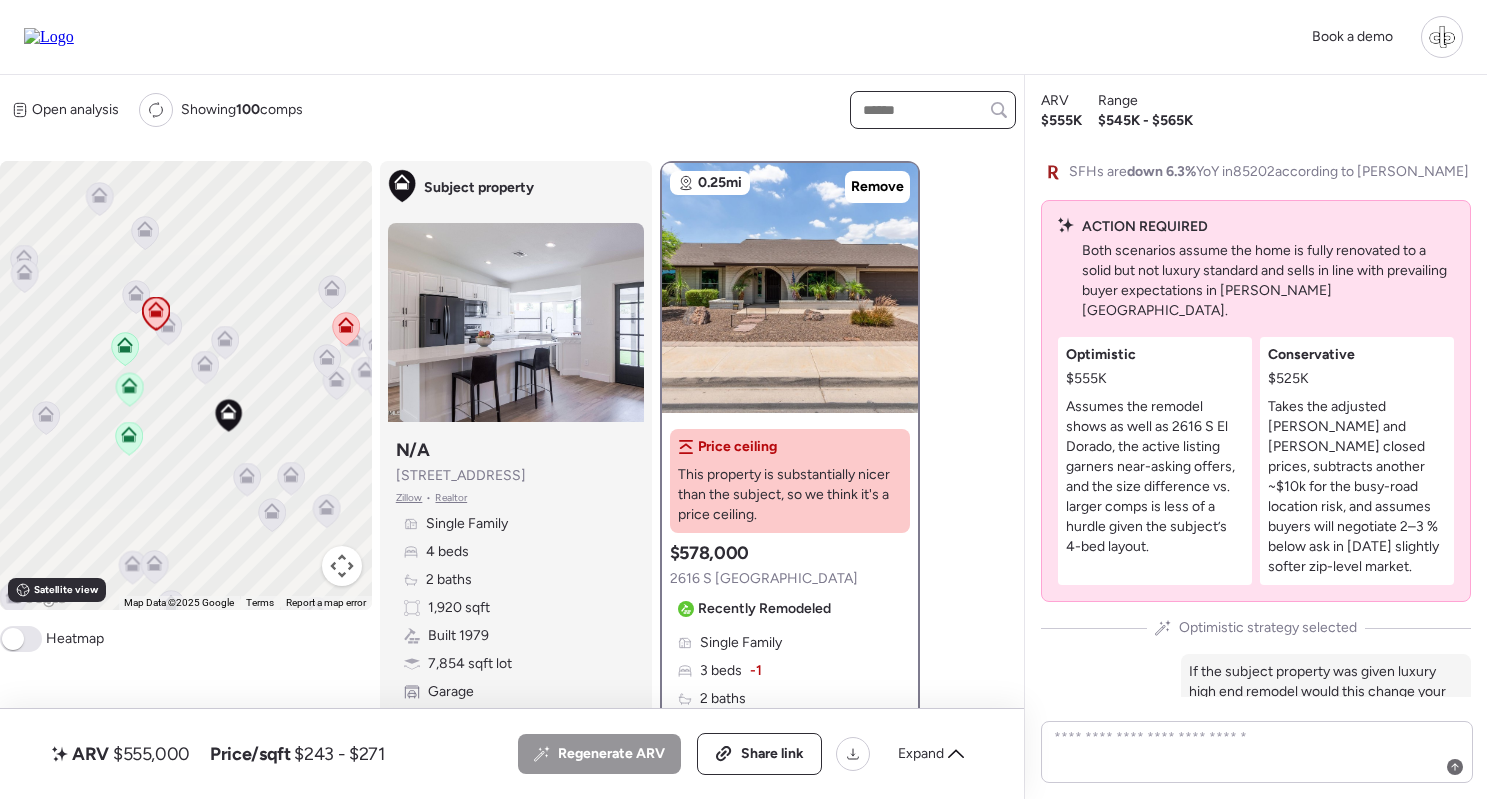 click at bounding box center (933, 110) 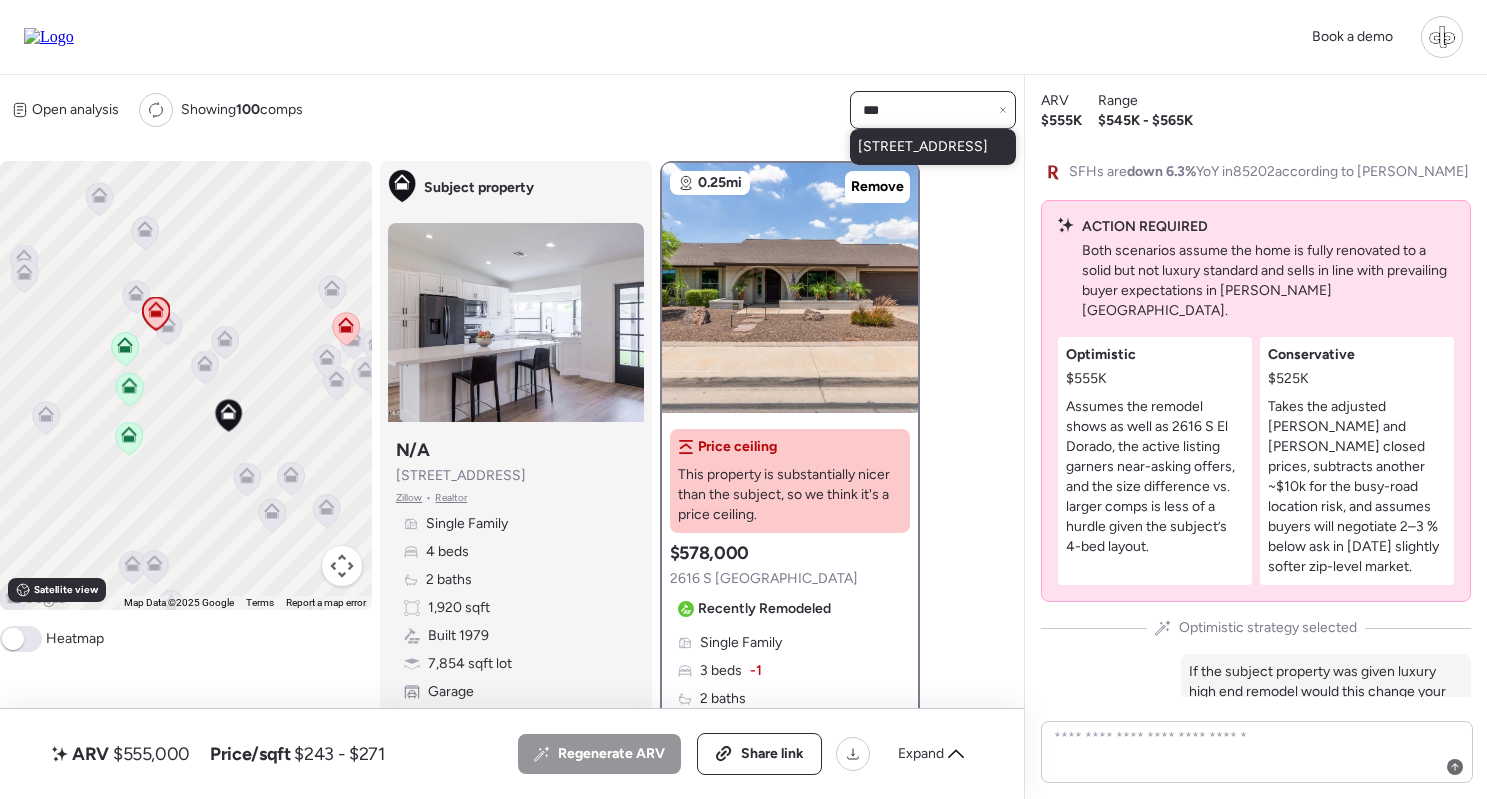 type on "***" 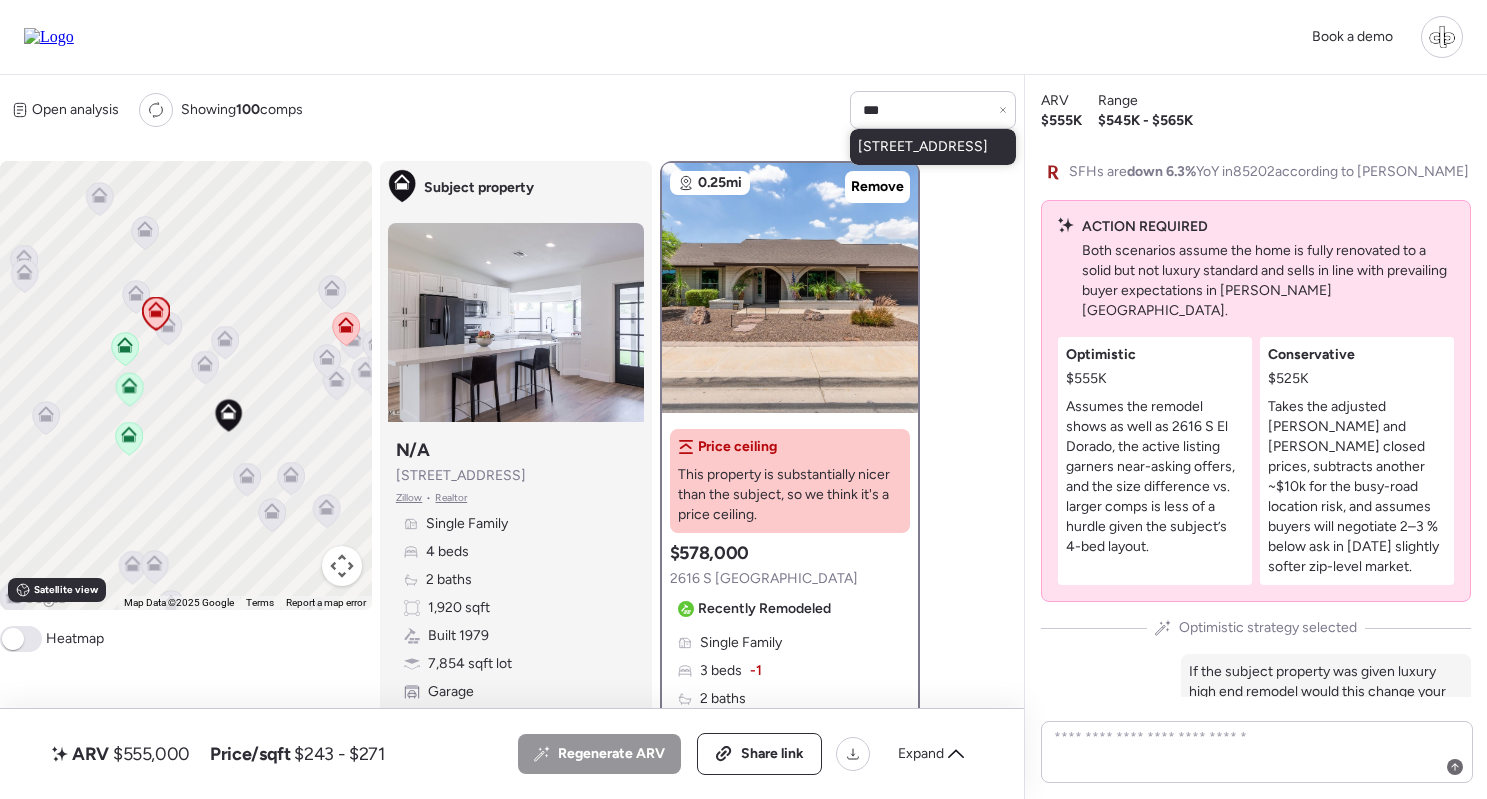 click on "[STREET_ADDRESS]" at bounding box center [923, 147] 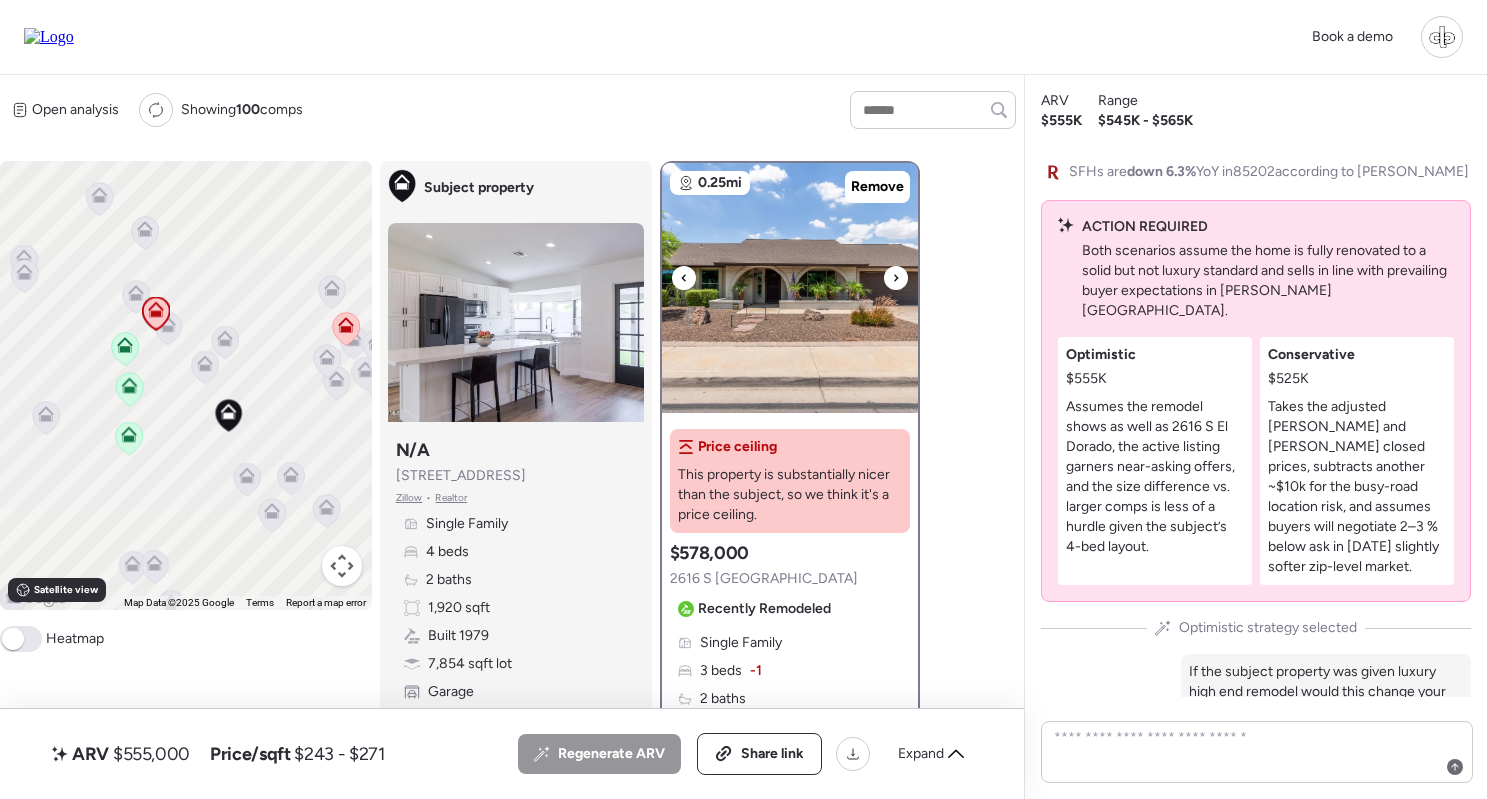 scroll, scrollTop: 0, scrollLeft: 0, axis: both 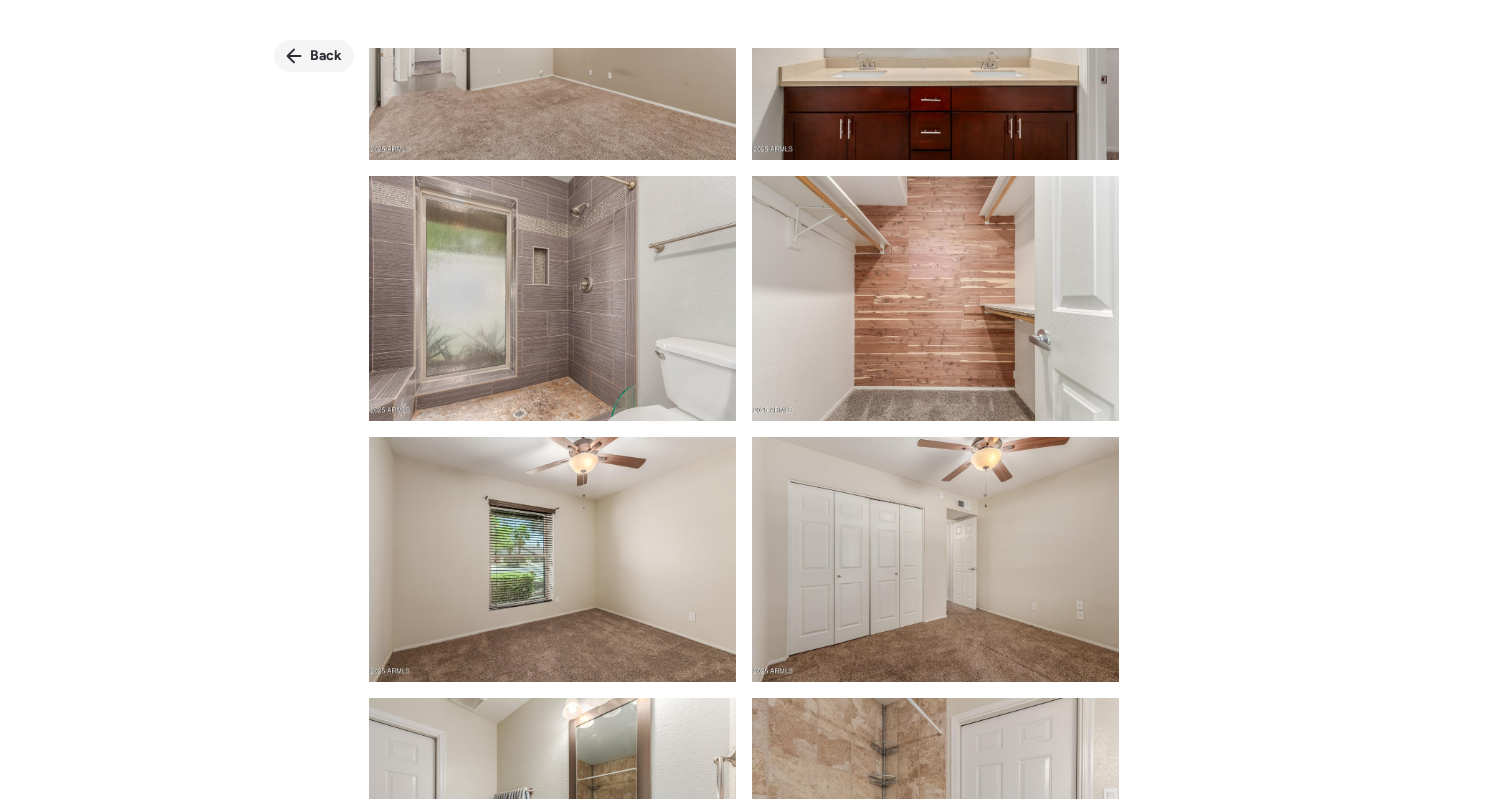 click on "Back" at bounding box center (326, 56) 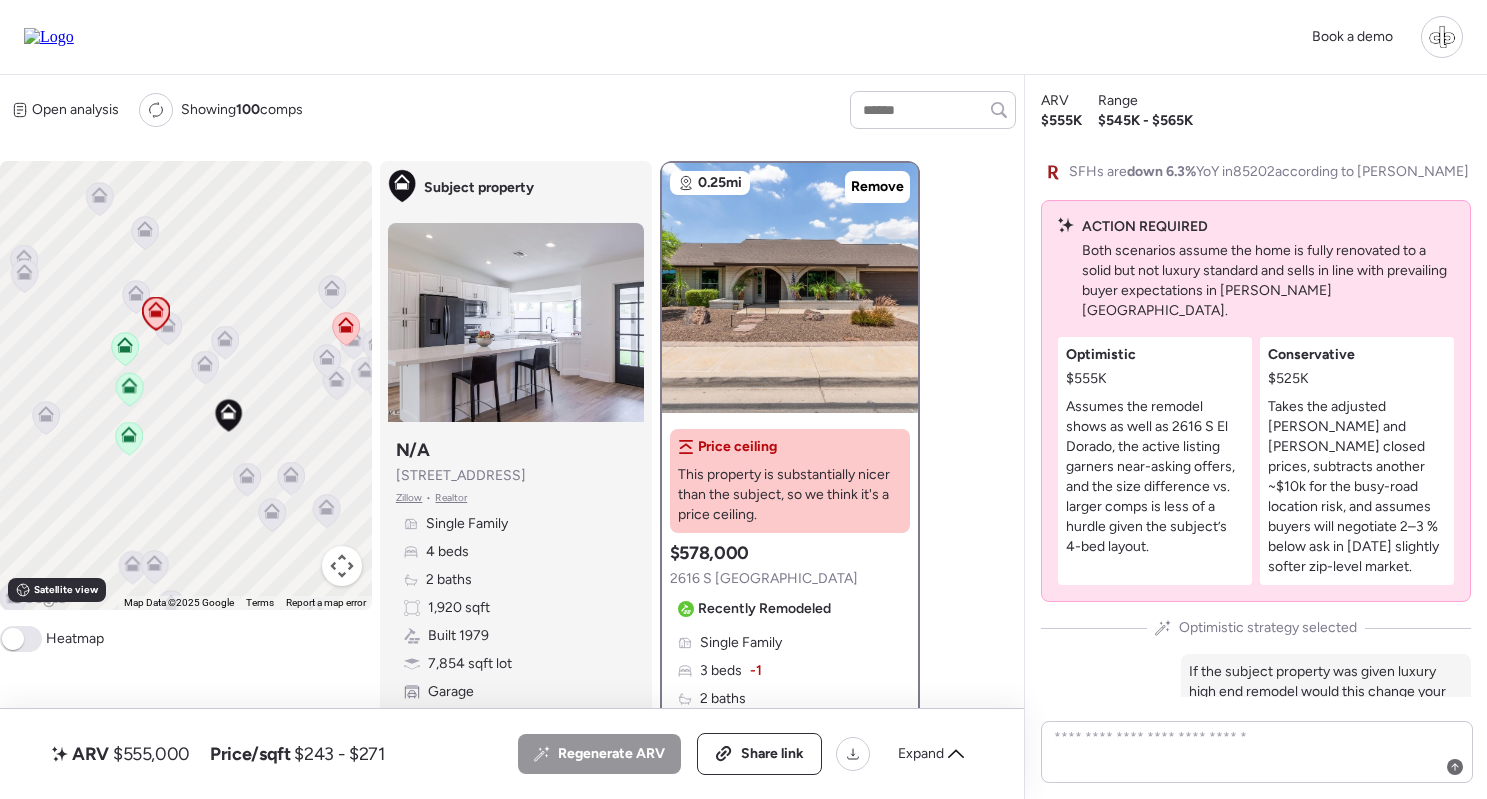 scroll, scrollTop: 0, scrollLeft: 0, axis: both 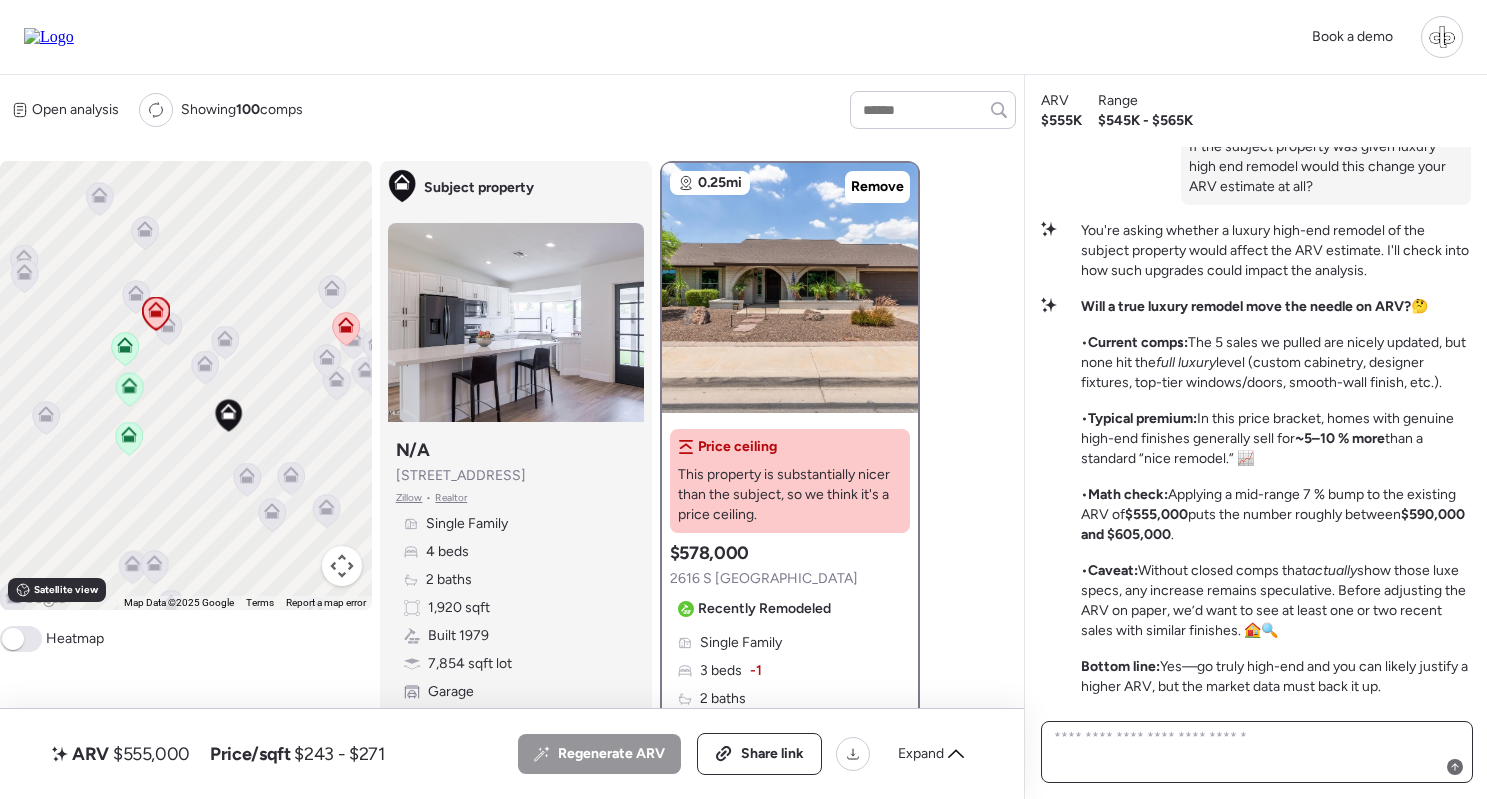 click at bounding box center [1257, 752] 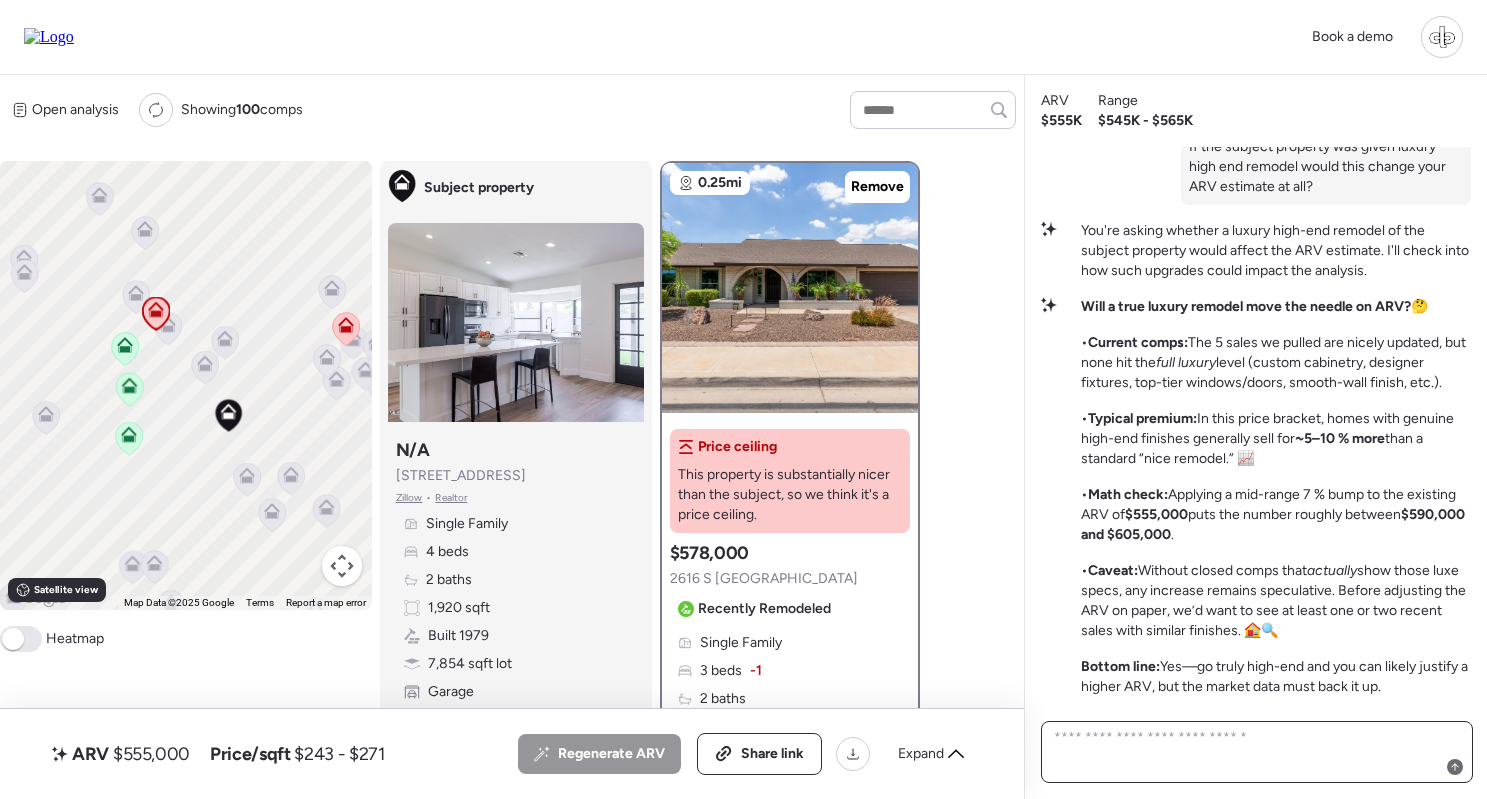 scroll, scrollTop: 0, scrollLeft: 0, axis: both 